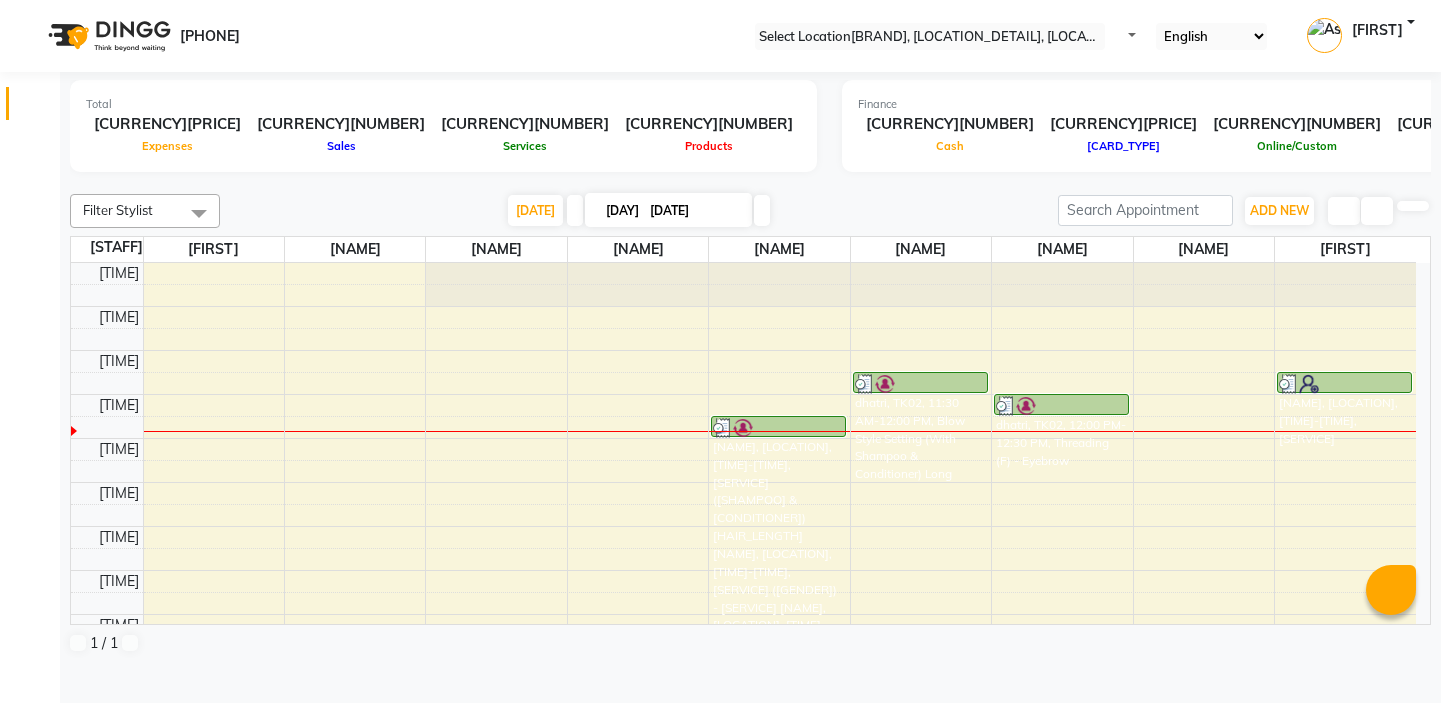 scroll, scrollTop: 0, scrollLeft: 0, axis: both 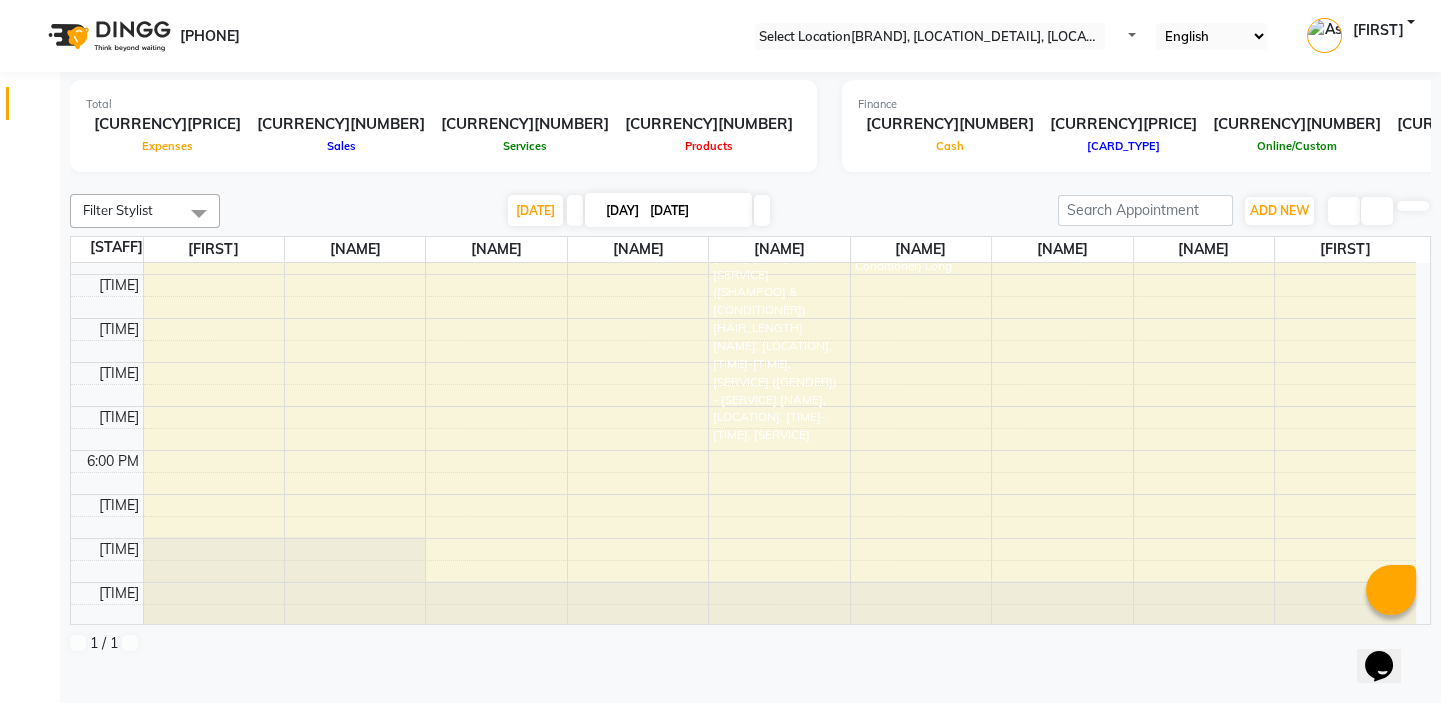 click on "[TIME] [TIME] [TIME] [TIME] [TIME] [TIME] [TIME] [TIME] [TIME] [TIME] [TIME] [TIME]     [NAME], [LOCATION], [TIME]-[TIME], [SERVICE]     [NAME], [LOCATION], [TIME]-[TIME], [SERVICE] ([SHAMPOO] & [CONDITIONER]) [HAIR_LENGTH]     [NAME], [LOCATION], [TIME]-[TIME], [SERVICE] ([GENDER]) - [SERVICE]     [NAME], [LOCATION], [TIME]-[TIME], [SERVICE]" at bounding box center [743, 340] 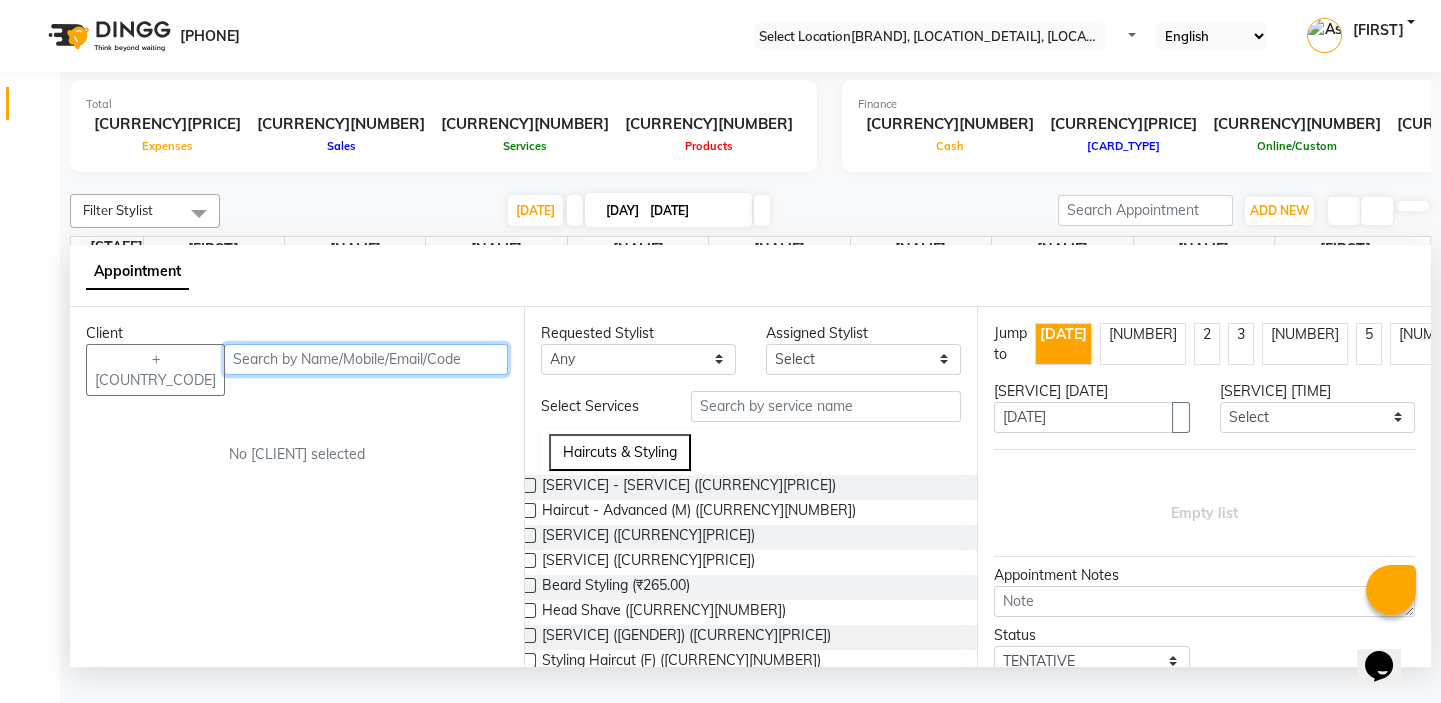 scroll, scrollTop: 0, scrollLeft: 0, axis: both 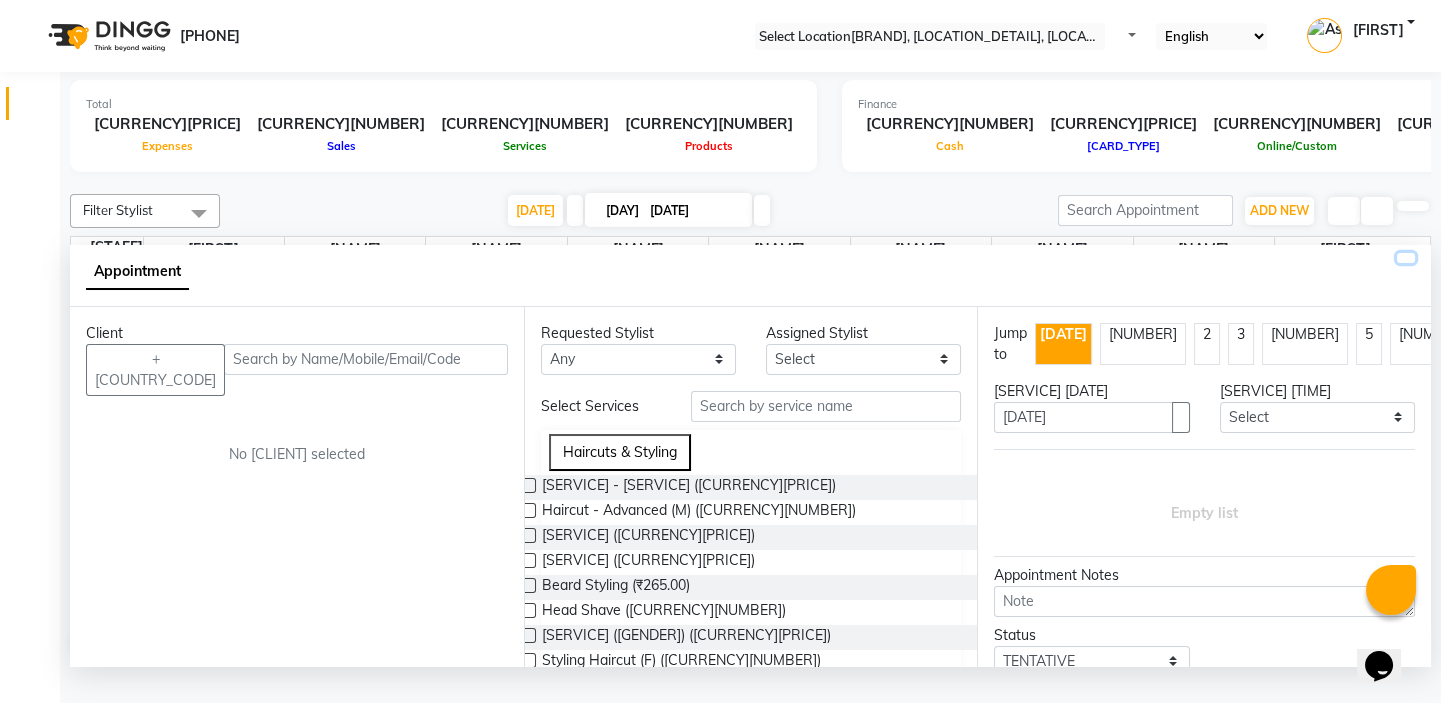click at bounding box center [1406, 258] 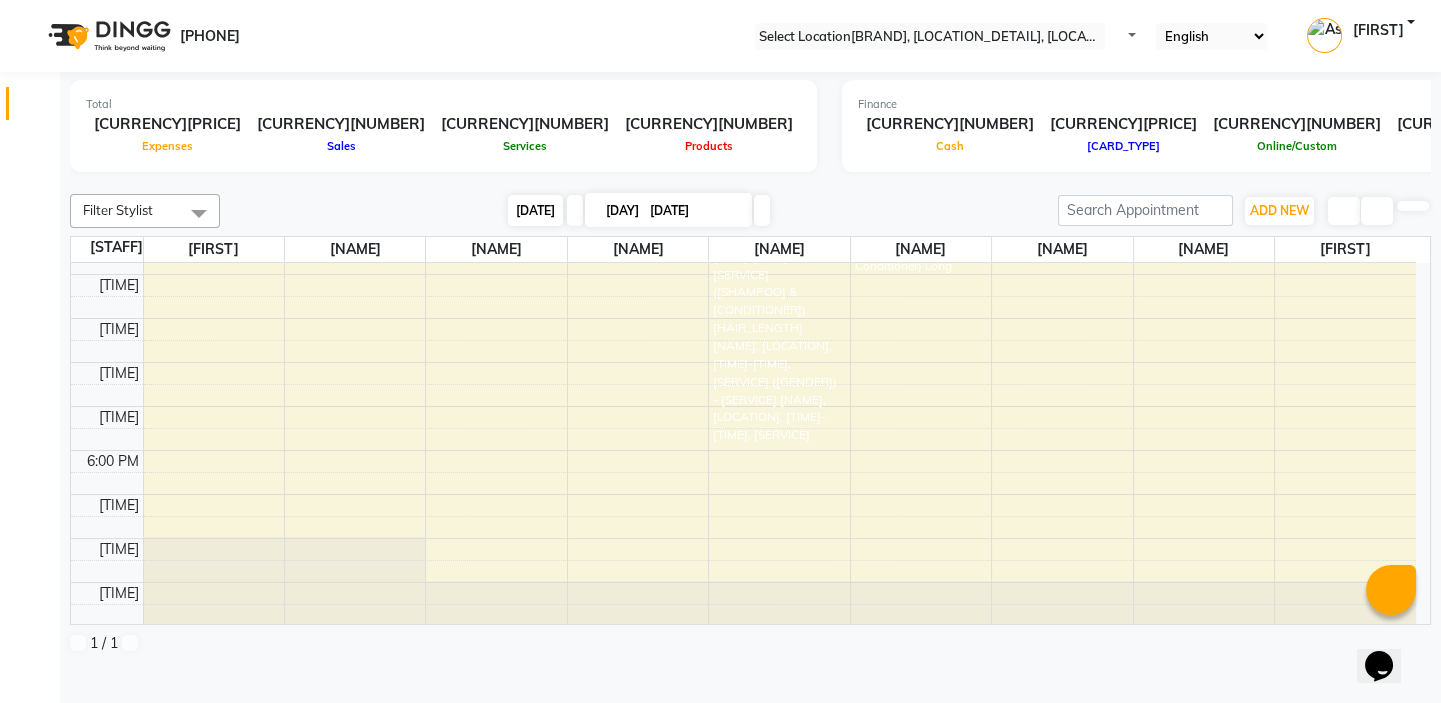 click on "[DATE]" at bounding box center (535, 210) 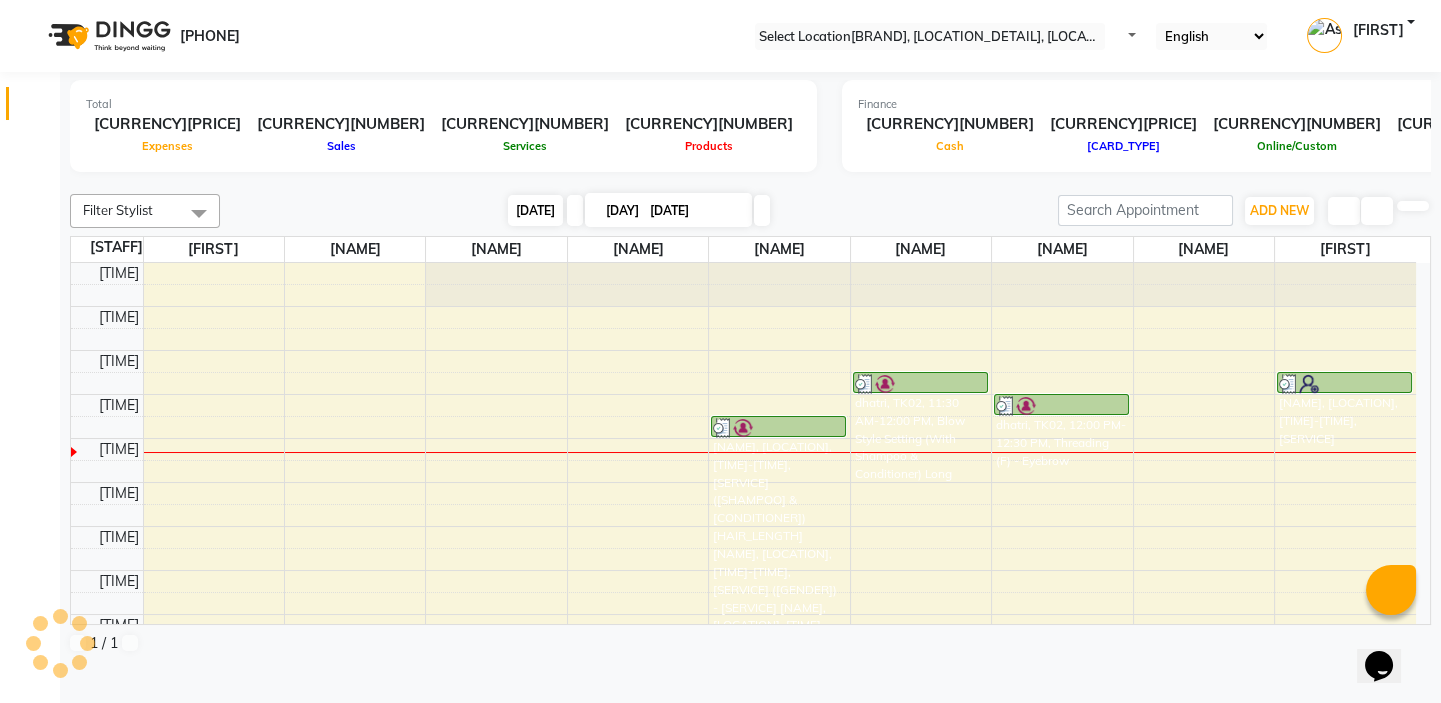 scroll, scrollTop: 176, scrollLeft: 0, axis: vertical 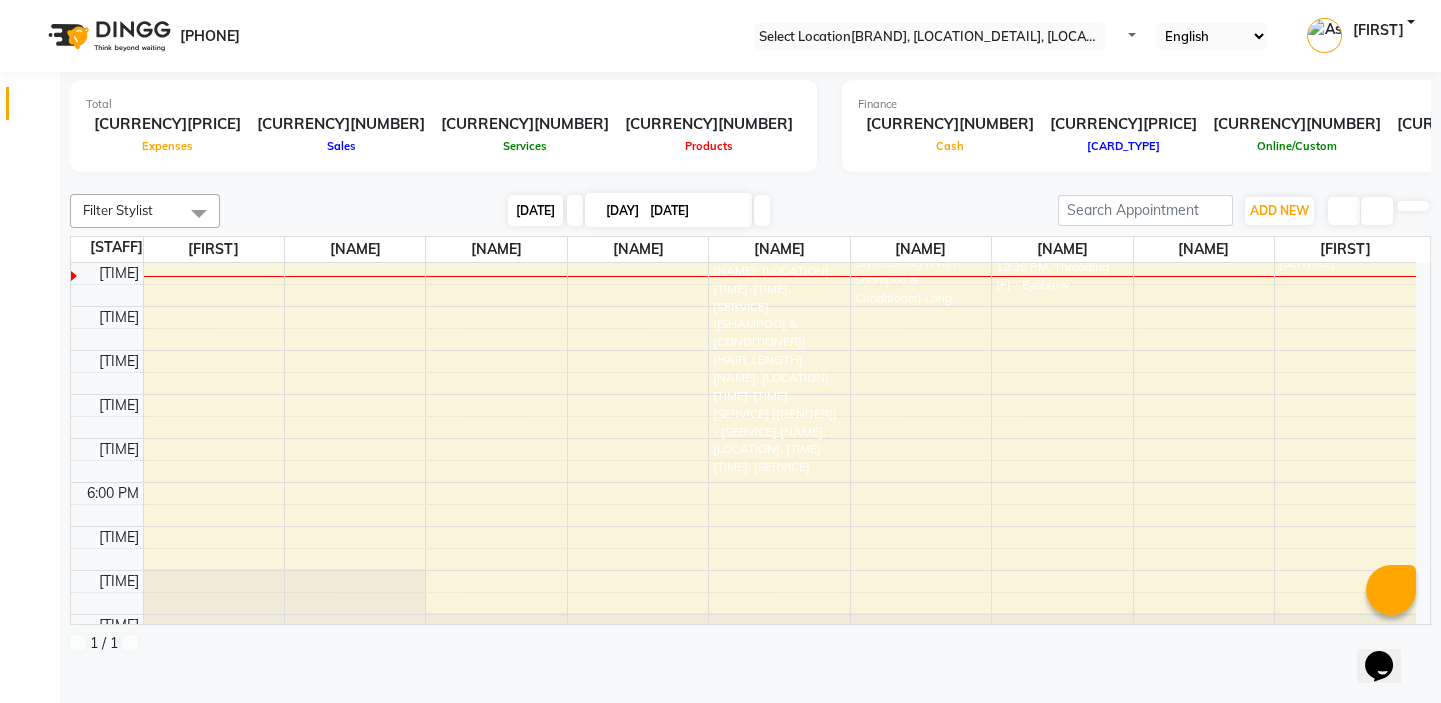 click on "[DATE]" at bounding box center [535, 210] 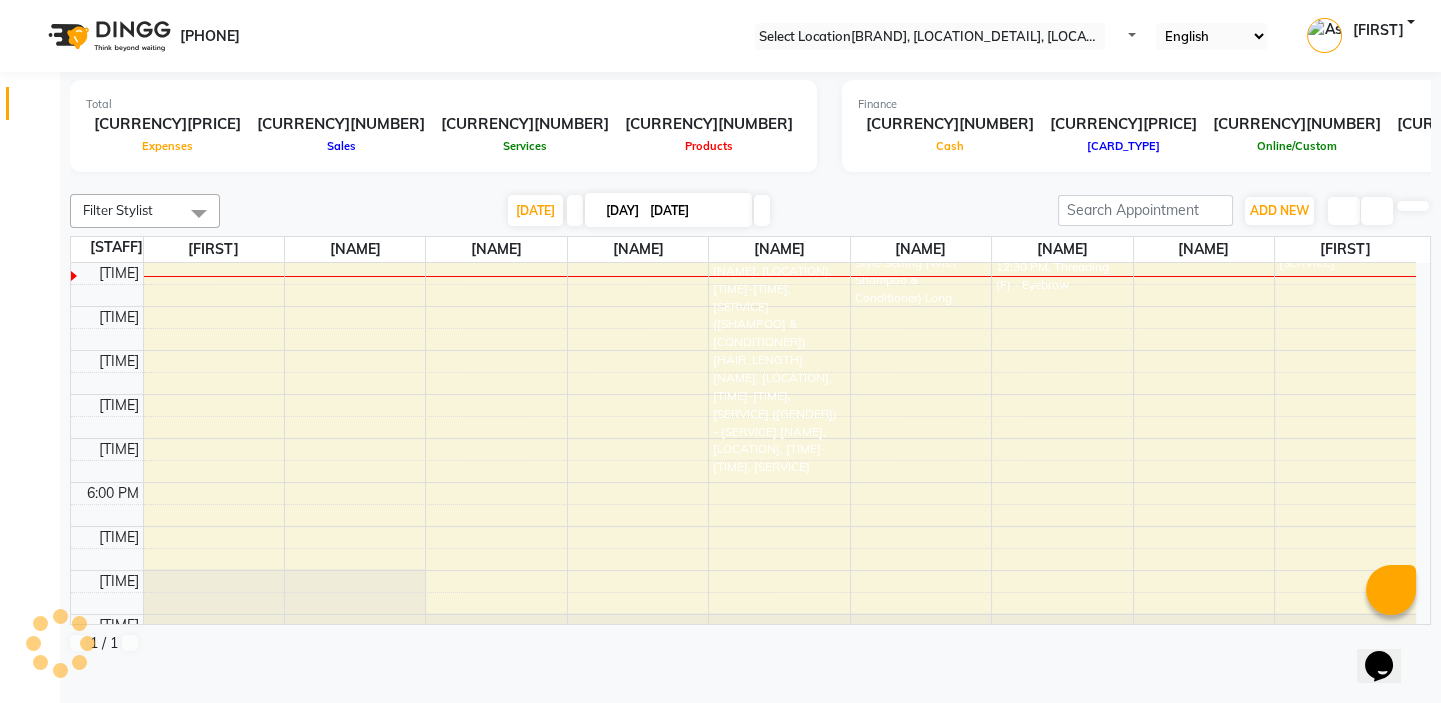 scroll, scrollTop: 0, scrollLeft: 0, axis: both 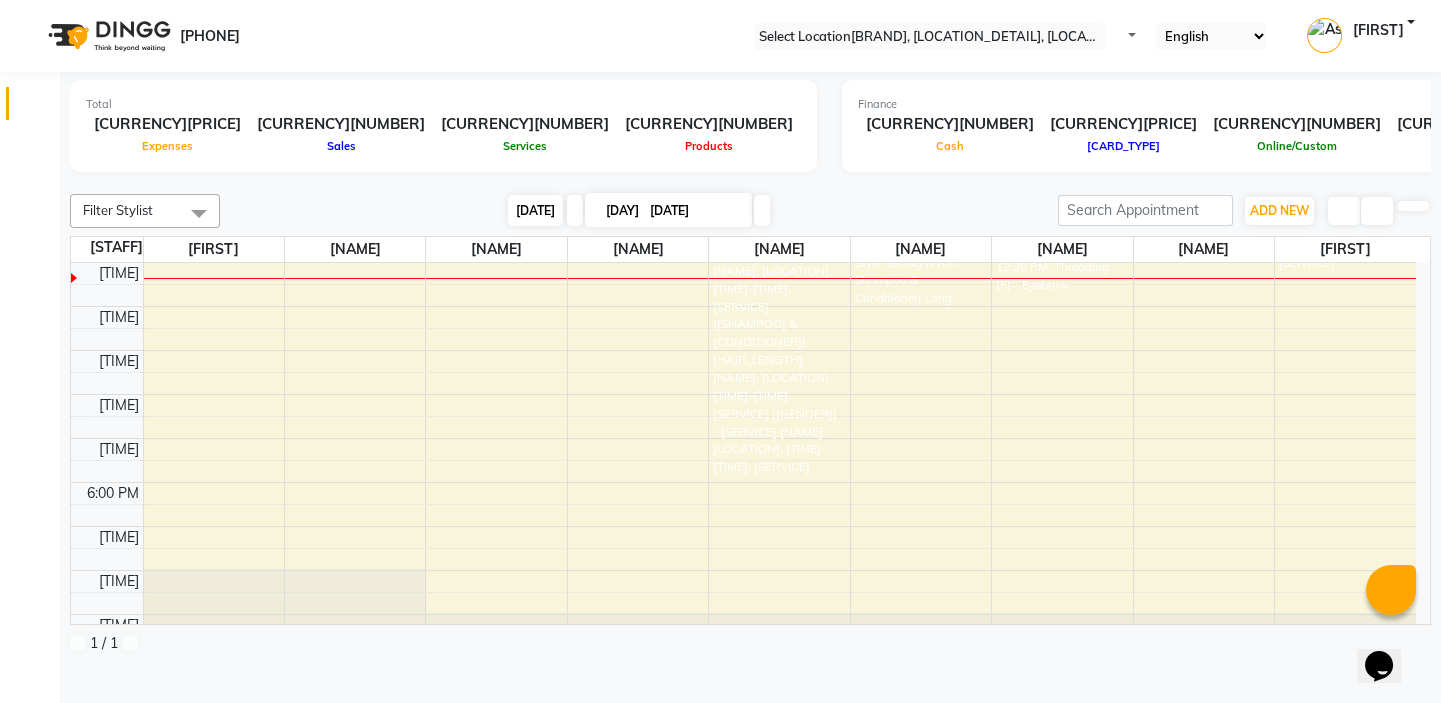 click on "[DATE]" at bounding box center [535, 210] 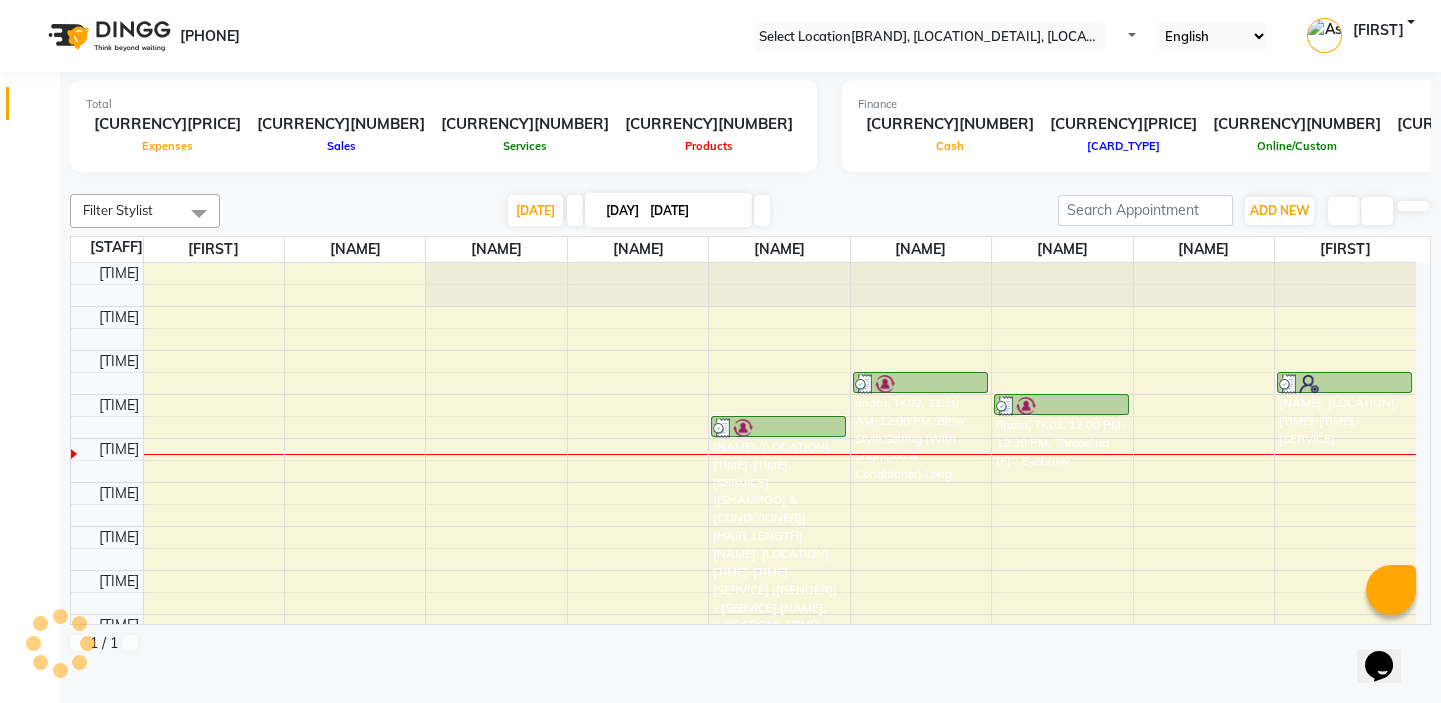 scroll, scrollTop: 176, scrollLeft: 0, axis: vertical 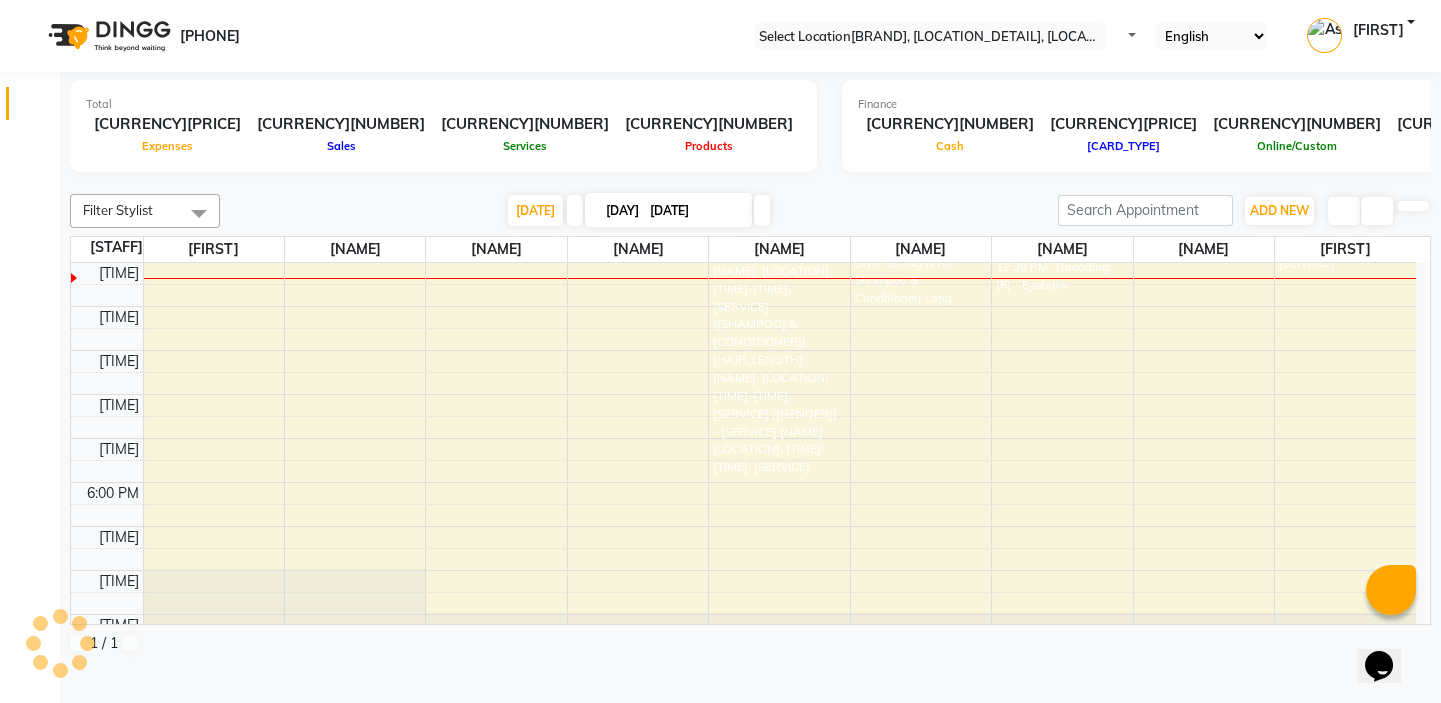click on "[DATE] [DAY] [DATE]" at bounding box center [639, 211] 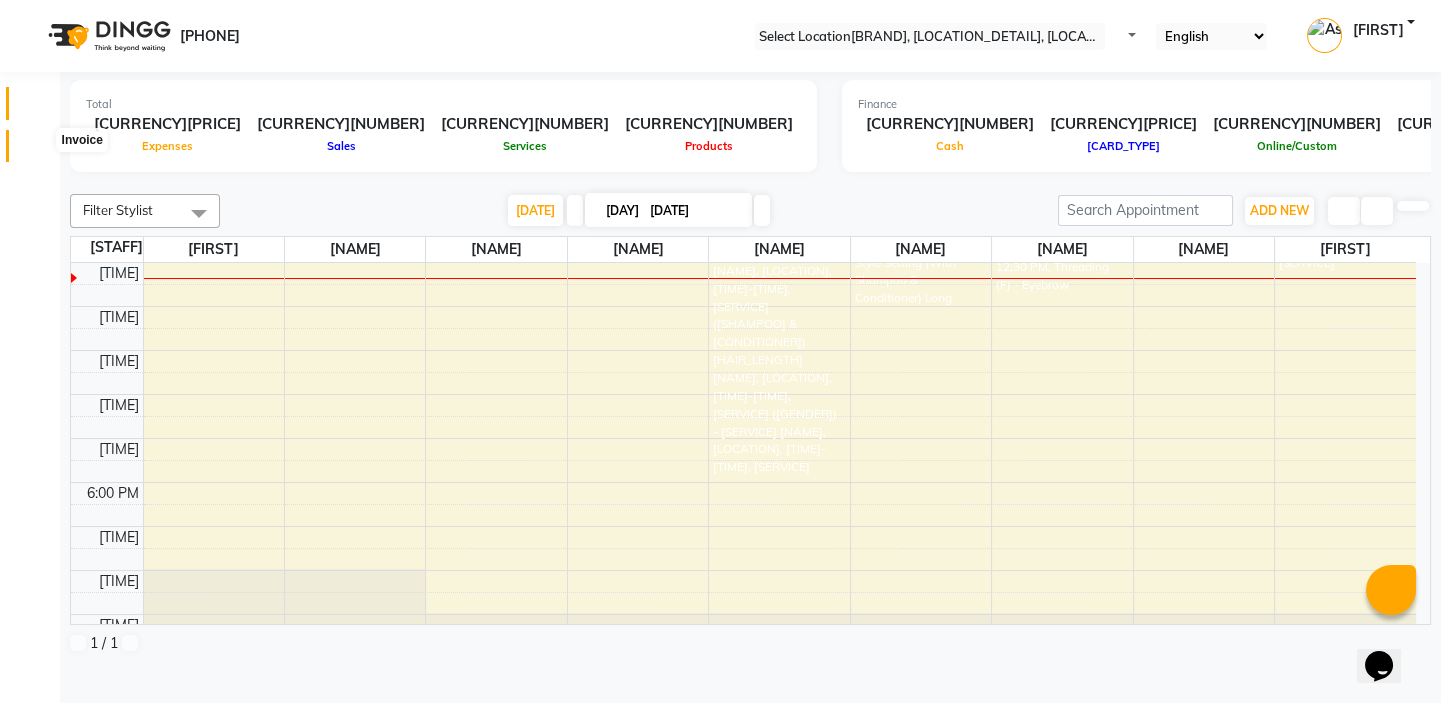click at bounding box center [37, 151] 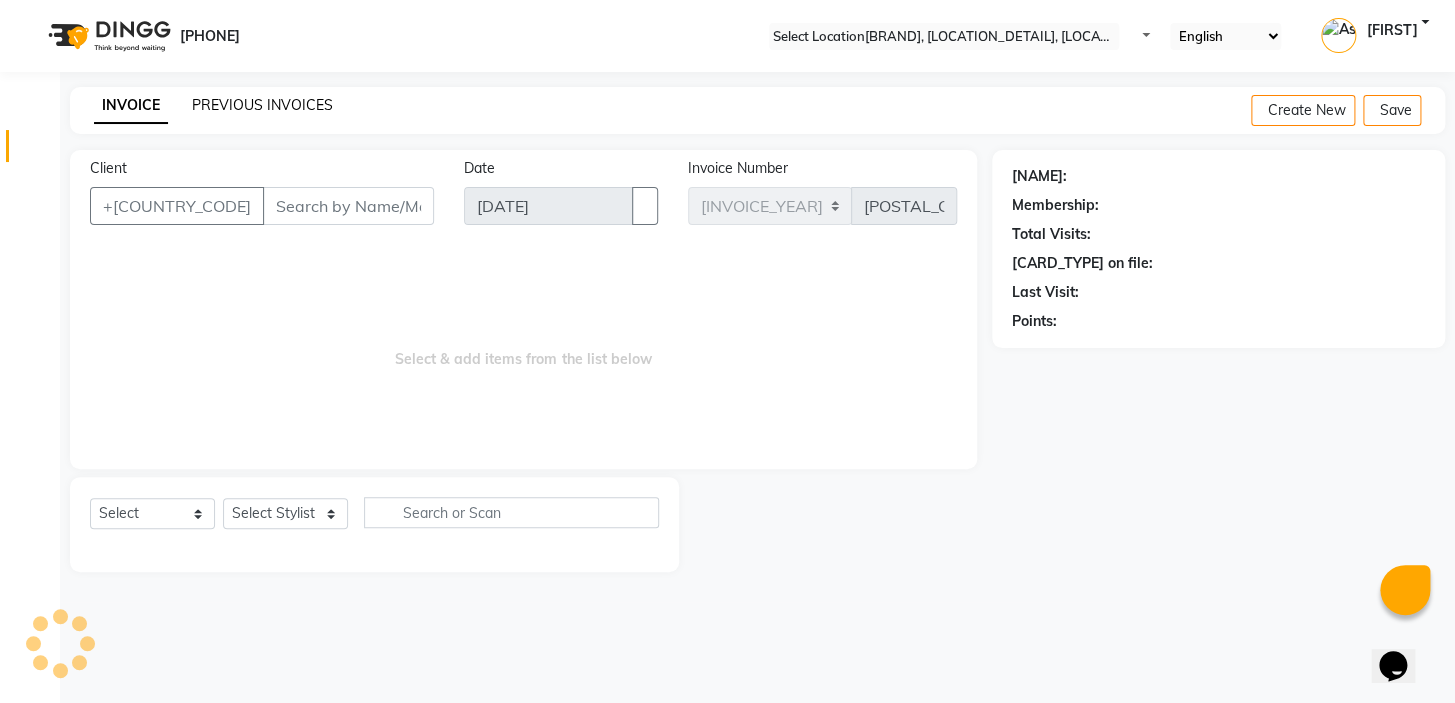 click on "PREVIOUS INVOICES" at bounding box center (262, 105) 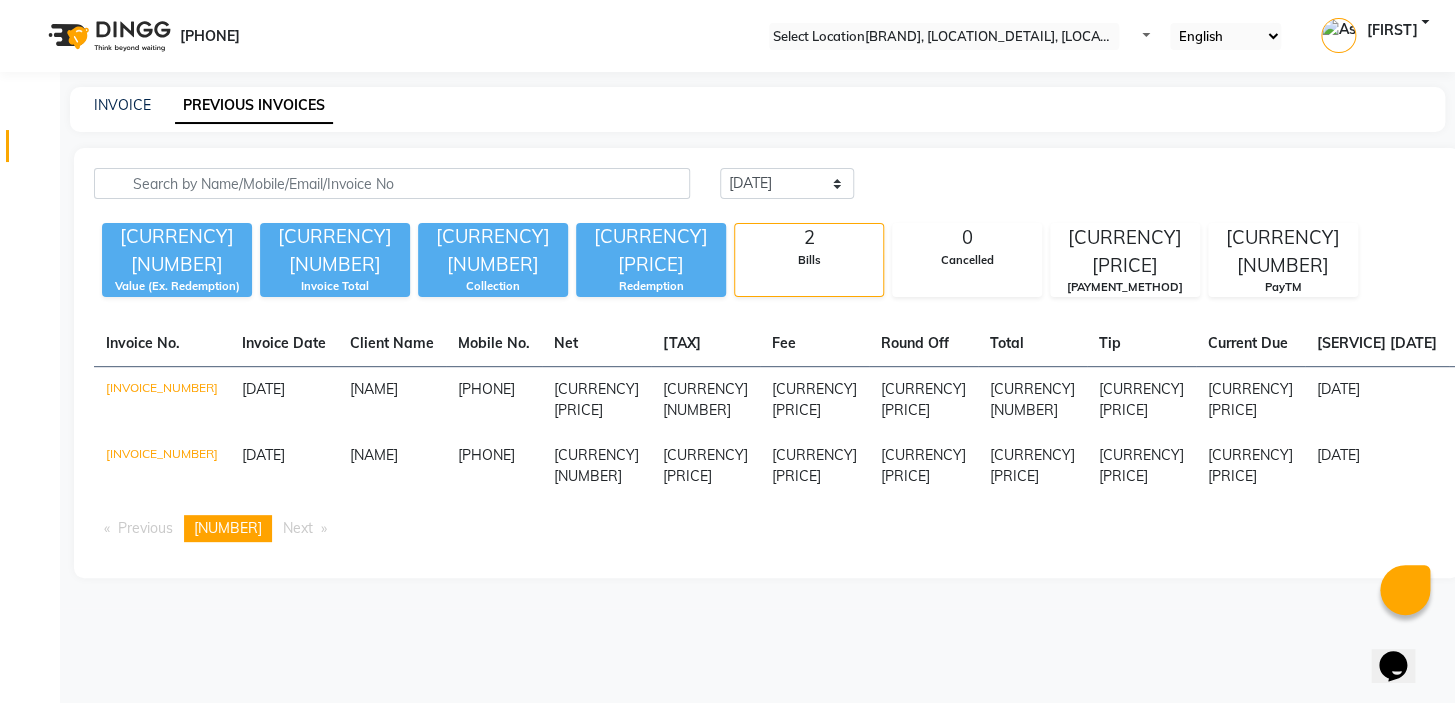 click on "INVOICE PREVIOUS INVOICES" at bounding box center (745, 105) 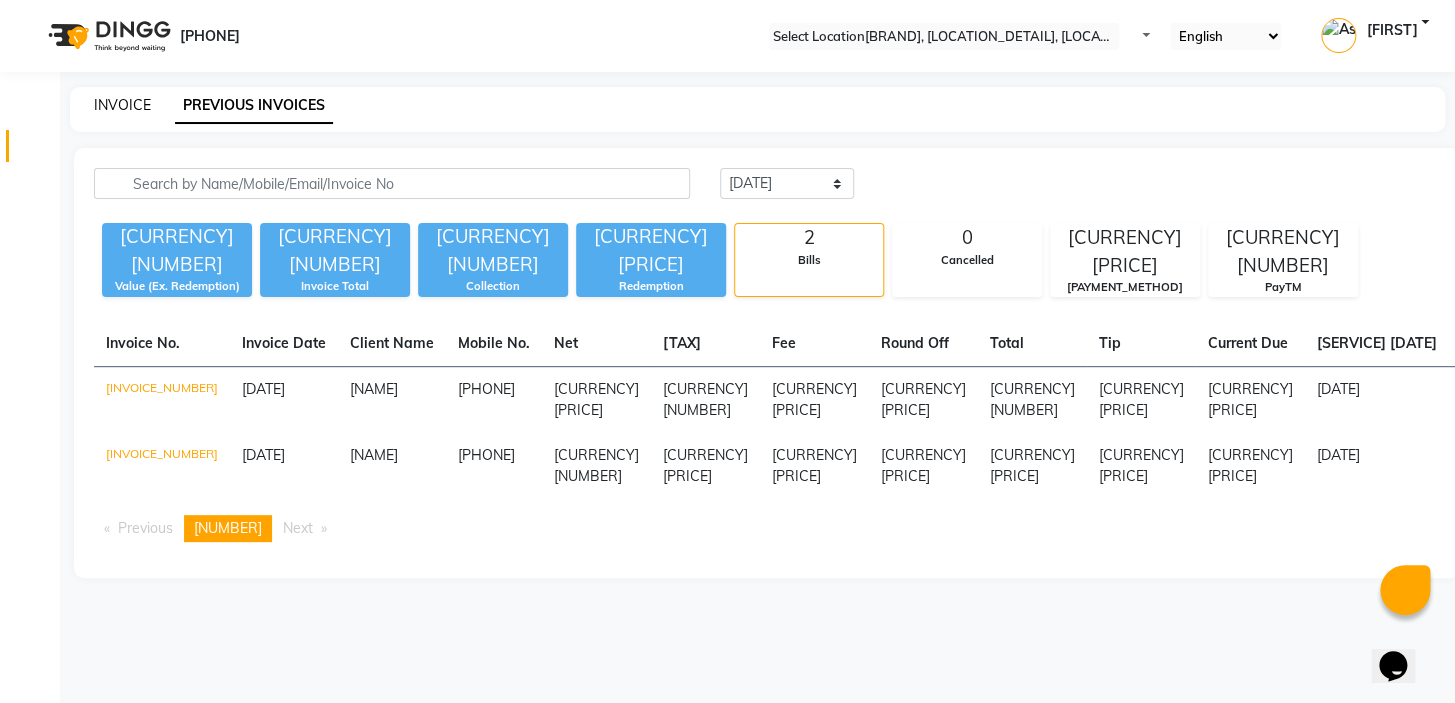 click on "INVOICE" at bounding box center (122, 105) 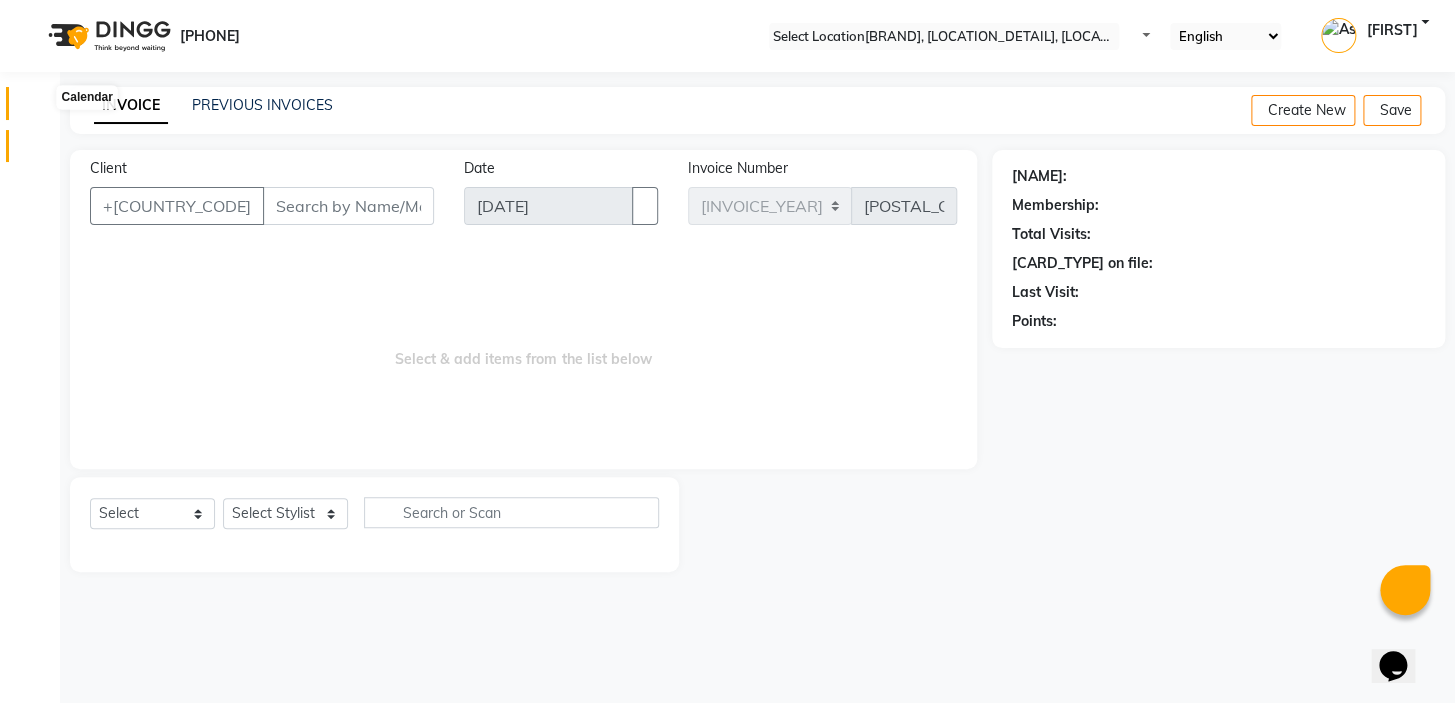 click at bounding box center [38, 108] 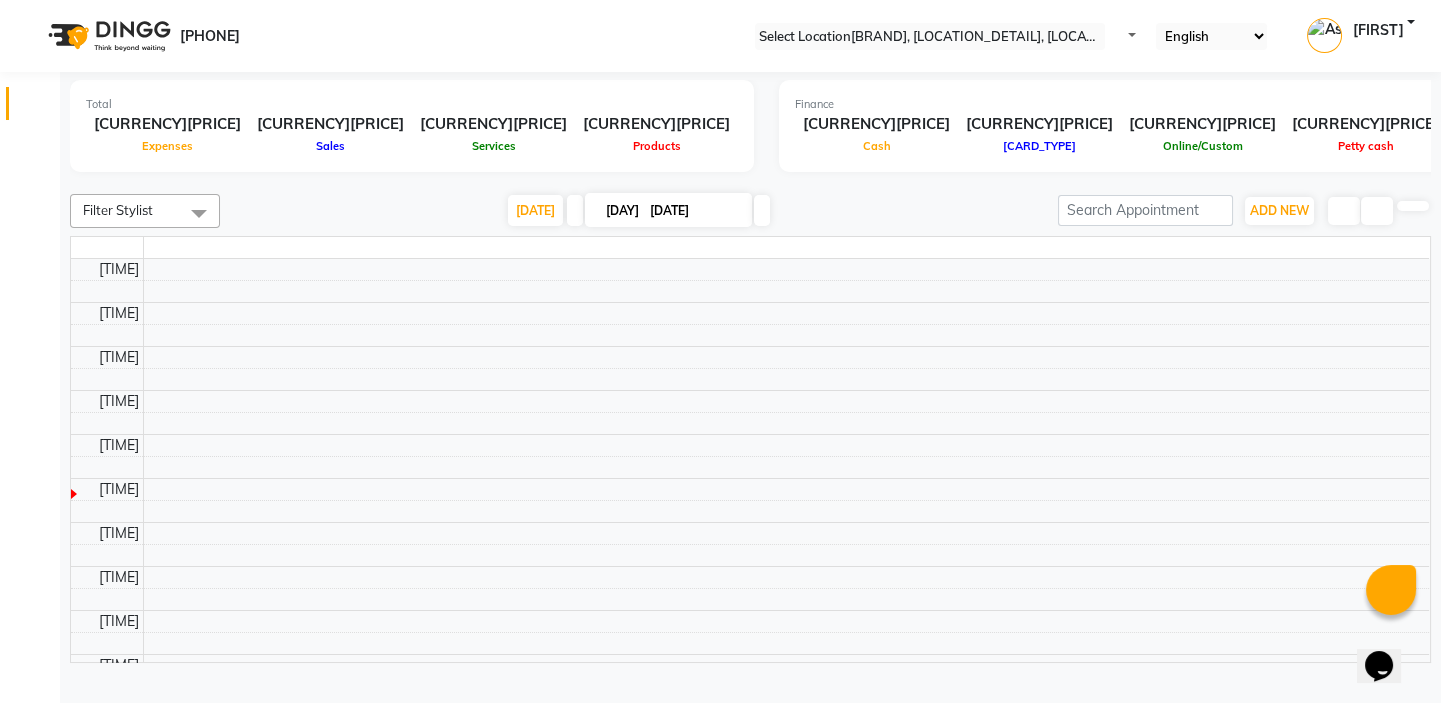 scroll, scrollTop: 0, scrollLeft: 0, axis: both 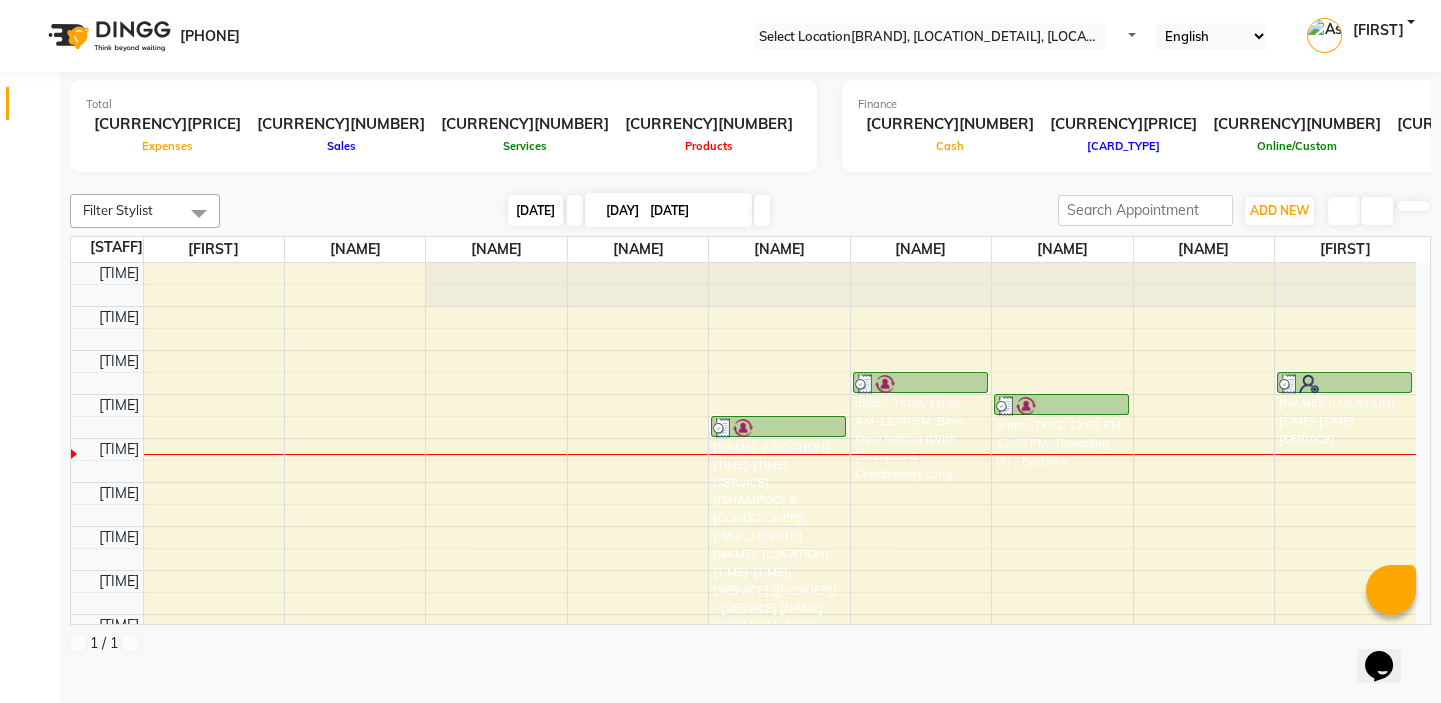 click on "[DATE]" at bounding box center (535, 210) 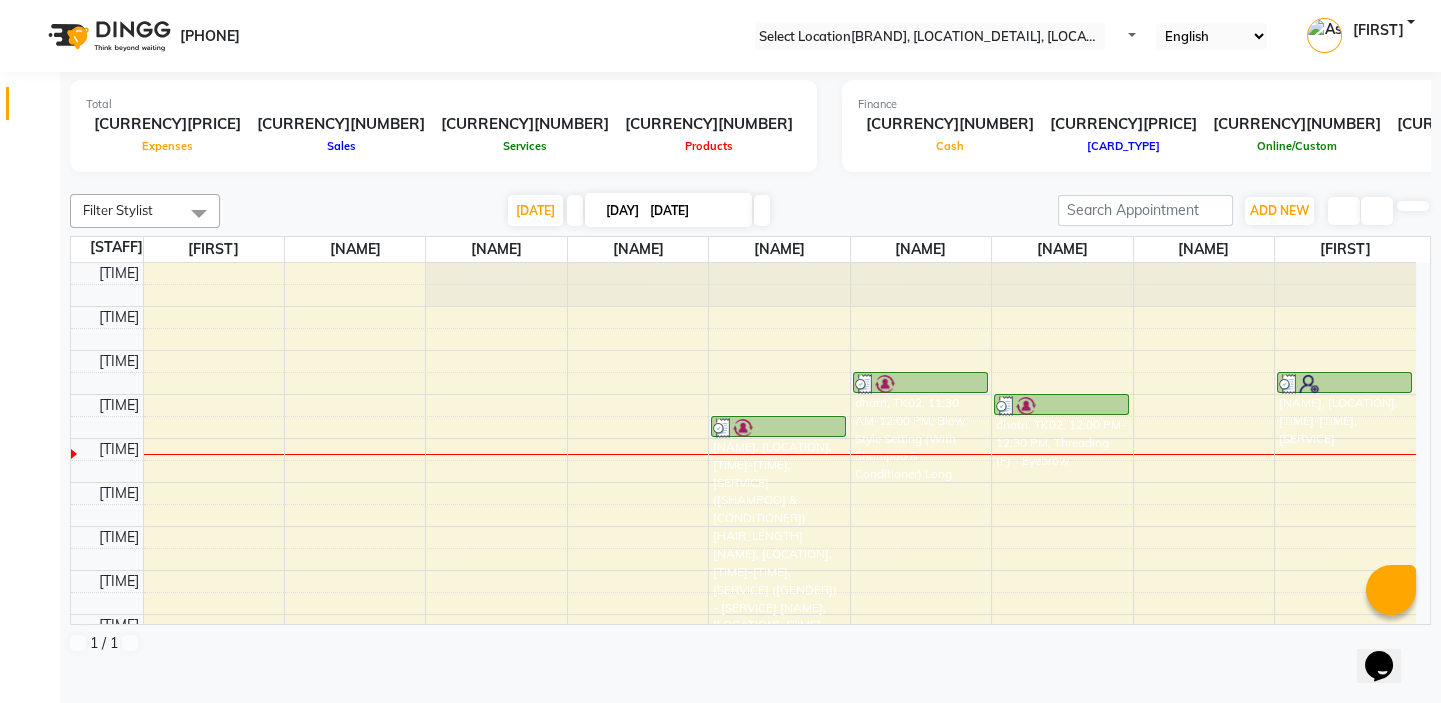 scroll, scrollTop: 176, scrollLeft: 0, axis: vertical 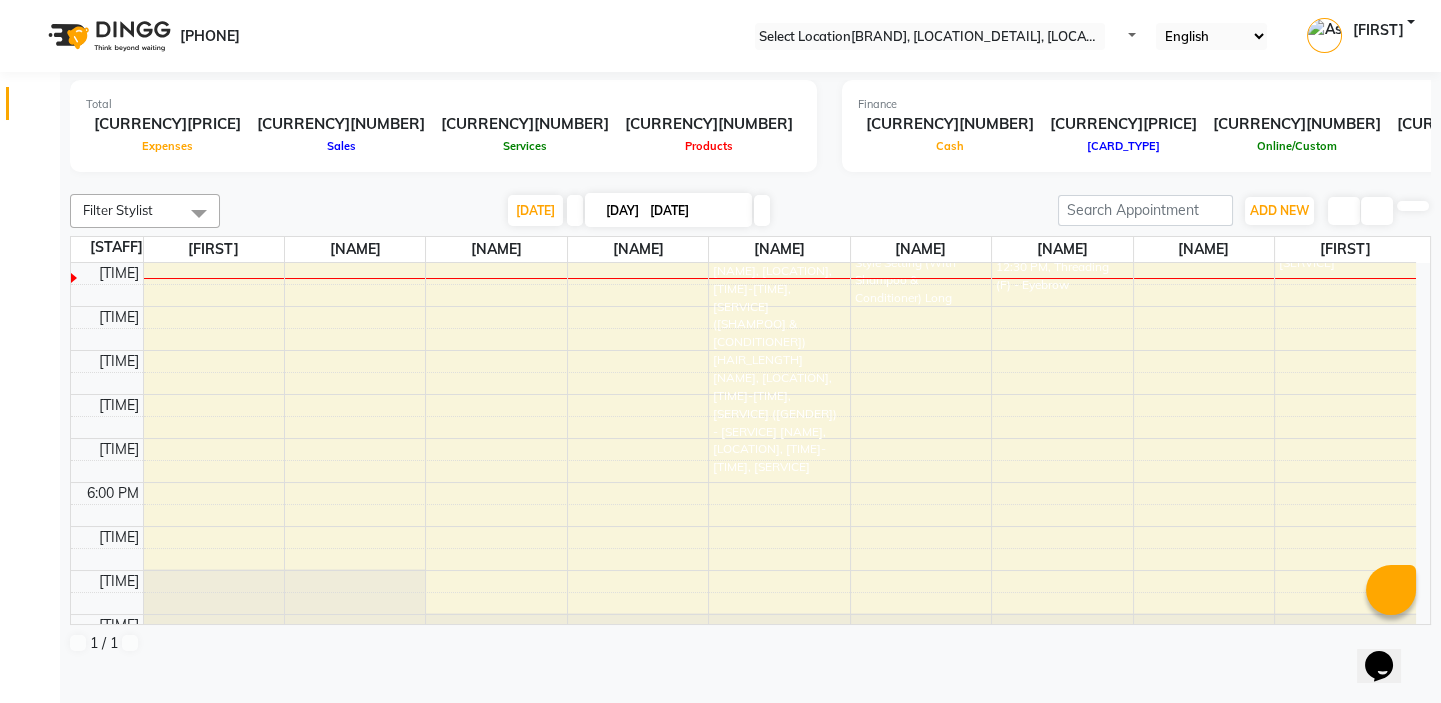click on "Filter Stylist Select All Asmat Dinesh Himanshu Raj Shilpakar Sandhya SHAHID SUJEET Vaishnavi Vrinda Today  Tue 01-07-2025 Toggle Dropdown Add Appointment Add Invoice Add Expense Add Attendance Add Client Toggle Dropdown Add Appointment Add Invoice Add Expense Add Attendance Add Client ADD NEW Toggle Dropdown Add Appointment Add Invoice Add Expense Add Attendance Add Client Filter Stylist Select All Asmat Dinesh Himanshu Raj Shilpakar Sandhya SHAHID SUJEET Vaishnavi Vrinda Group By  Staff View   Room View  View as Vertical  Vertical - Week View  Horizontal  Horizontal - Week View  List  Toggle Dropdown Calendar Settings Manage Tags   Arrange Stylists   Reset Stylists  Full Screen Appointment Form Zoom 50% Staff/Room Display Count 9 Stylist Asmat Dinesh Sandhya Raj Shilpakar Vaishnavi SUJEET Vrinda SHAHID Himanshu 9:00 AM 10:00 AM 11:00 AM 12:00 PM 1:00 PM 2:00 PM 3:00 PM 4:00 PM 5:00 PM 6:00 PM 7:00 PM 8:00 PM 9:00 PM     dhatri, TK02, 12:30 PM-01:00 PM, Polish (F) - French Nail Polish  (10 Finger)" at bounding box center [750, 424] 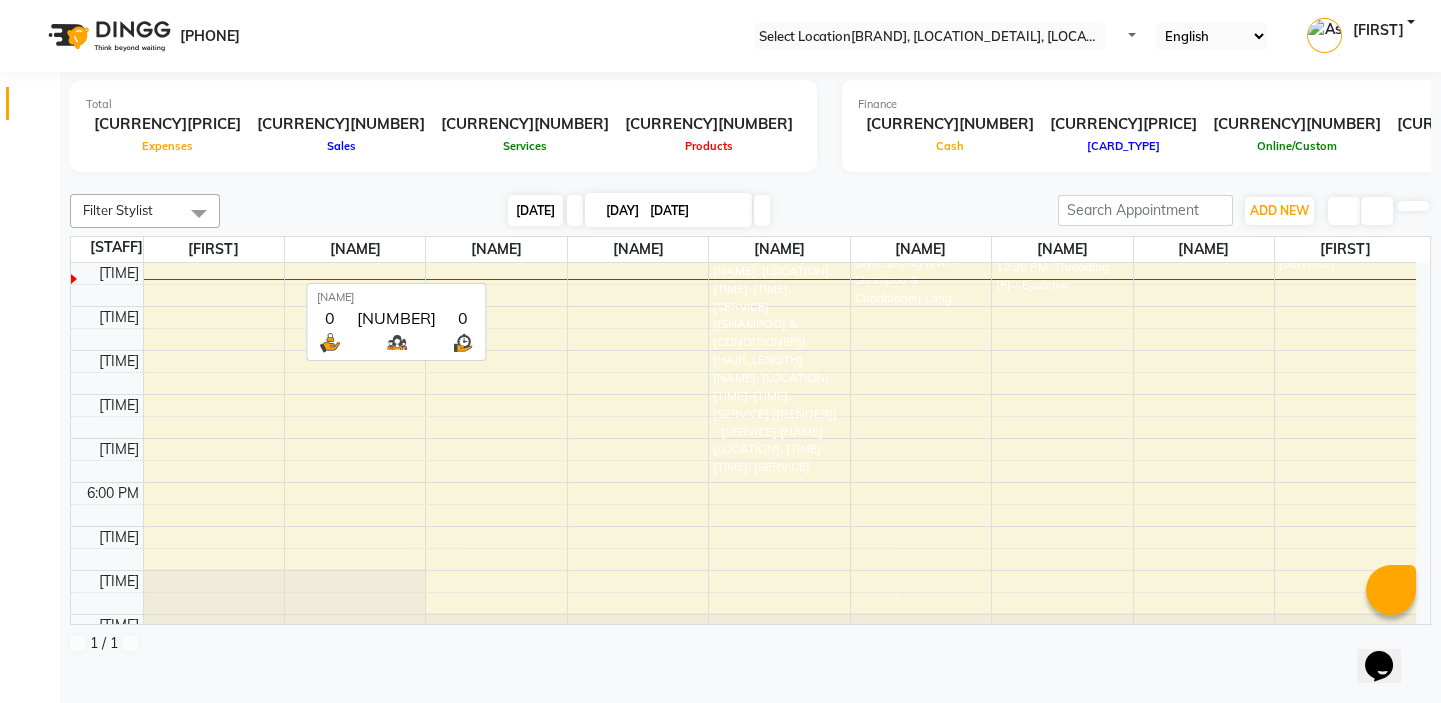 click on "[DATE]" at bounding box center [535, 210] 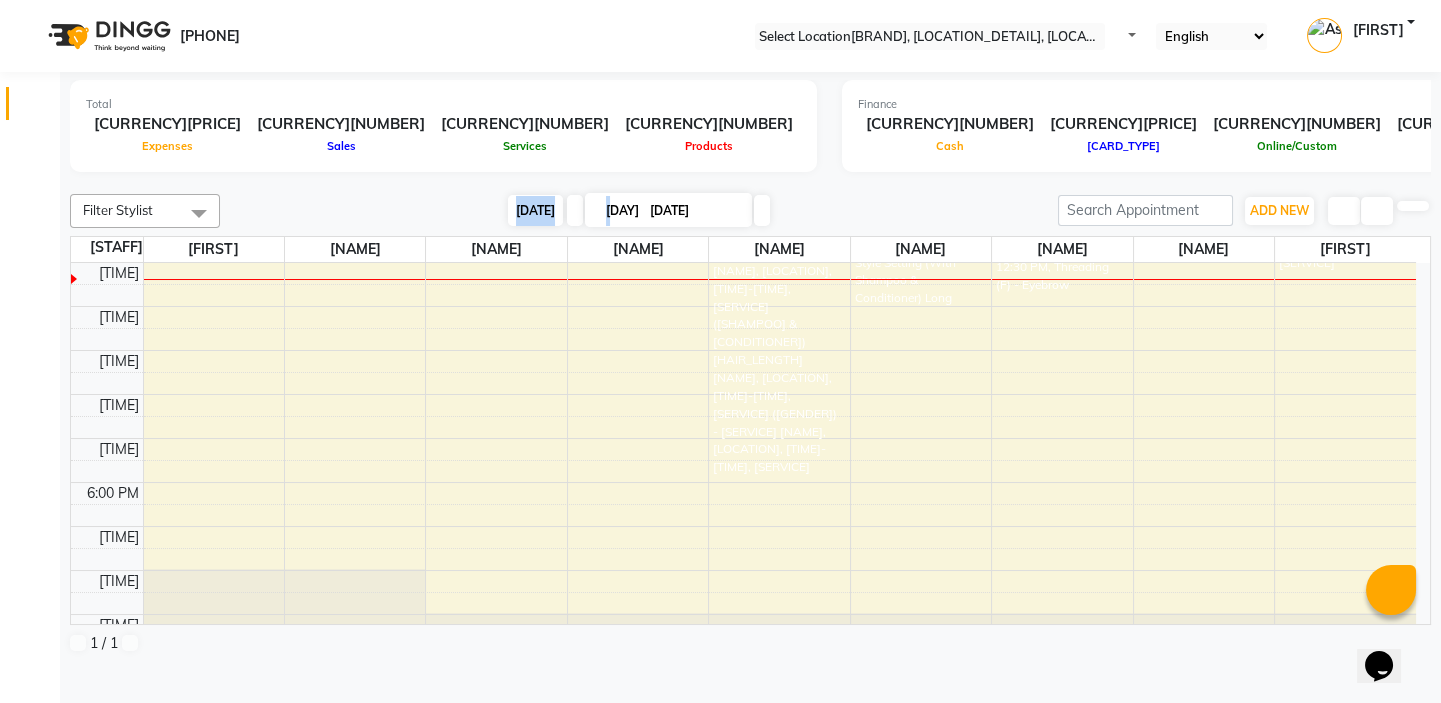 click on "[DATE]" at bounding box center (535, 210) 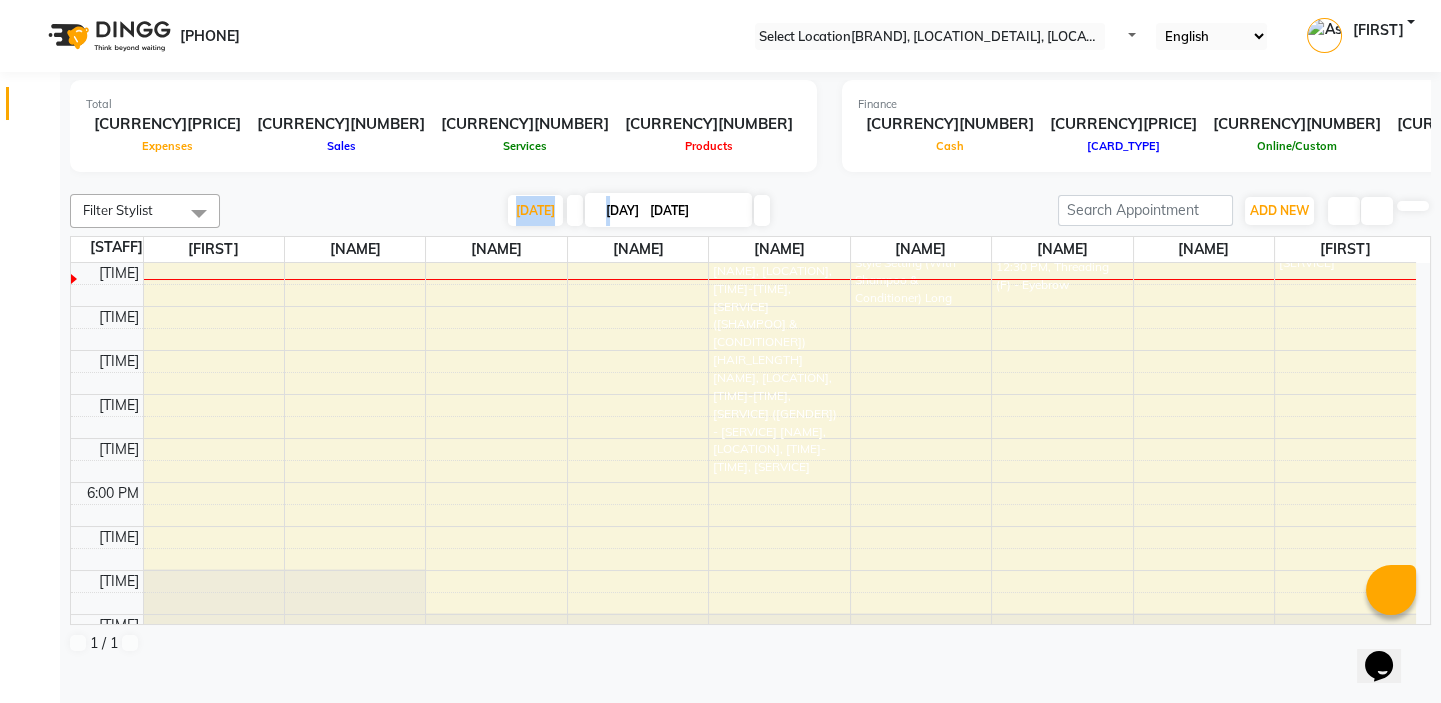 click on "[DATE] [DAY] [DATE]" at bounding box center [639, 211] 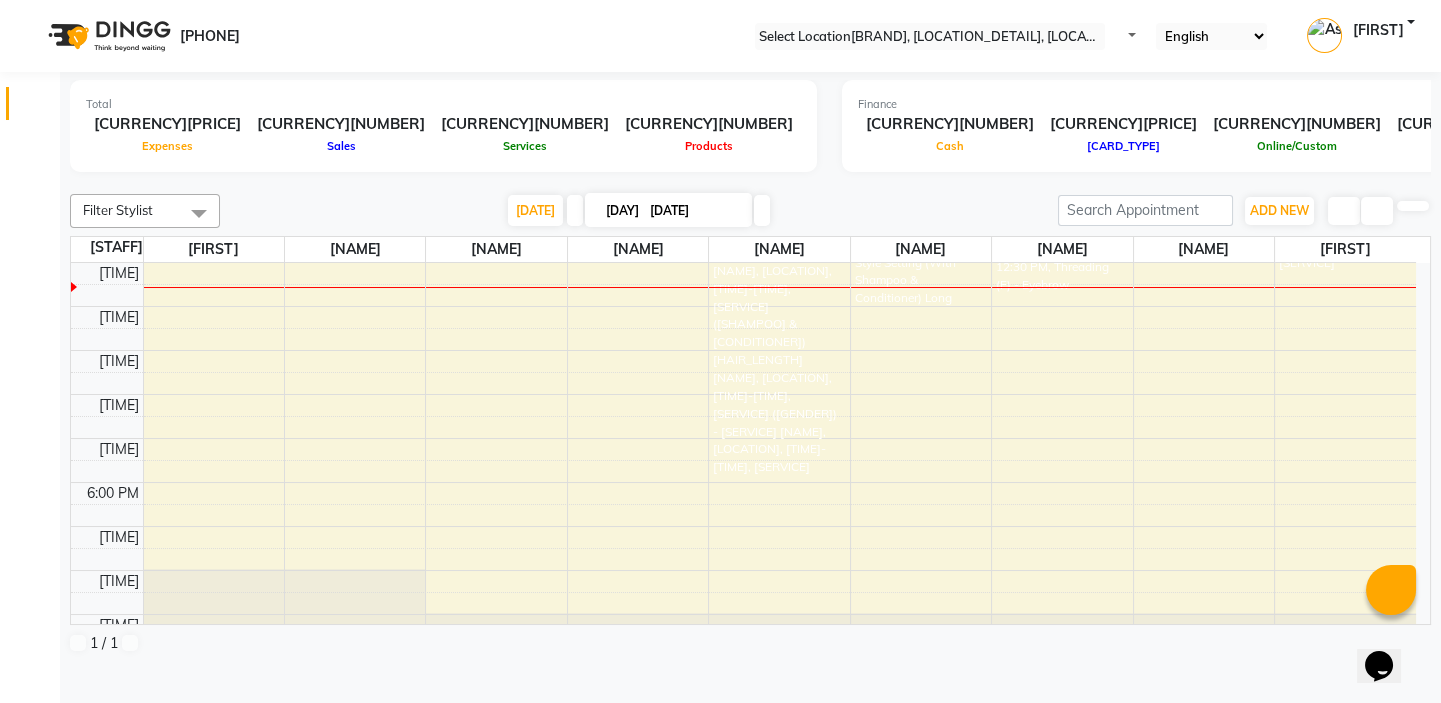 scroll, scrollTop: 0, scrollLeft: 0, axis: both 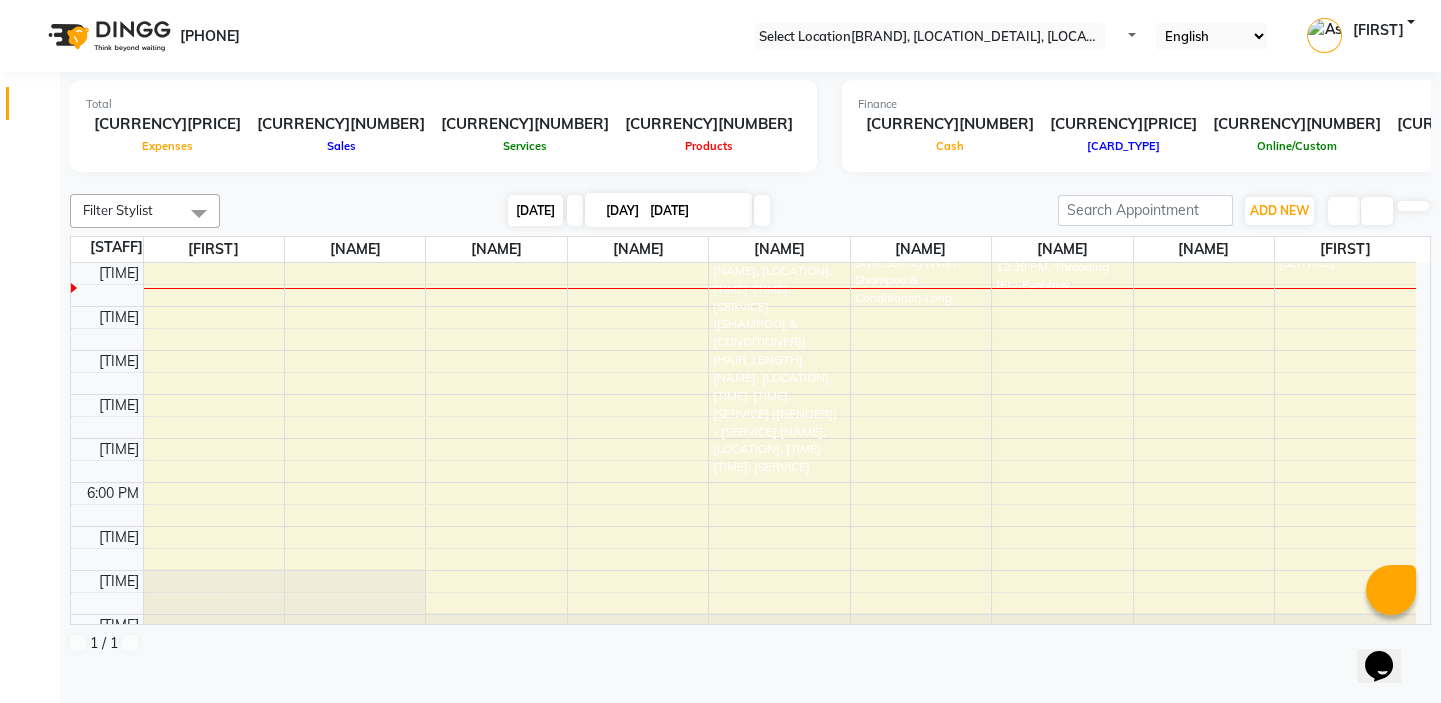 click on "[DATE]" at bounding box center (535, 210) 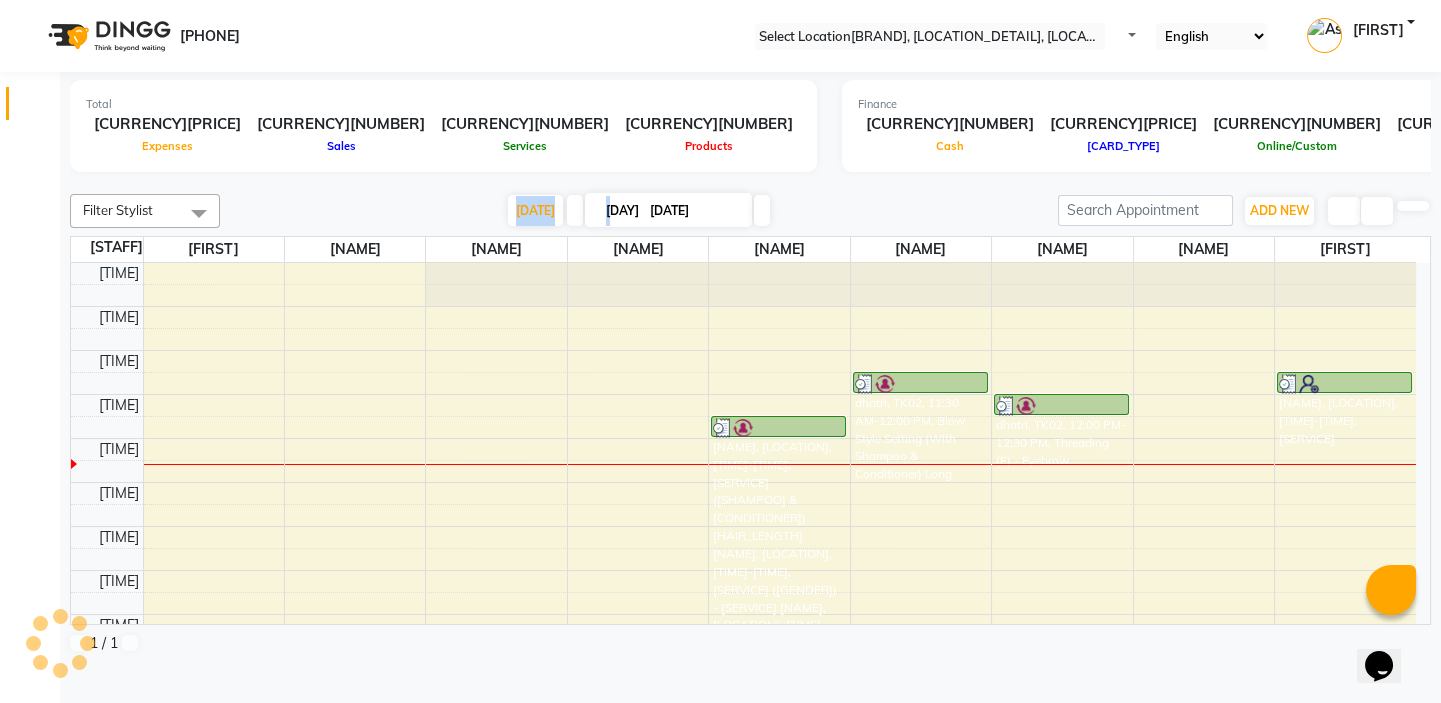 scroll, scrollTop: 176, scrollLeft: 0, axis: vertical 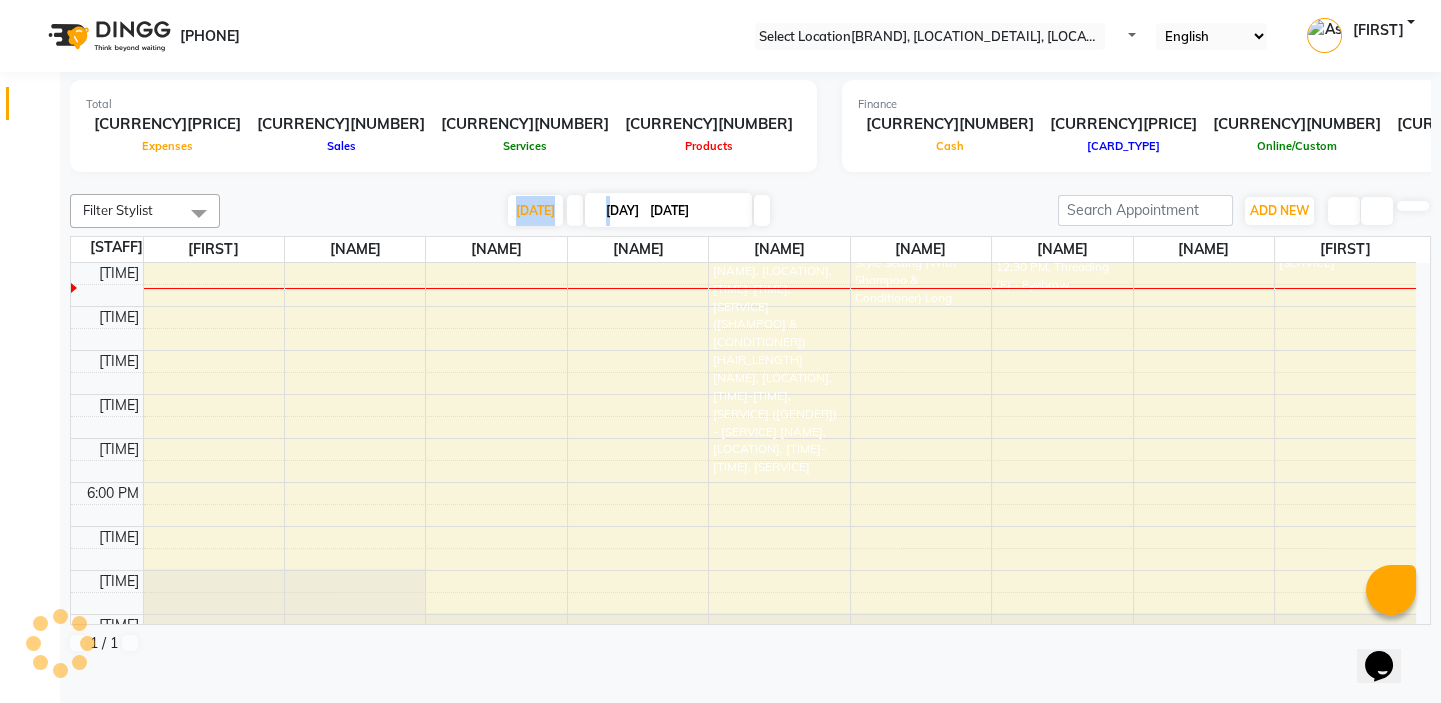 click on "[DATE] [DAY] [DATE]" at bounding box center [639, 211] 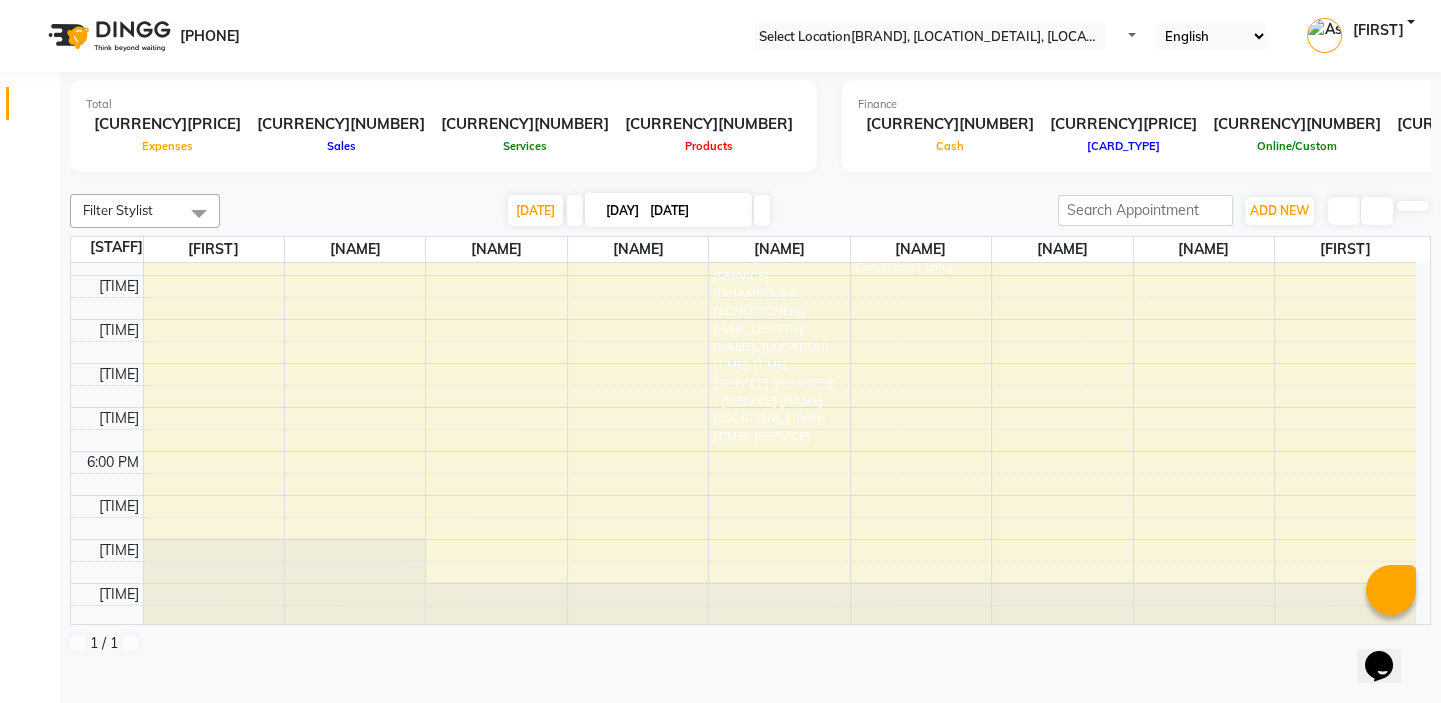 scroll, scrollTop: 0, scrollLeft: 0, axis: both 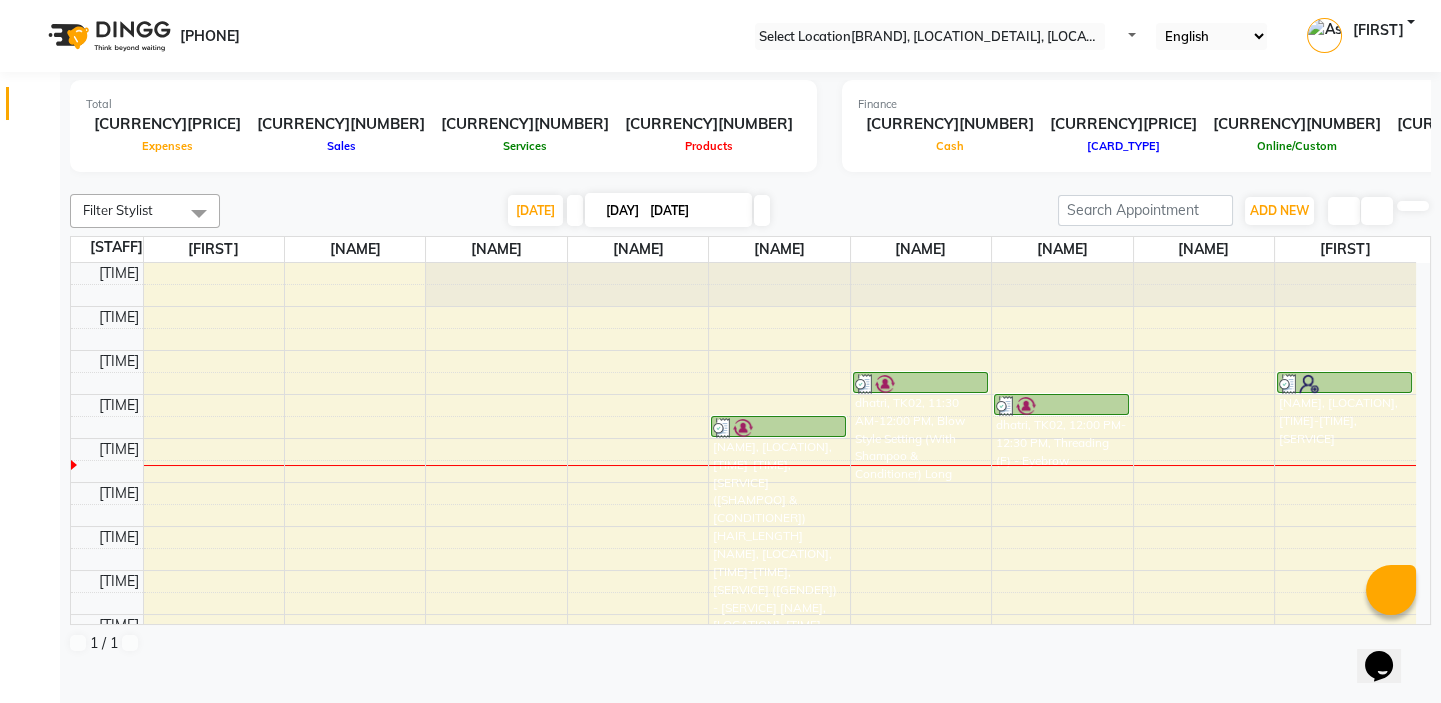 click on "[FIRST]" at bounding box center [213, 249] 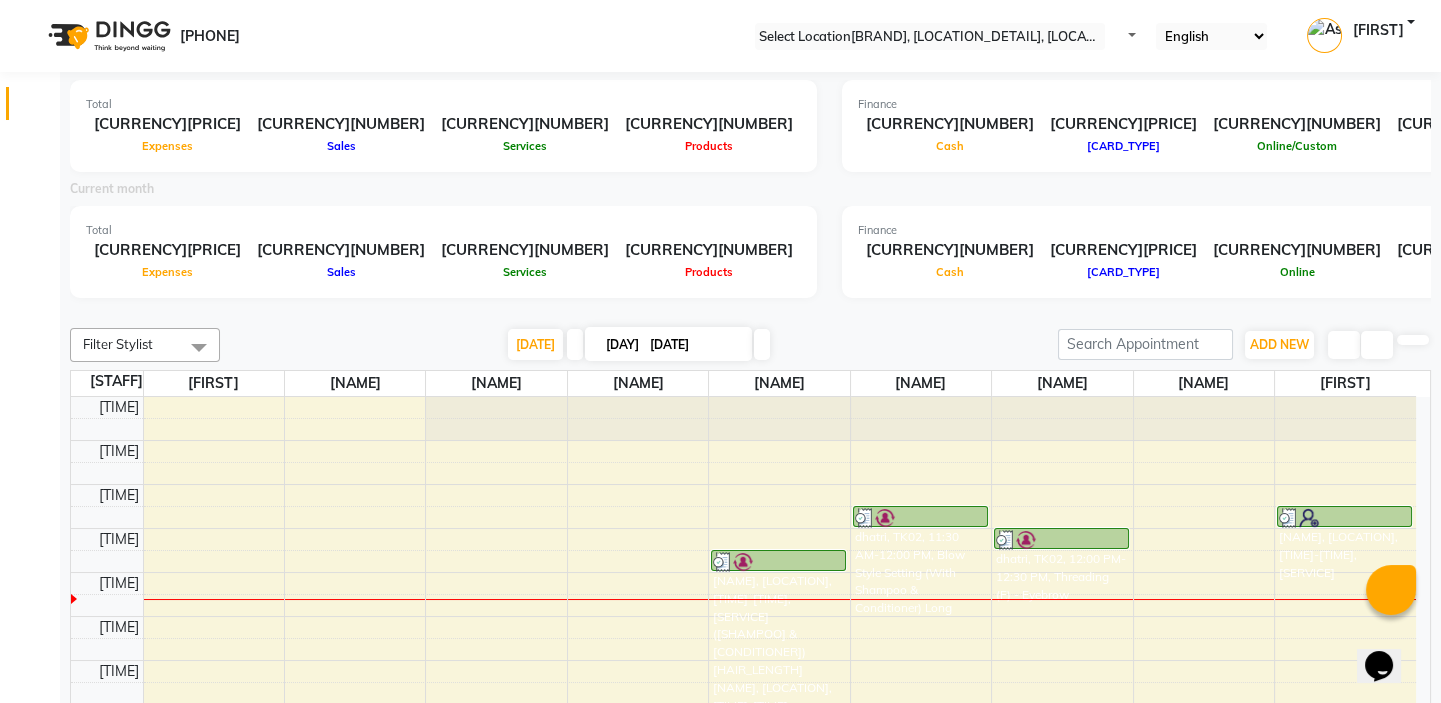 click at bounding box center [751, 312] 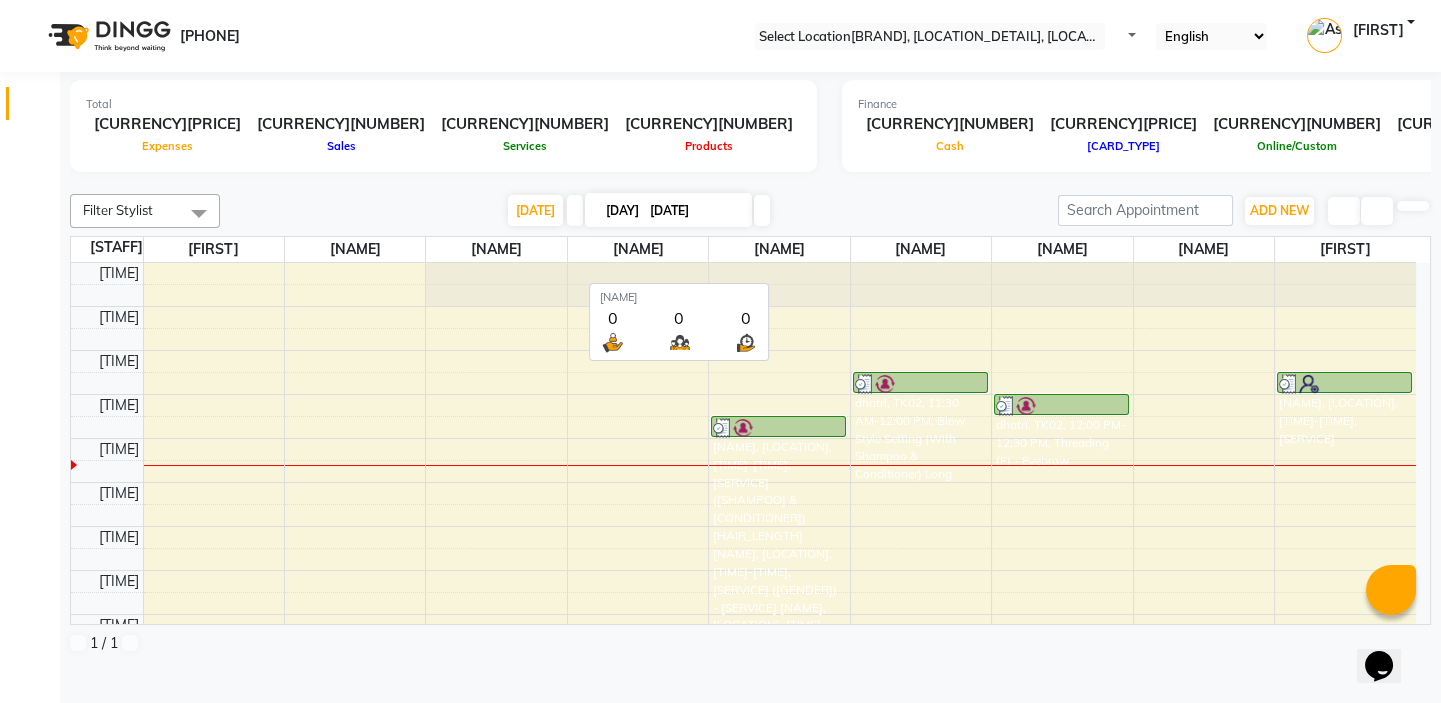 click on "Filter Stylist Select All Asmat Dinesh Himanshu Raj Shilpakar Sandhya SHAHID SUJEET Vaishnavi Vrinda Today  Tue 01-07-2025 Toggle Dropdown Add Appointment Add Invoice Add Expense Add Attendance Add Client Toggle Dropdown Add Appointment Add Invoice Add Expense Add Attendance Add Client ADD NEW Toggle Dropdown Add Appointment Add Invoice Add Expense Add Attendance Add Client Filter Stylist Select All Asmat Dinesh Himanshu Raj Shilpakar Sandhya SHAHID SUJEET Vaishnavi Vrinda Group By  Staff View   Room View  View as Vertical  Vertical - Week View  Horizontal  Horizontal - Week View  List  Toggle Dropdown Calendar Settings Manage Tags   Arrange Stylists   Reset Stylists  Full Screen Appointment Form Zoom 50% Staff/Room Display Count 9 Vaishnavi 0 0 0 Stylist Asmat Dinesh Sandhya Raj Shilpakar Vaishnavi SUJEET Vrinda SHAHID Himanshu 9:00 AM 10:00 AM 11:00 AM 12:00 PM 1:00 PM 2:00 PM 3:00 PM 4:00 PM 5:00 PM 6:00 PM 7:00 PM 8:00 PM 9:00 PM             dhatri, TK02, 12:00 PM-12:30 PM, Threading (F) - Eyebrow" at bounding box center [750, 424] 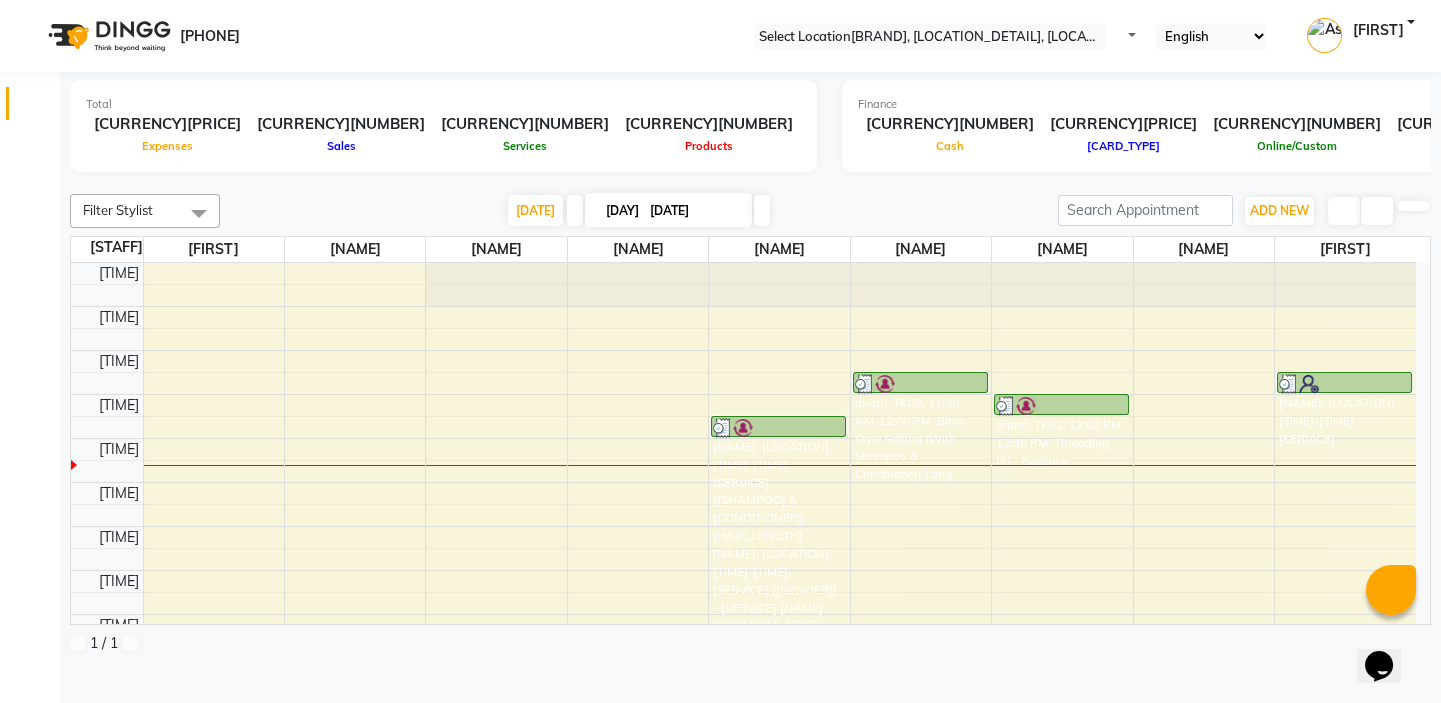 click on "[DATE] [DAY] [DATE]" at bounding box center [639, 211] 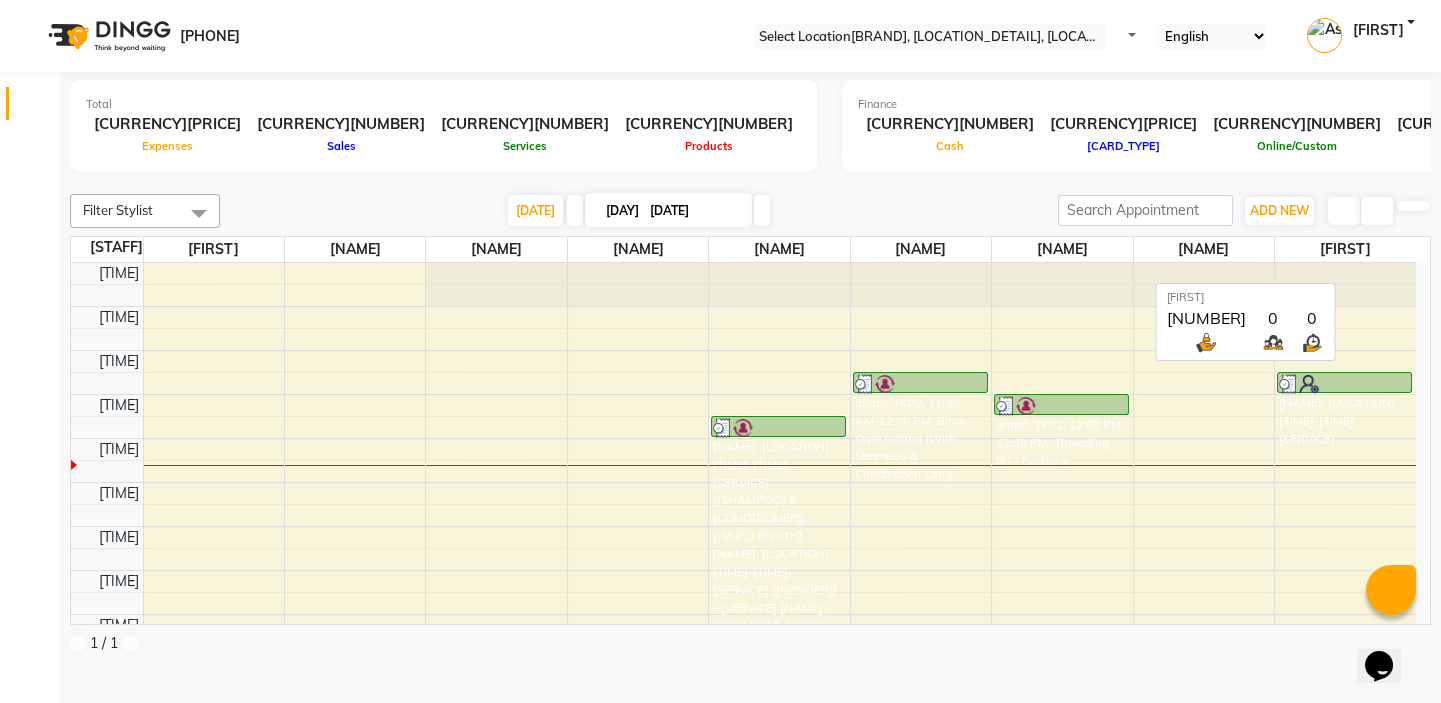 drag, startPoint x: 96, startPoint y: 263, endPoint x: 1383, endPoint y: 267, distance: 1287.0062 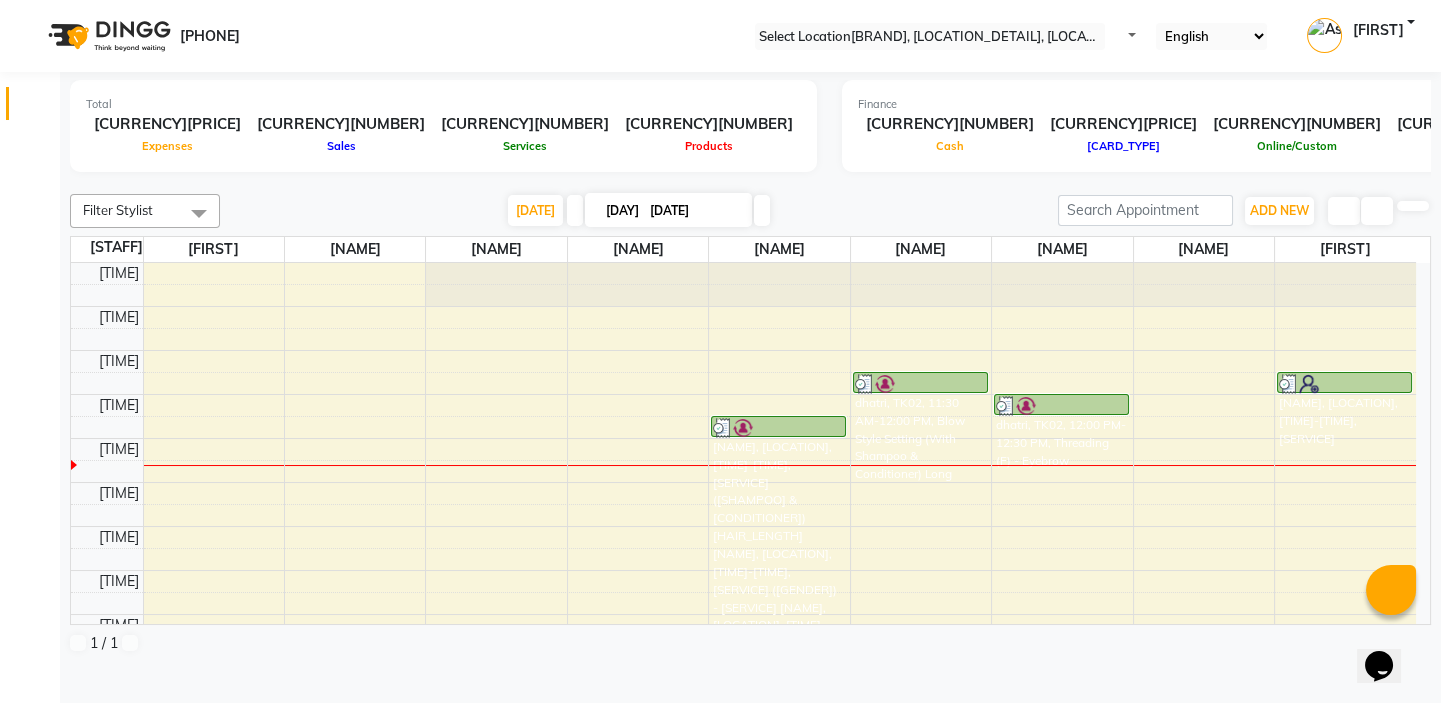 drag, startPoint x: 1383, startPoint y: 267, endPoint x: 68, endPoint y: 267, distance: 1315 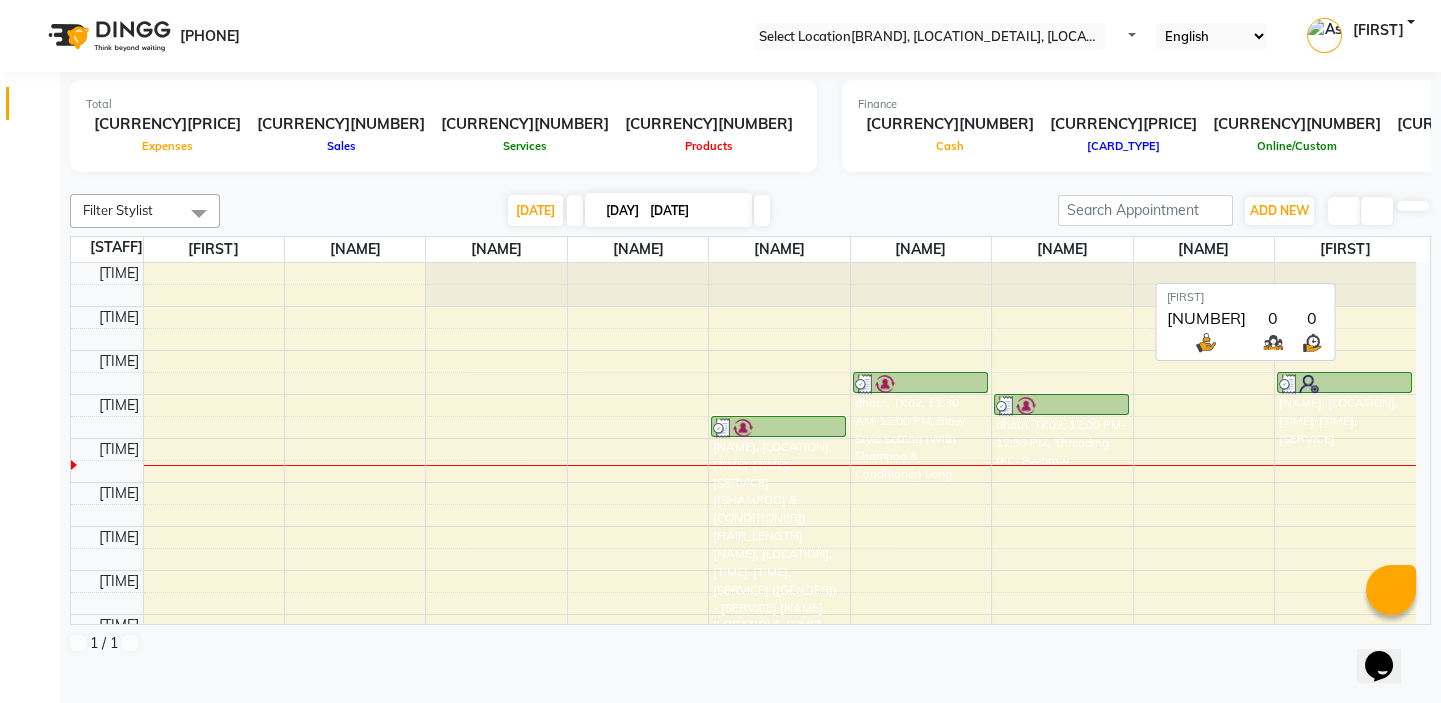 drag, startPoint x: 82, startPoint y: 258, endPoint x: 1402, endPoint y: 264, distance: 1320.0137 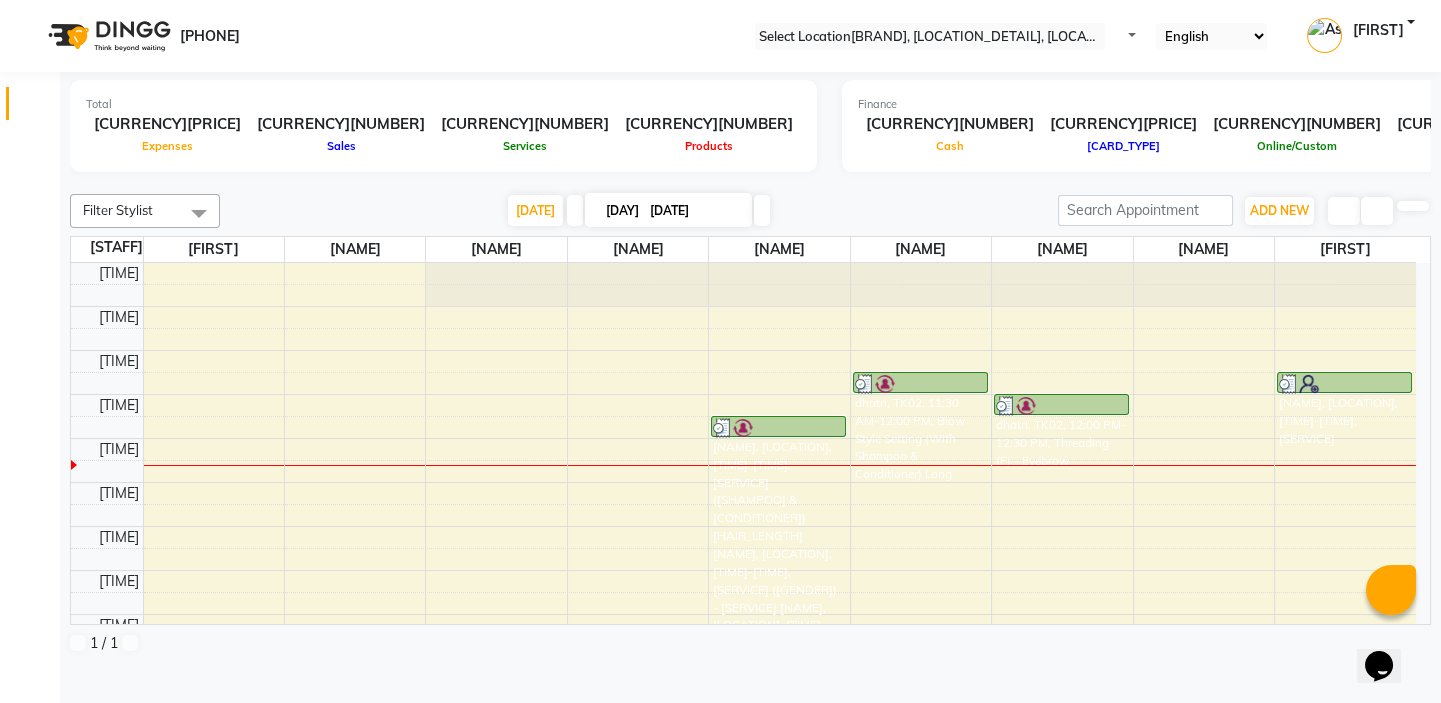 click on "[DATE] [DAY] [DATE]" at bounding box center (639, 211) 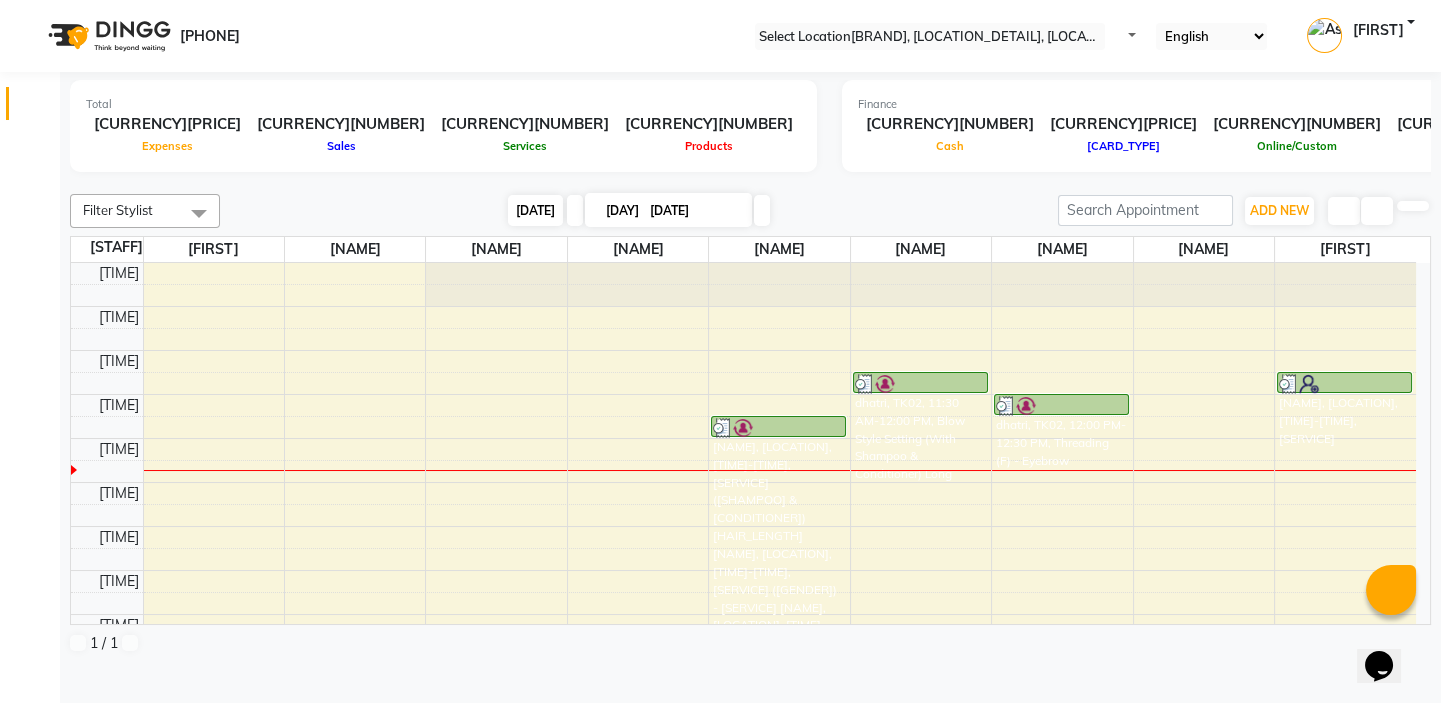 click on "[DATE]" at bounding box center (535, 210) 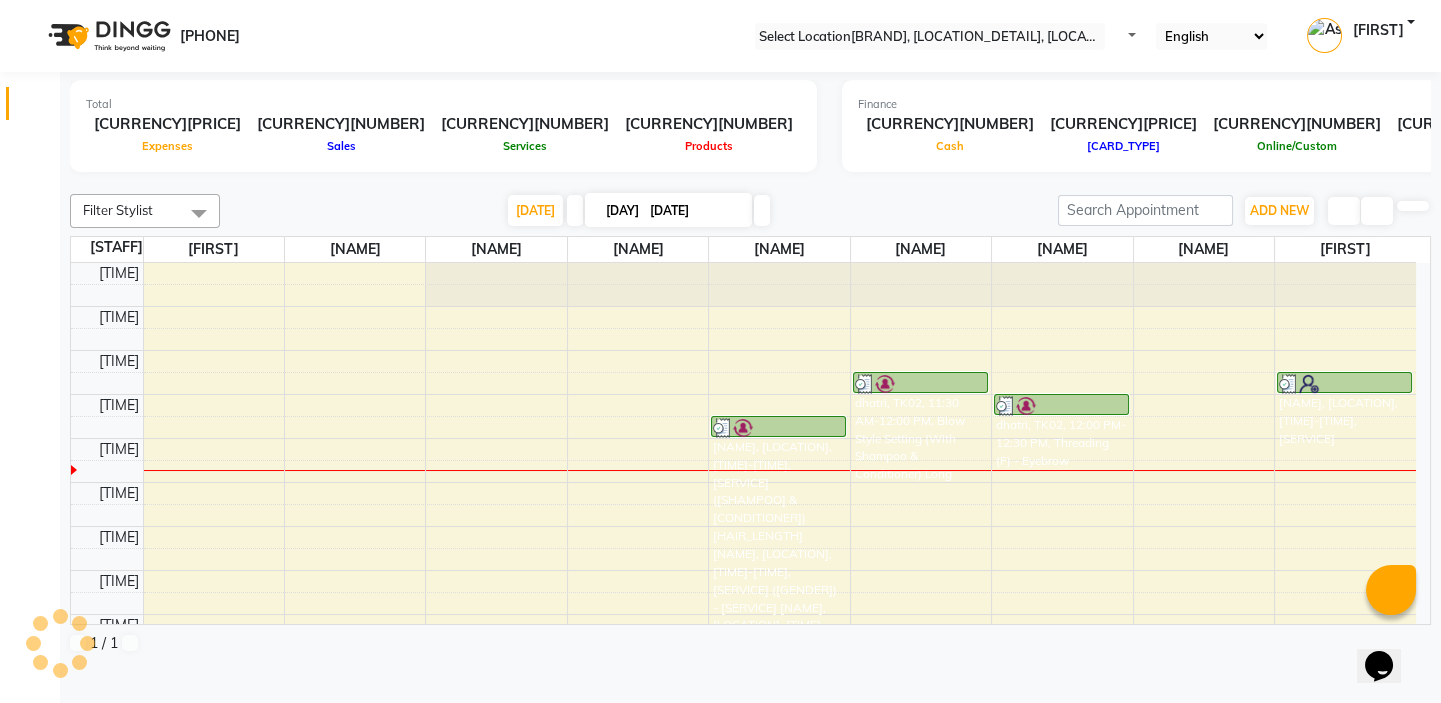 scroll, scrollTop: 176, scrollLeft: 0, axis: vertical 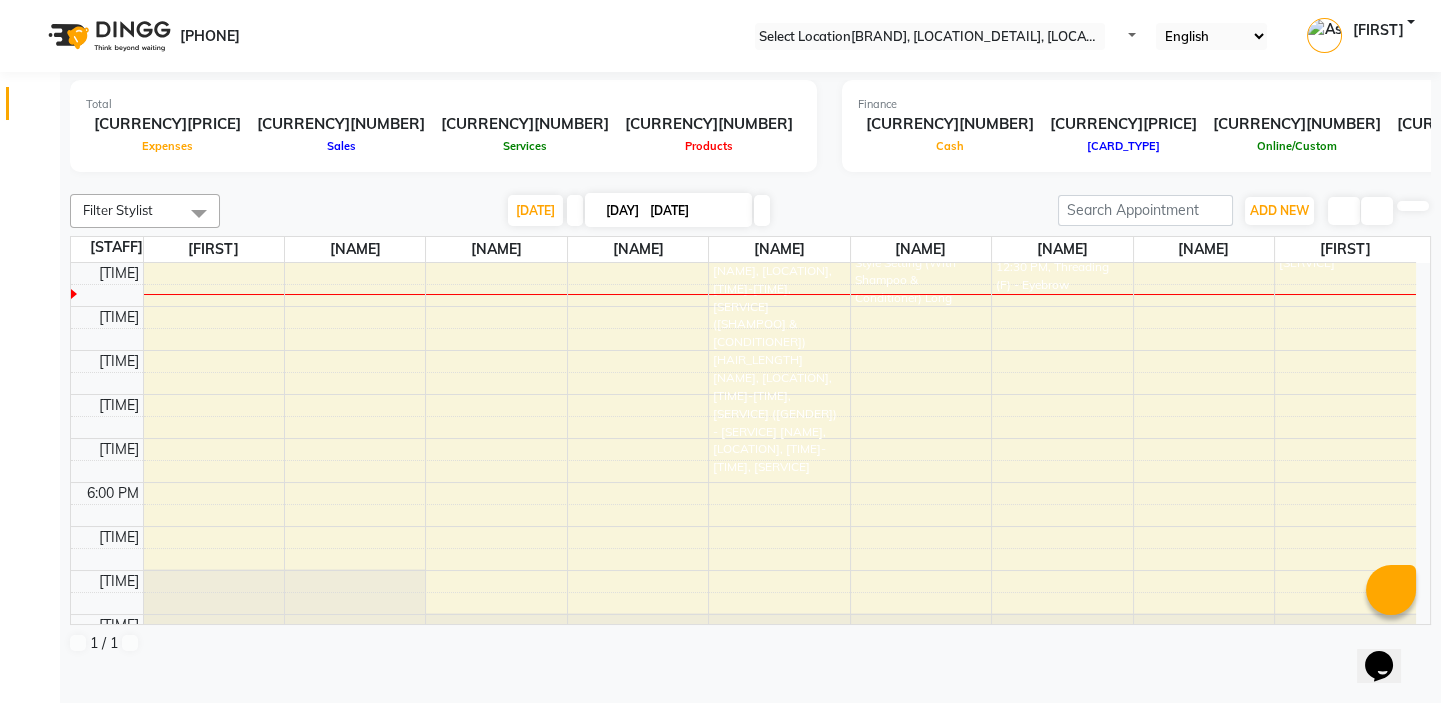 click on "Total [CURRENCY][PRICE] Expenses [CURRENCY][PRICE] Sales [CURRENCY][PRICE] Services [CURRENCY][PRICE] Products Finance [CURRENCY][PRICE] Cash [CURRENCY][PRICE] Card [CURRENCY][PRICE] Online/Custom [CURRENCY][PRICE] Petty cash [CURRENCY][PRICE] Due Redemption [CURRENCY][PRICE] Voucher [CURRENCY][PRICE] Prepaid [CURRENCY][PRICE] Package [CURRENCY][PRICE] Gift Cards [CURRENCY][PRICE] Wallet Appointment [NUMBER] Completed [NUMBER] Upcoming [NUMBER] Ongoing [NUMBER] No show Other sales [CURRENCY][PRICE] Packages [CURRENCY][PRICE] Memberships [CURRENCY][PRICE] Vouchers [CURRENCY][PRICE] Prepaids [CURRENCY][PRICE] Gift Cards Filter Stylist Select All [FIRST] [STAFF] [STAFF] [STAFF] [STAFF] [STAFF] [STAFF] [STAFF] [STAFF] [STAFF] [DATE] Toggle Dropdown Add Appointment Add Invoice Add Expense Add Attendance Add Client Toggle Dropdown Add Appointment Add Invoice Add Expense Add Attendance Add Client ADD NEW Toggle Dropdown Add Appointment Add Invoice Add Expense Add Attendance Add Client Filter Stylist Select All [FIRST] [STAFF] [STAFF] [STAFF] [STAFF] [STAFF] [STAFF] [STAFF] [STAFF] [STAFF] Group By Staff View Room View View as Vertical Vertical - Week View Horizontal Horizontal - Week View List Toggle Dropdown Manage Tags [PERCENTAGE]" at bounding box center [750, 369] 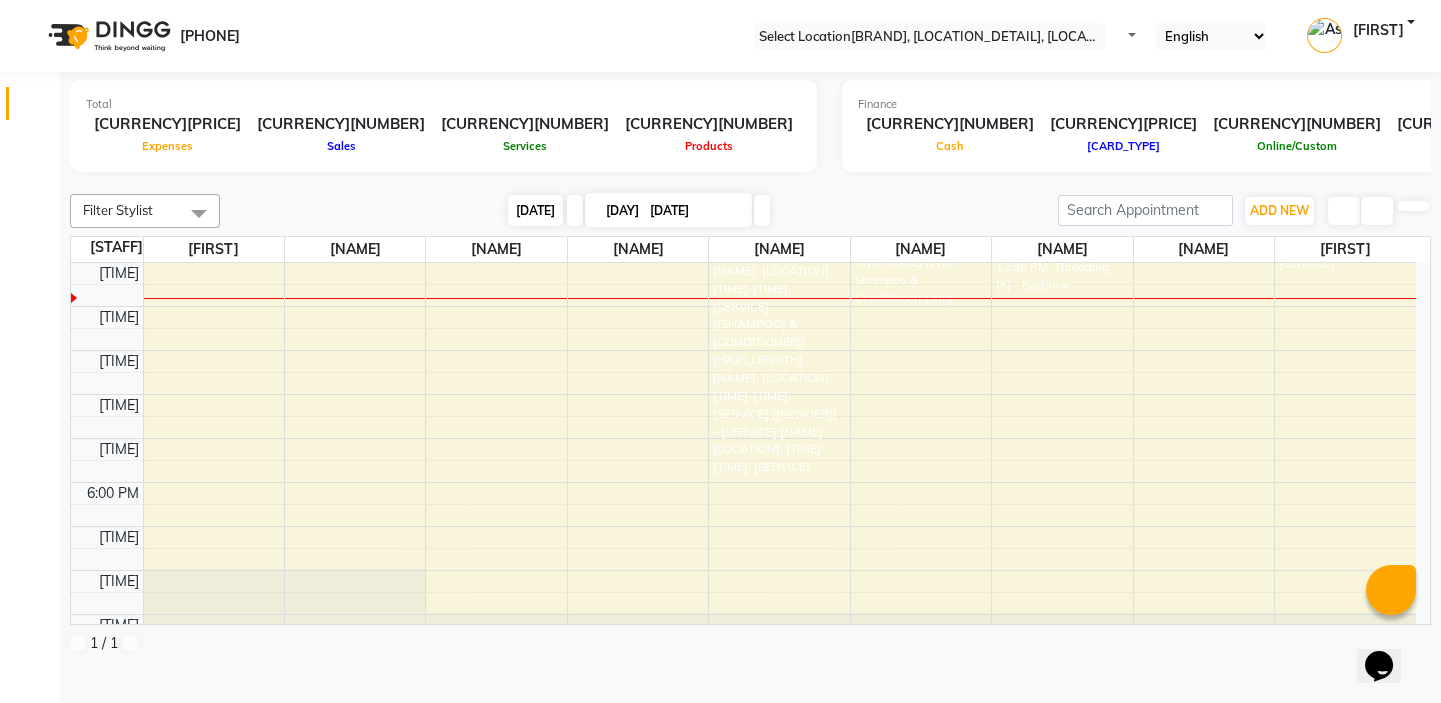 click on "[DATE]" at bounding box center [535, 210] 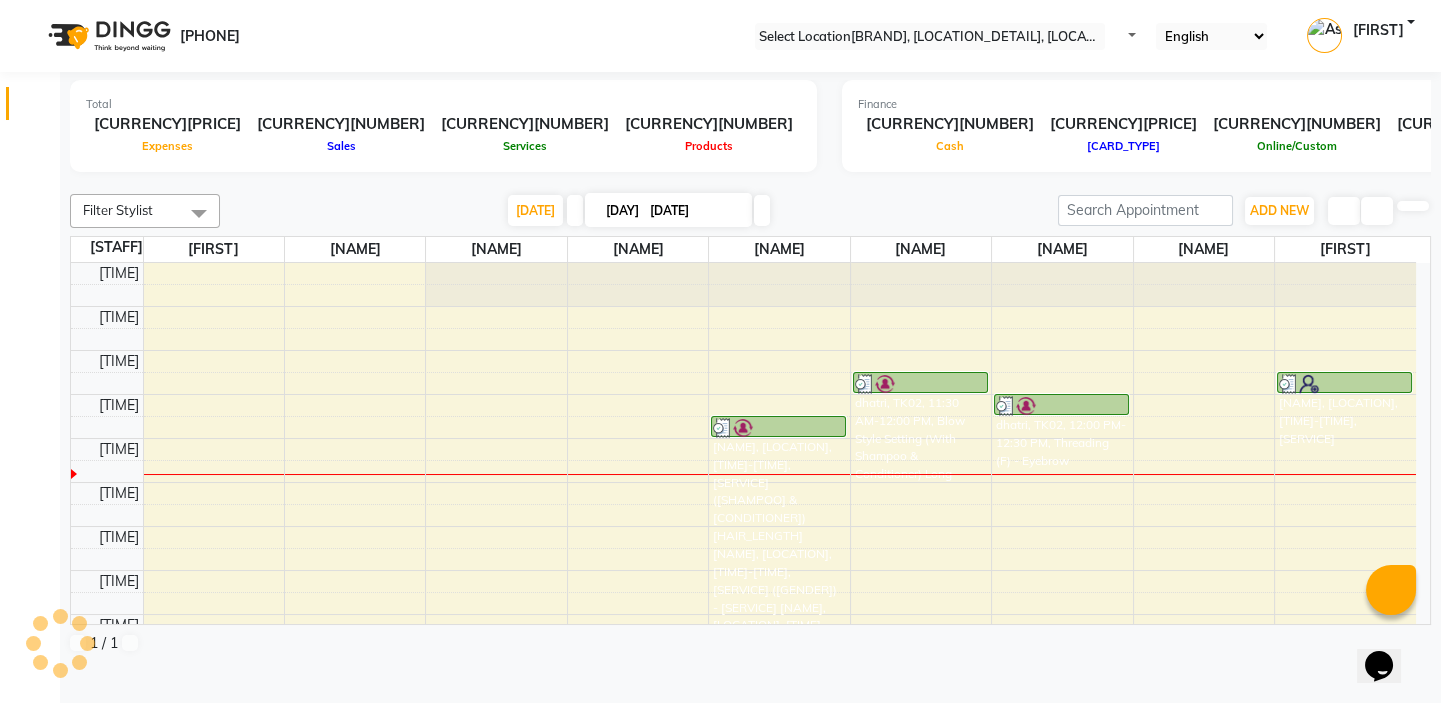 scroll, scrollTop: 176, scrollLeft: 0, axis: vertical 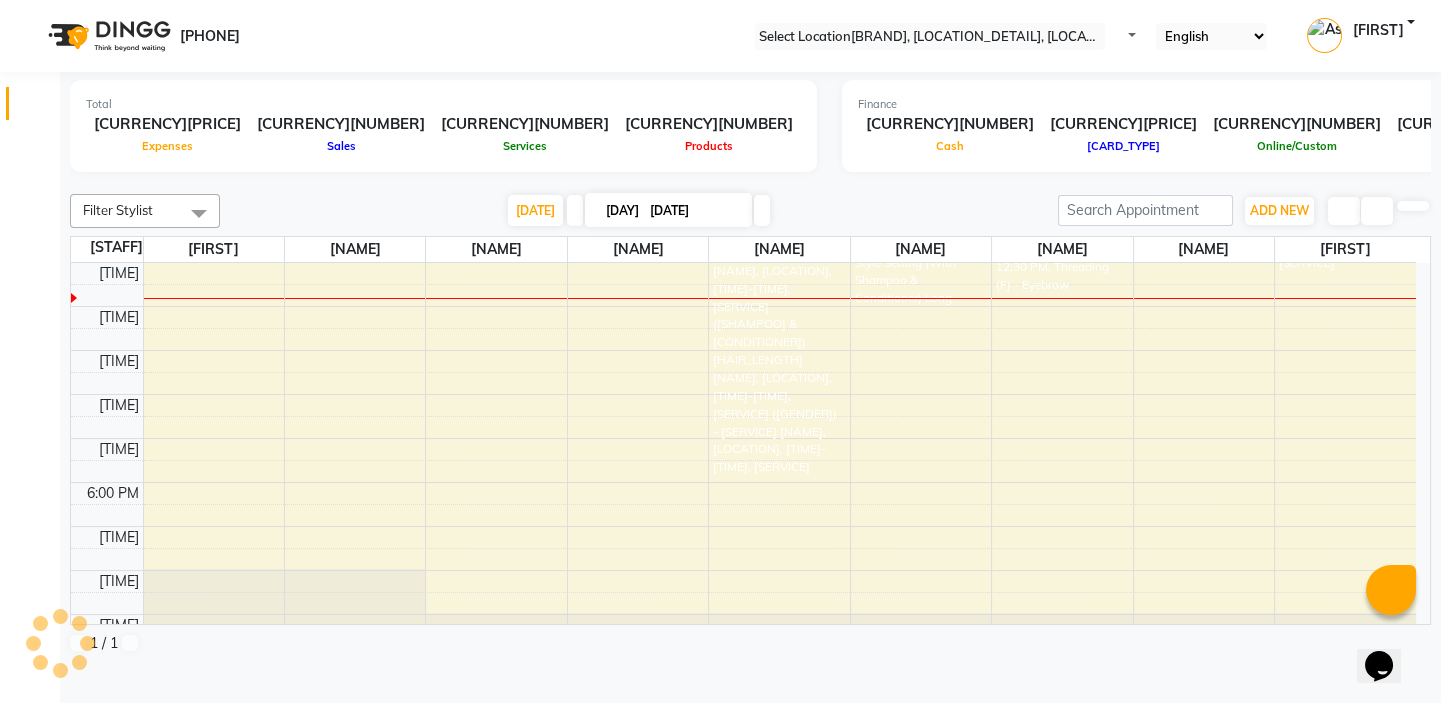 click on "Filter Stylist Select All Asmat Dinesh Himanshu Raj Shilpakar Sandhya SHAHID SUJEET Vaishnavi Vrinda Today  Tue 01-07-2025 Toggle Dropdown Add Appointment Add Invoice Add Expense Add Attendance Add Client Toggle Dropdown Add Appointment Add Invoice Add Expense Add Attendance Add Client ADD NEW Toggle Dropdown Add Appointment Add Invoice Add Expense Add Attendance Add Client Filter Stylist Select All Asmat Dinesh Himanshu Raj Shilpakar Sandhya SHAHID SUJEET Vaishnavi Vrinda Group By  Staff View   Room View  View as Vertical  Vertical - Week View  Horizontal  Horizontal - Week View  List  Toggle Dropdown Calendar Settings Manage Tags   Arrange Stylists   Reset Stylists  Full Screen Appointment Form Zoom 50% Staff/Room Display Count 9 Stylist Asmat Dinesh Sandhya Raj Shilpakar Vaishnavi SUJEET Vrinda SHAHID Himanshu 9:00 AM 10:00 AM 11:00 AM 12:00 PM 1:00 PM 2:00 PM 3:00 PM 4:00 PM 5:00 PM 6:00 PM 7:00 PM 8:00 PM 9:00 PM     dhatri, TK02, 12:30 PM-01:00 PM, Polish (F) - French Nail Polish  (10 Finger)" at bounding box center [750, 424] 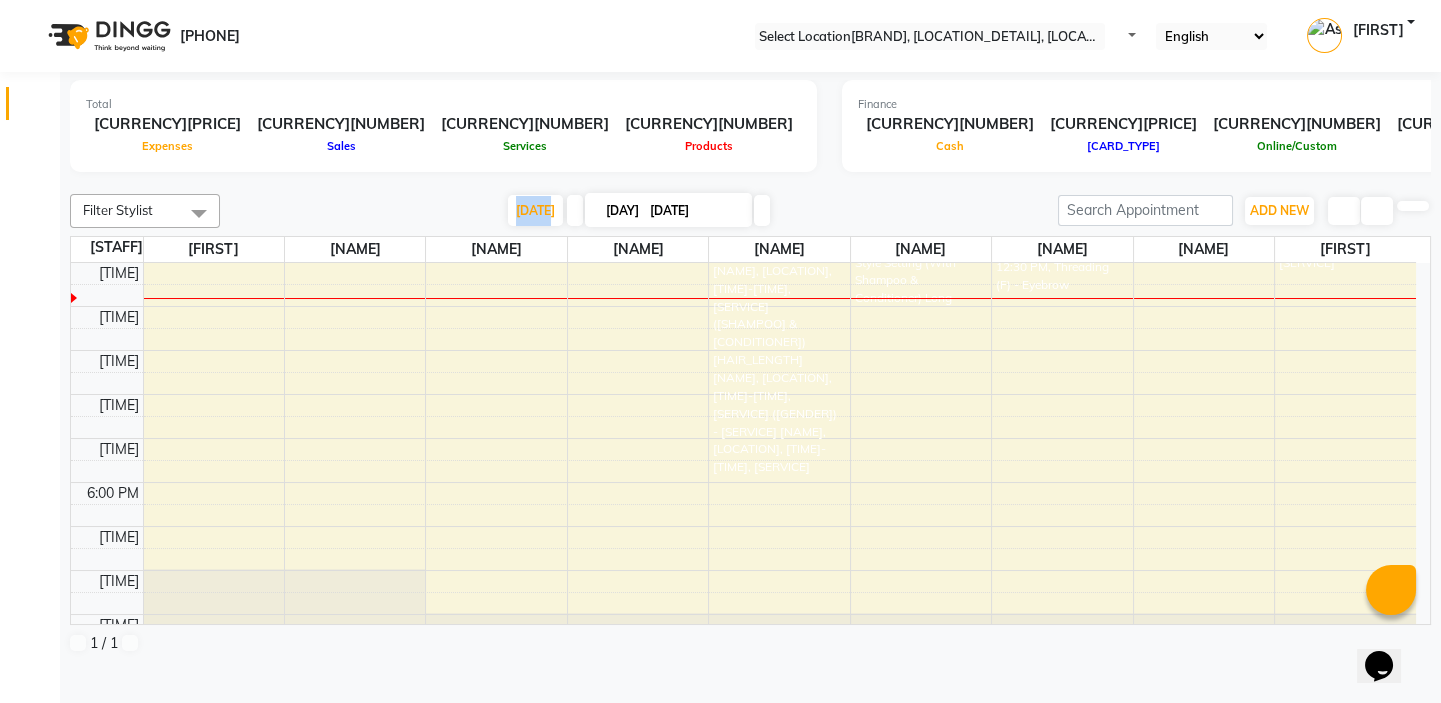 click on "Filter Stylist Select All Asmat Dinesh Himanshu Raj Shilpakar Sandhya SHAHID SUJEET Vaishnavi Vrinda Today  Tue 01-07-2025 Toggle Dropdown Add Appointment Add Invoice Add Expense Add Attendance Add Client Toggle Dropdown Add Appointment Add Invoice Add Expense Add Attendance Add Client ADD NEW Toggle Dropdown Add Appointment Add Invoice Add Expense Add Attendance Add Client Filter Stylist Select All Asmat Dinesh Himanshu Raj Shilpakar Sandhya SHAHID SUJEET Vaishnavi Vrinda Group By  Staff View   Room View  View as Vertical  Vertical - Week View  Horizontal  Horizontal - Week View  List  Toggle Dropdown Calendar Settings Manage Tags   Arrange Stylists   Reset Stylists  Full Screen Appointment Form Zoom 50% Staff/Room Display Count 9 Stylist Asmat Dinesh Sandhya Raj Shilpakar Vaishnavi SUJEET Vrinda SHAHID Himanshu 9:00 AM 10:00 AM 11:00 AM 12:00 PM 1:00 PM 2:00 PM 3:00 PM 4:00 PM 5:00 PM 6:00 PM 7:00 PM 8:00 PM 9:00 PM     dhatri, TK02, 12:30 PM-01:00 PM, Polish (F) - French Nail Polish  (10 Finger)" at bounding box center (750, 424) 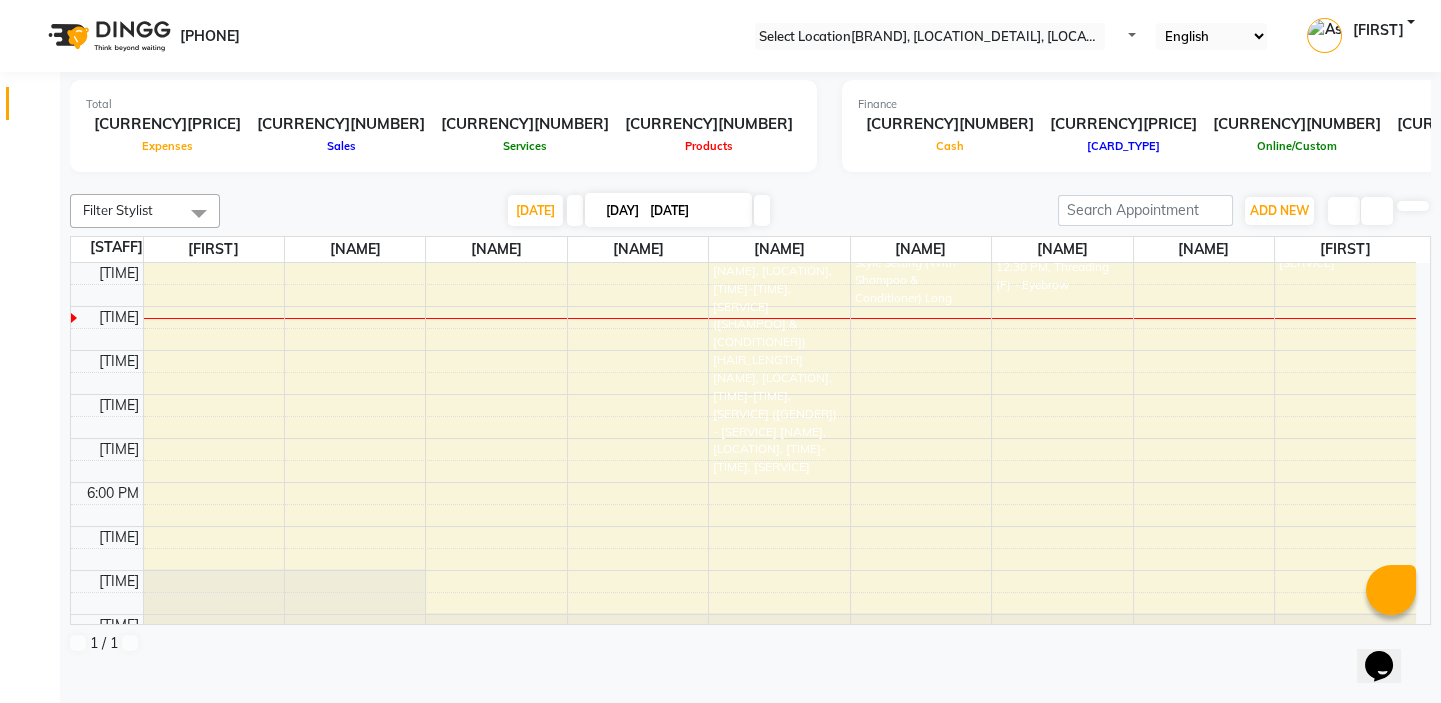 click on "[TIME] [TIME] [TIME] [TIME] [TIME] [TIME] [TIME] [TIME] [TIME] [TIME] [TIME] [TIME]     [NAME], [LOCATION], [TIME]-[TIME], [SERVICE]     [NAME], [LOCATION], [TIME]-[TIME], [SERVICE] ([SHAMPOO] & [CONDITIONER]) [HAIR_LENGTH]     [NAME], [LOCATION], [TIME]-[TIME], [SERVICE] ([GENDER]) - [SERVICE]     [NAME], [LOCATION], [TIME]-[TIME], [SERVICE]" at bounding box center (743, 372) 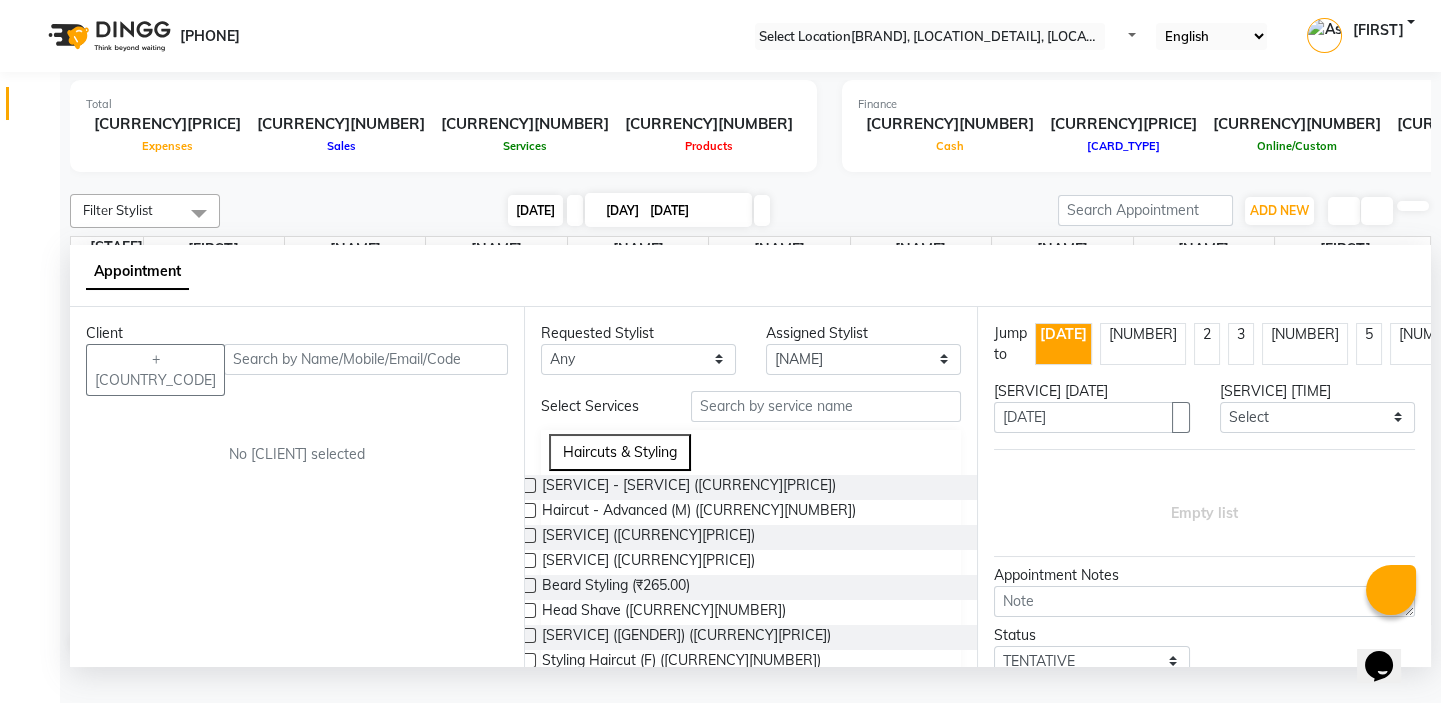 click on "[DATE]" at bounding box center (535, 210) 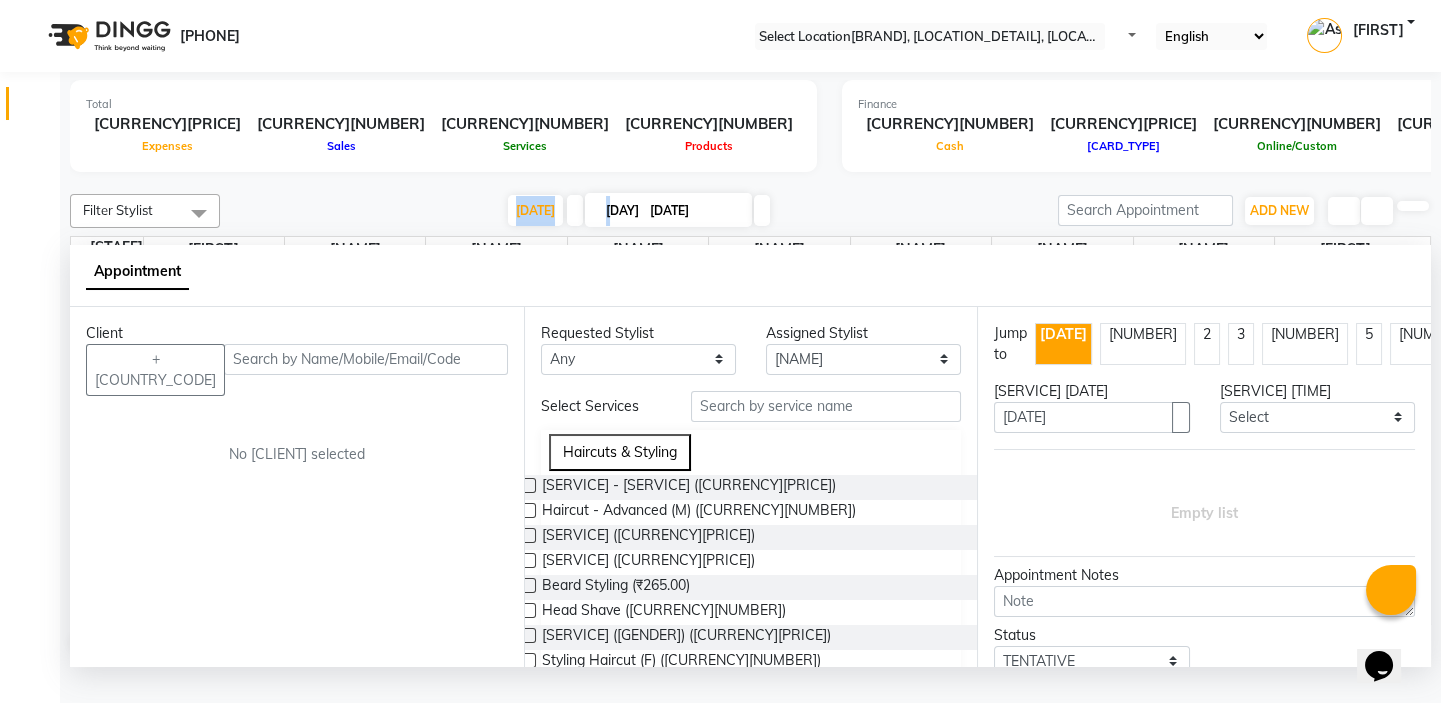 scroll, scrollTop: 208, scrollLeft: 0, axis: vertical 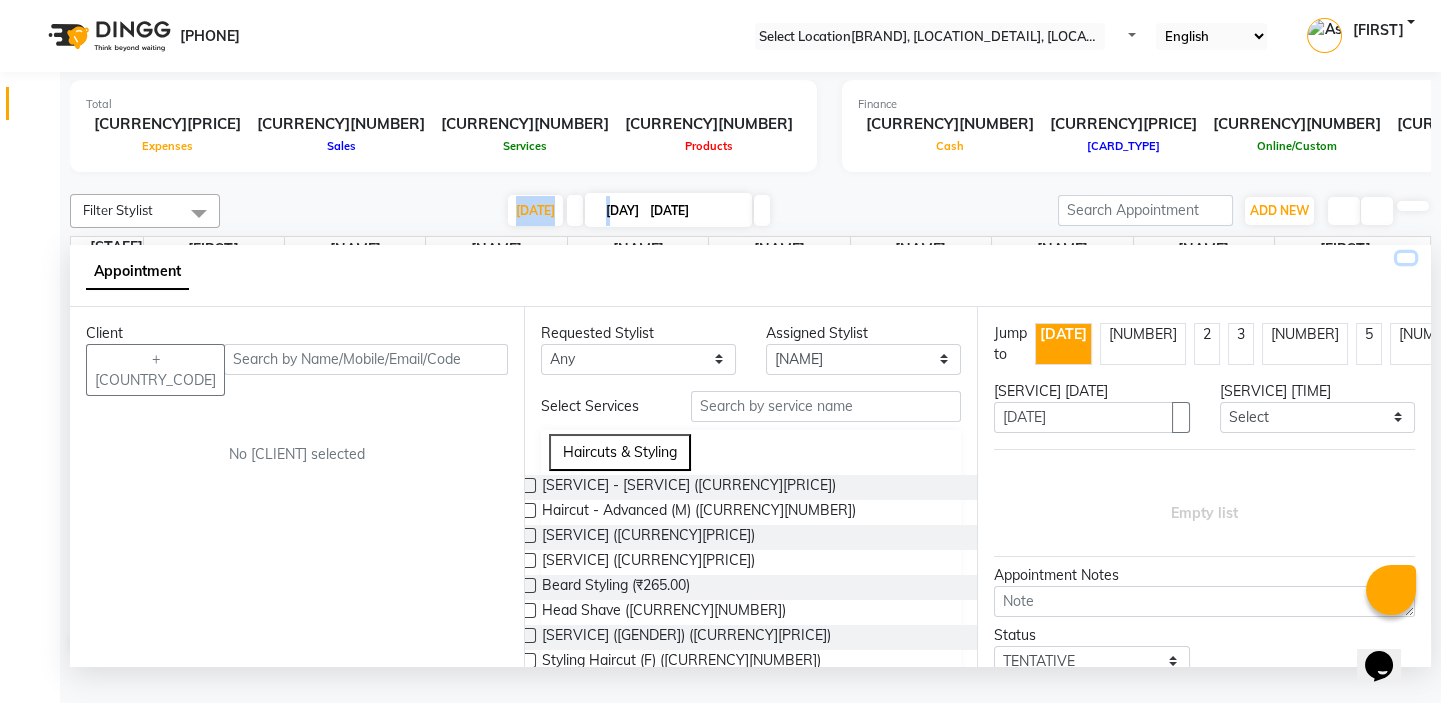 click at bounding box center [1406, 258] 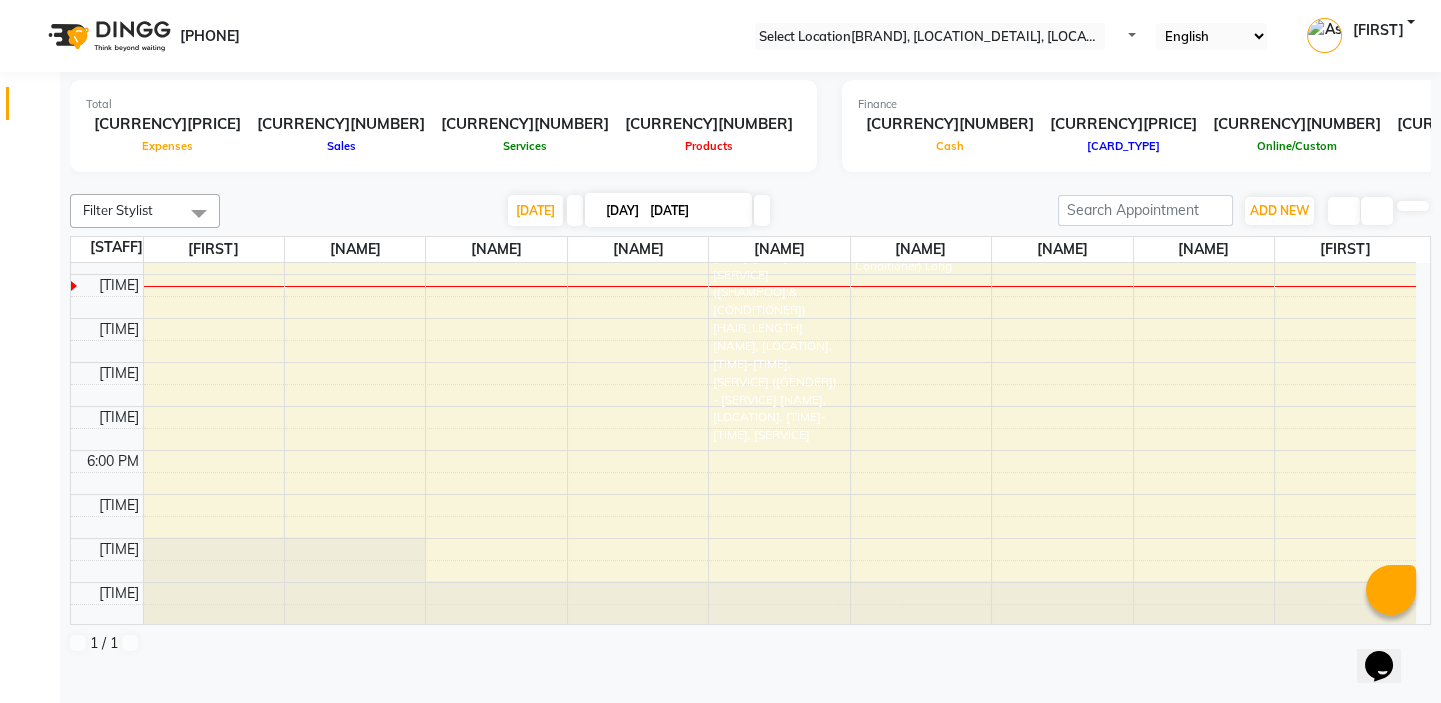 click at bounding box center (750, 182) 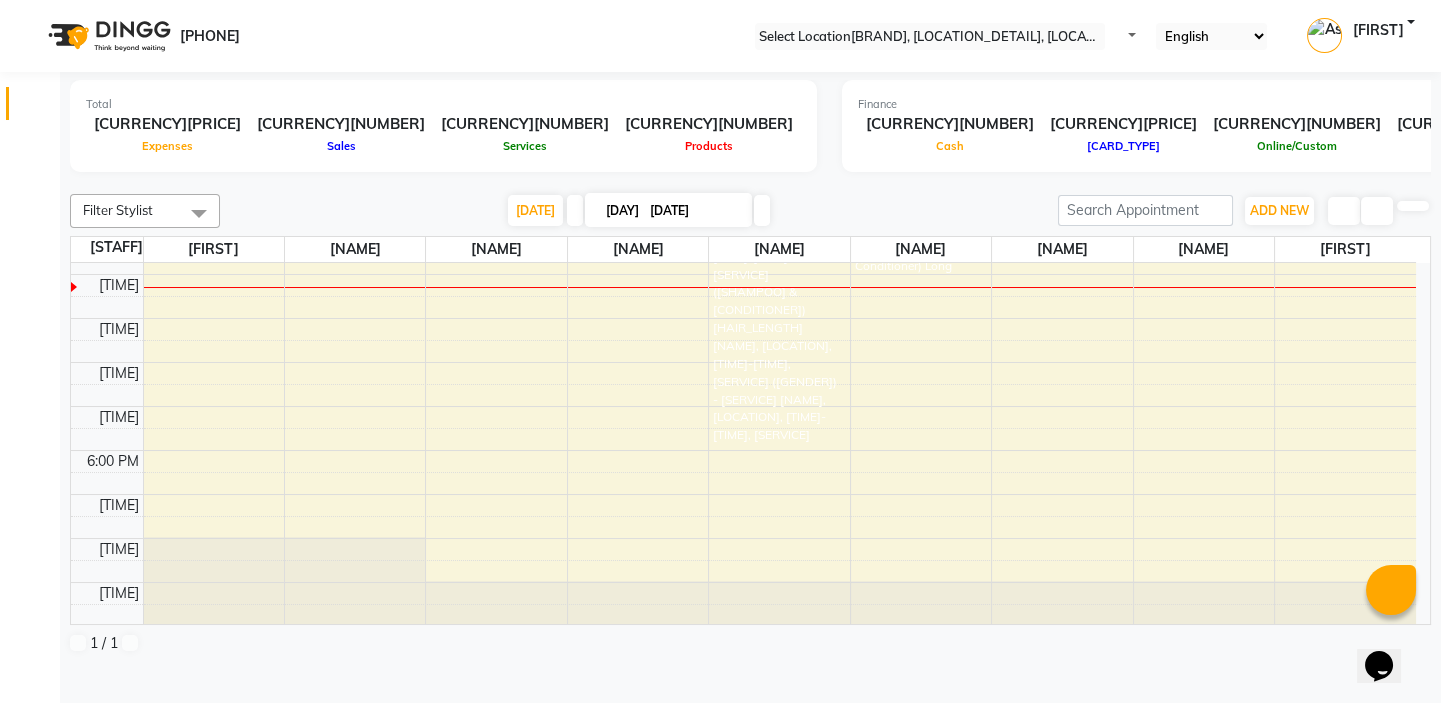 click at bounding box center (750, 182) 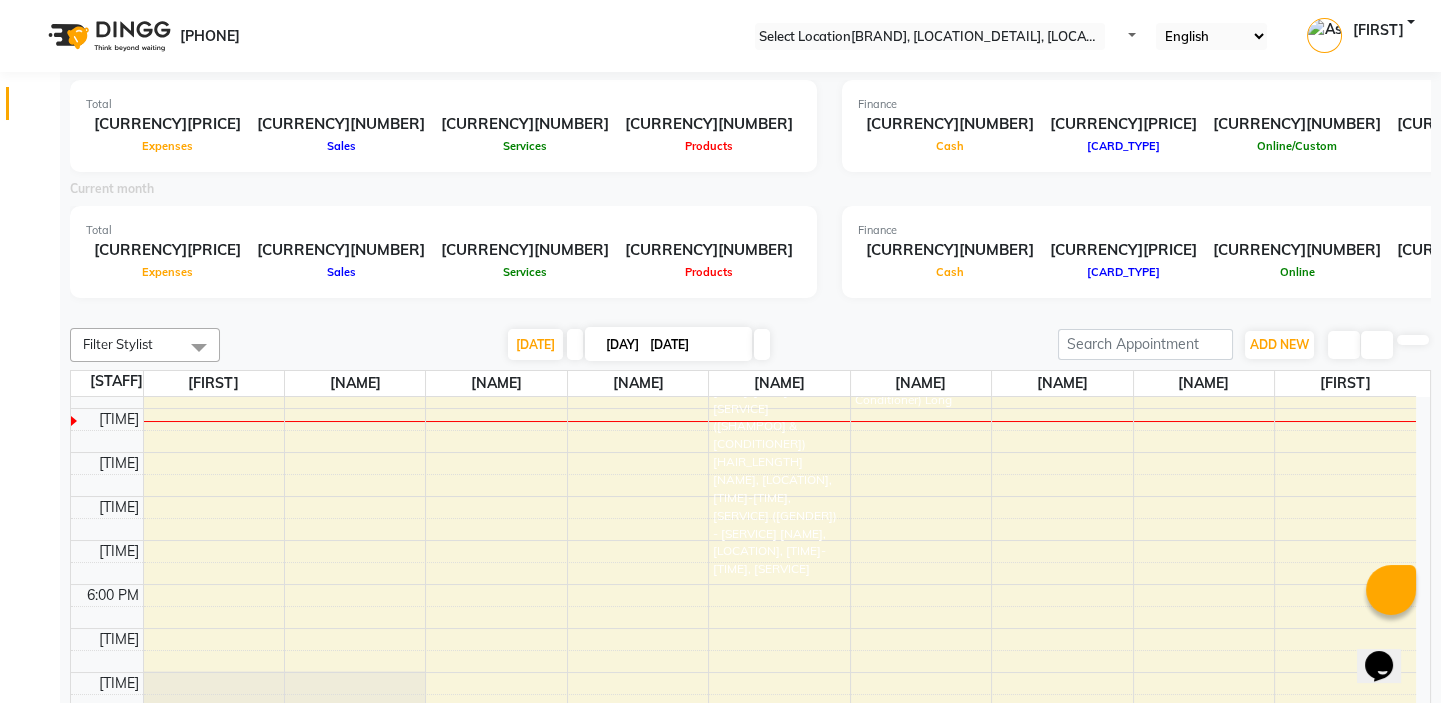 click at bounding box center (750, 312) 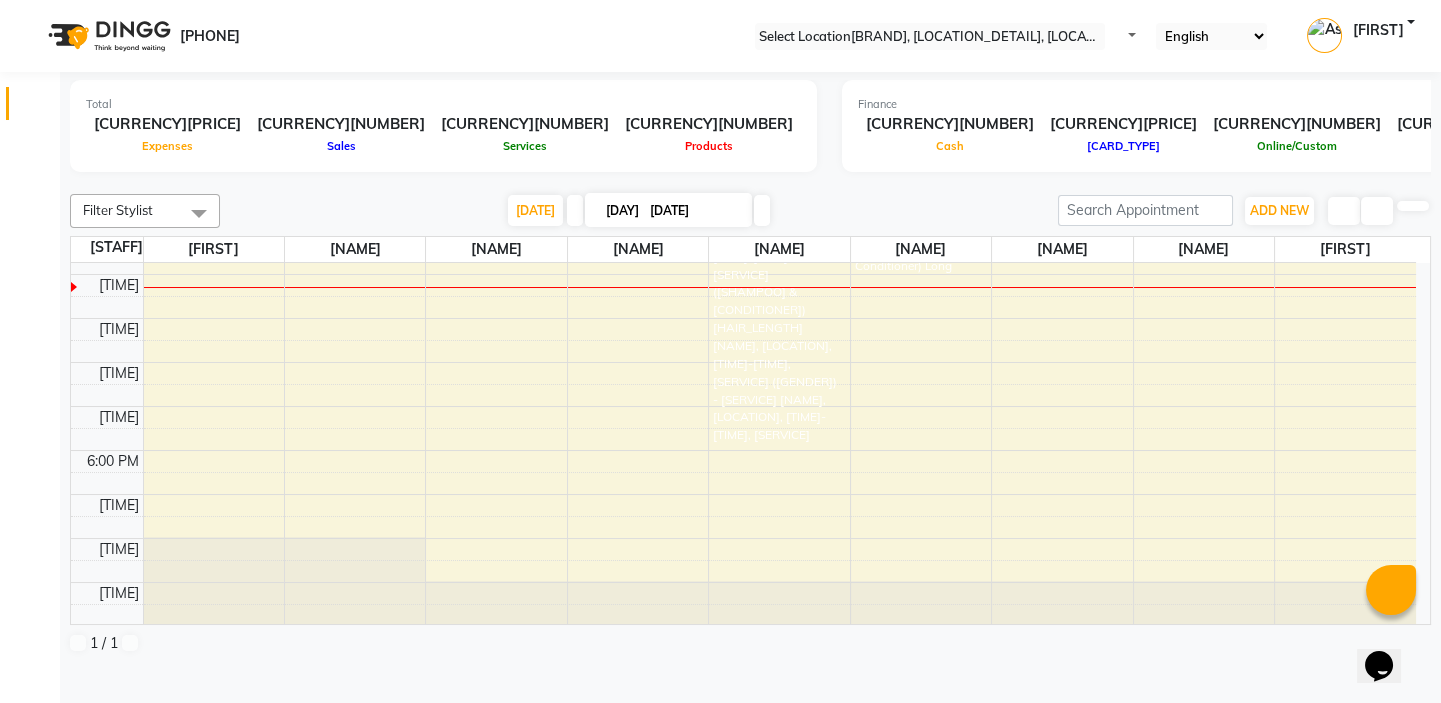 click on "Filter Stylist Select All Asmat Dinesh Himanshu Raj Shilpakar Sandhya SHAHID SUJEET Vaishnavi Vrinda Today  Tue 01-07-2025 Toggle Dropdown Add Appointment Add Invoice Add Expense Add Attendance Add Client Toggle Dropdown Add Appointment Add Invoice Add Expense Add Attendance Add Client ADD NEW Toggle Dropdown Add Appointment Add Invoice Add Expense Add Attendance Add Client Filter Stylist Select All Asmat Dinesh Himanshu Raj Shilpakar Sandhya SHAHID SUJEET Vaishnavi Vrinda Group By  Staff View   Room View  View as Vertical  Vertical - Week View  Horizontal  Horizontal - Week View  List  Toggle Dropdown Calendar Settings Manage Tags   Arrange Stylists   Reset Stylists  Full Screen Appointment Form Zoom 50% Staff/Room Display Count 9 Stylist Asmat Dinesh Sandhya Raj Shilpakar Vaishnavi SUJEET Vrinda SHAHID Himanshu 9:00 AM 10:00 AM 11:00 AM 12:00 PM 1:00 PM 2:00 PM 3:00 PM 4:00 PM 5:00 PM 6:00 PM 7:00 PM 8:00 PM 9:00 PM     dhatri, TK02, 12:30 PM-01:00 PM, Polish (F) - French Nail Polish  (10 Finger)" at bounding box center (750, 424) 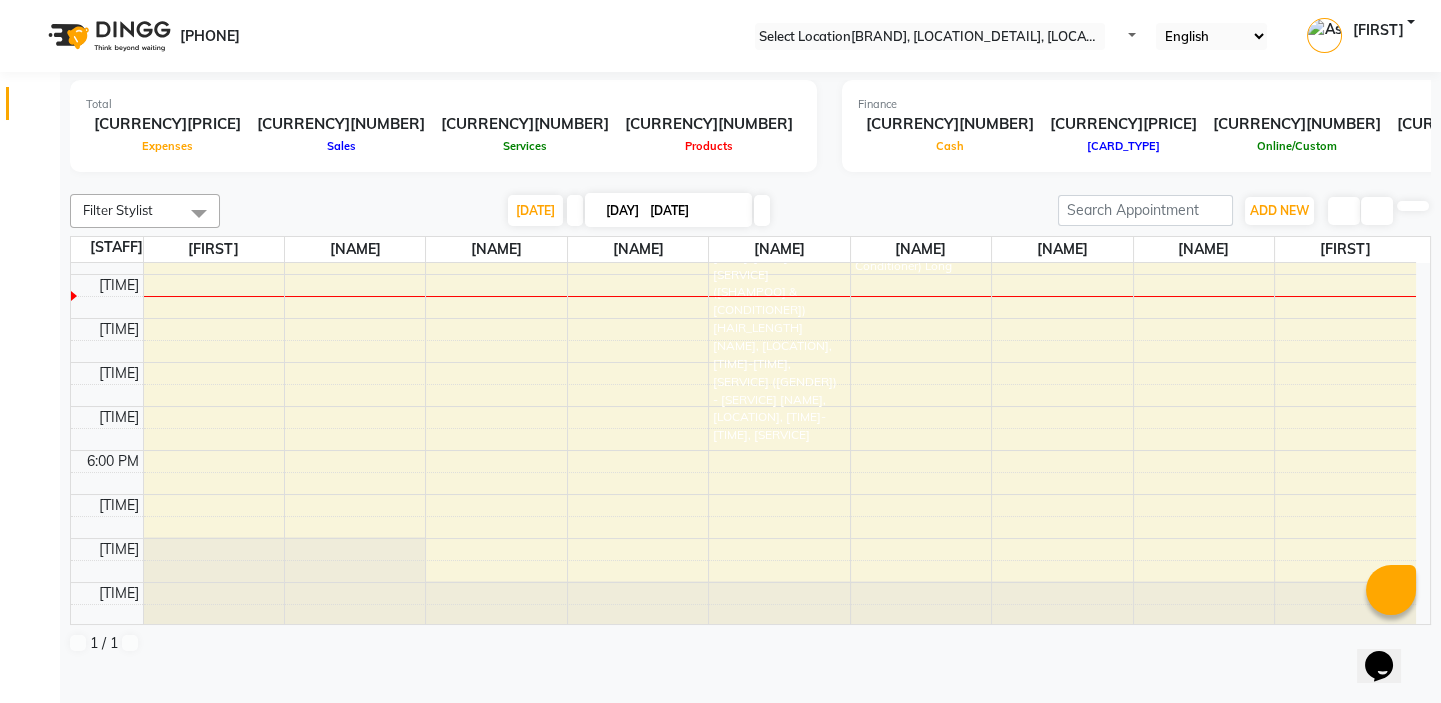 click on "[TIME] [TIME] [TIME] [TIME] [TIME] [TIME] [TIME] [TIME] [TIME] [TIME] [TIME] [TIME]     [NAME], [LOCATION], [TIME]-[TIME], [SERVICE]     [NAME], [LOCATION], [TIME]-[TIME], [SERVICE] ([SHAMPOO] & [CONDITIONER]) [HAIR_LENGTH]     [NAME], [LOCATION], [TIME]-[TIME], [SERVICE] ([GENDER]) - [SERVICE]     [NAME], [LOCATION], [TIME]-[TIME], [SERVICE]" at bounding box center (743, 340) 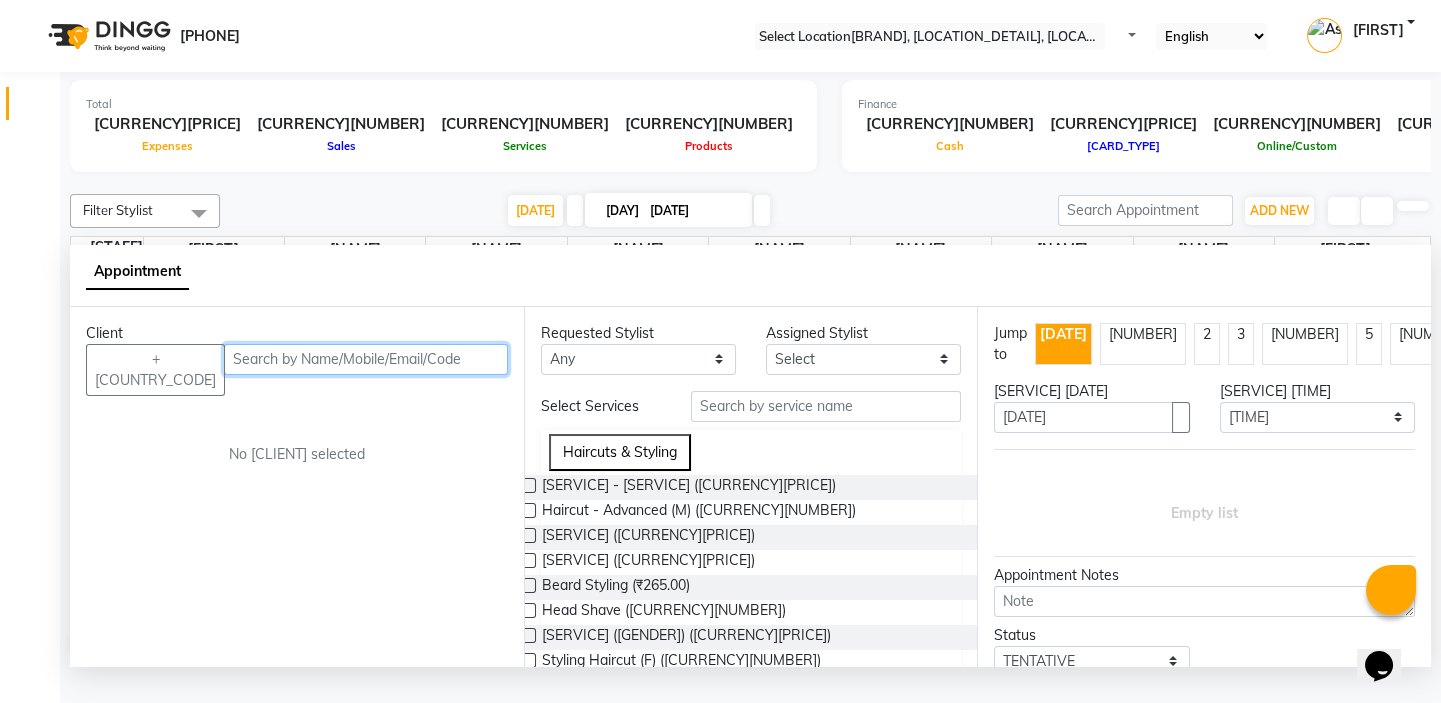 click at bounding box center (366, 359) 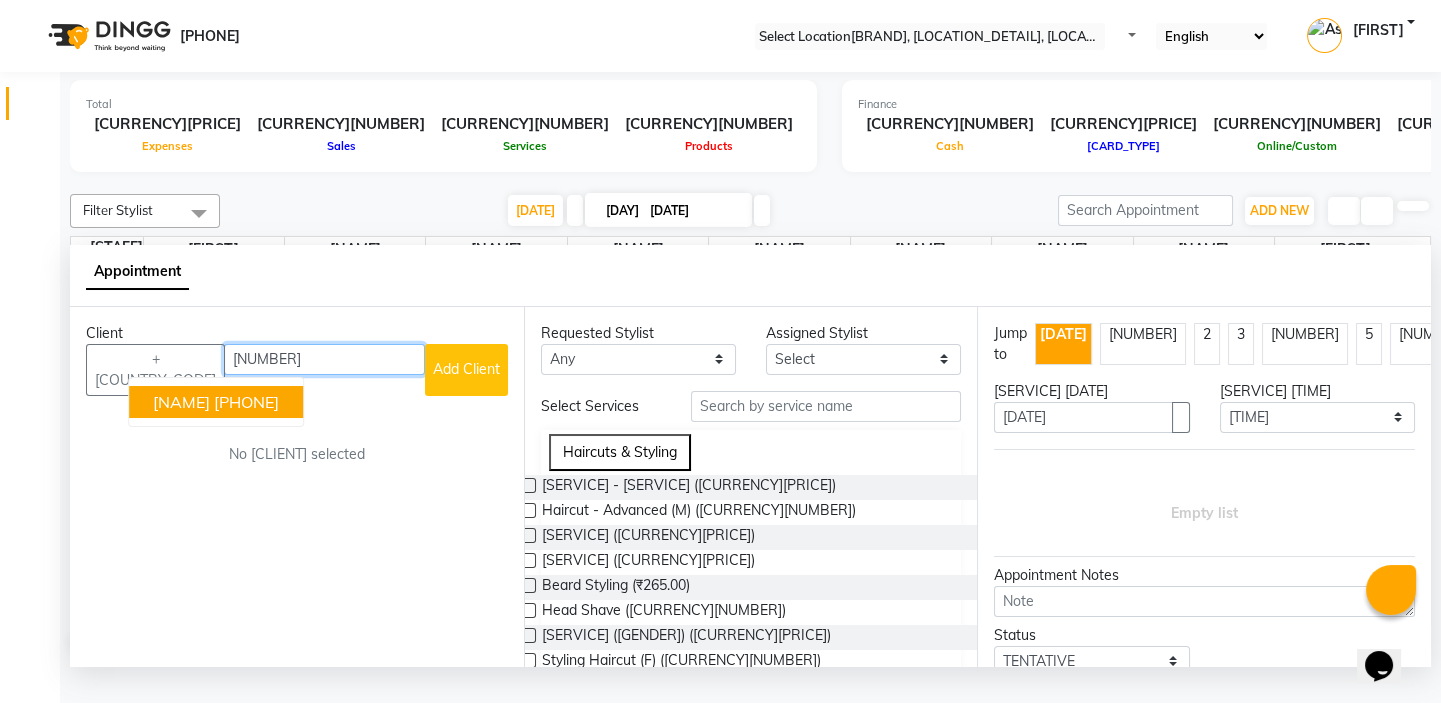 type on "[NUMBER]" 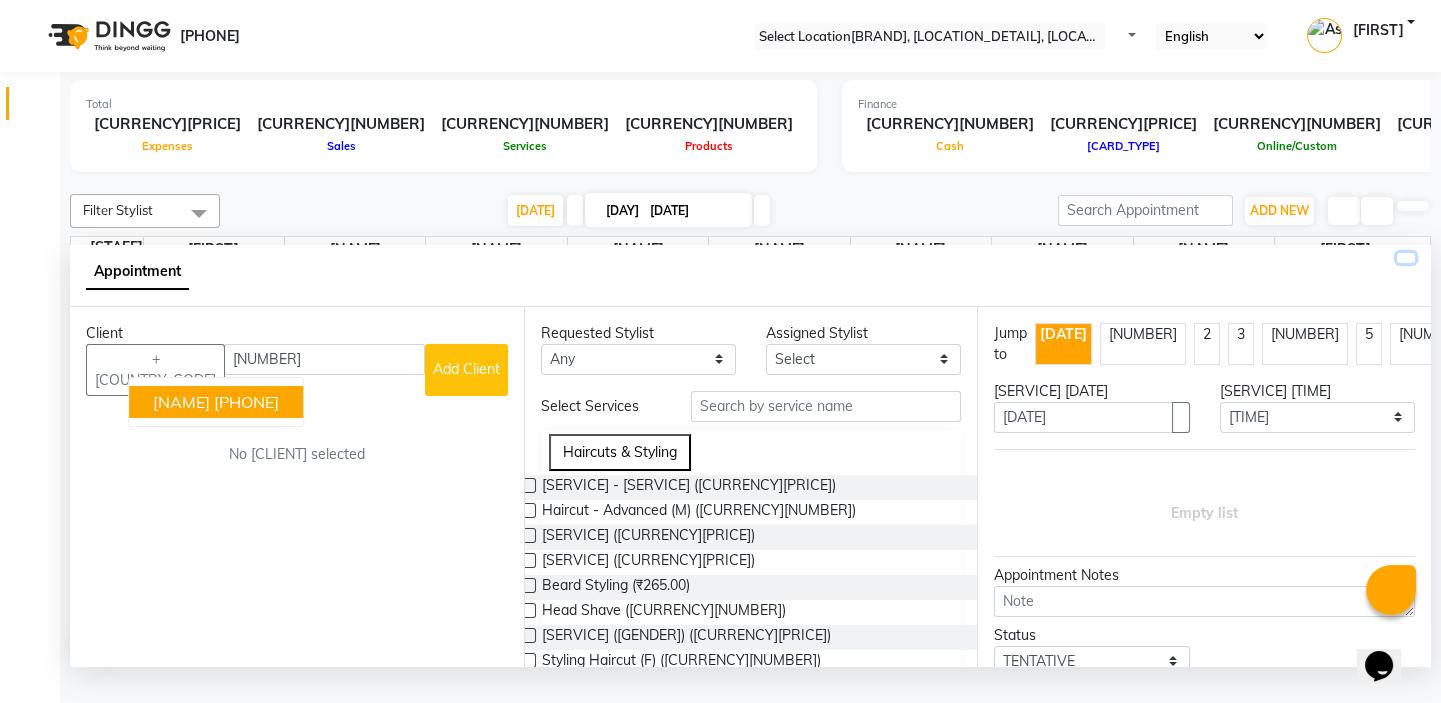 click at bounding box center [1406, 258] 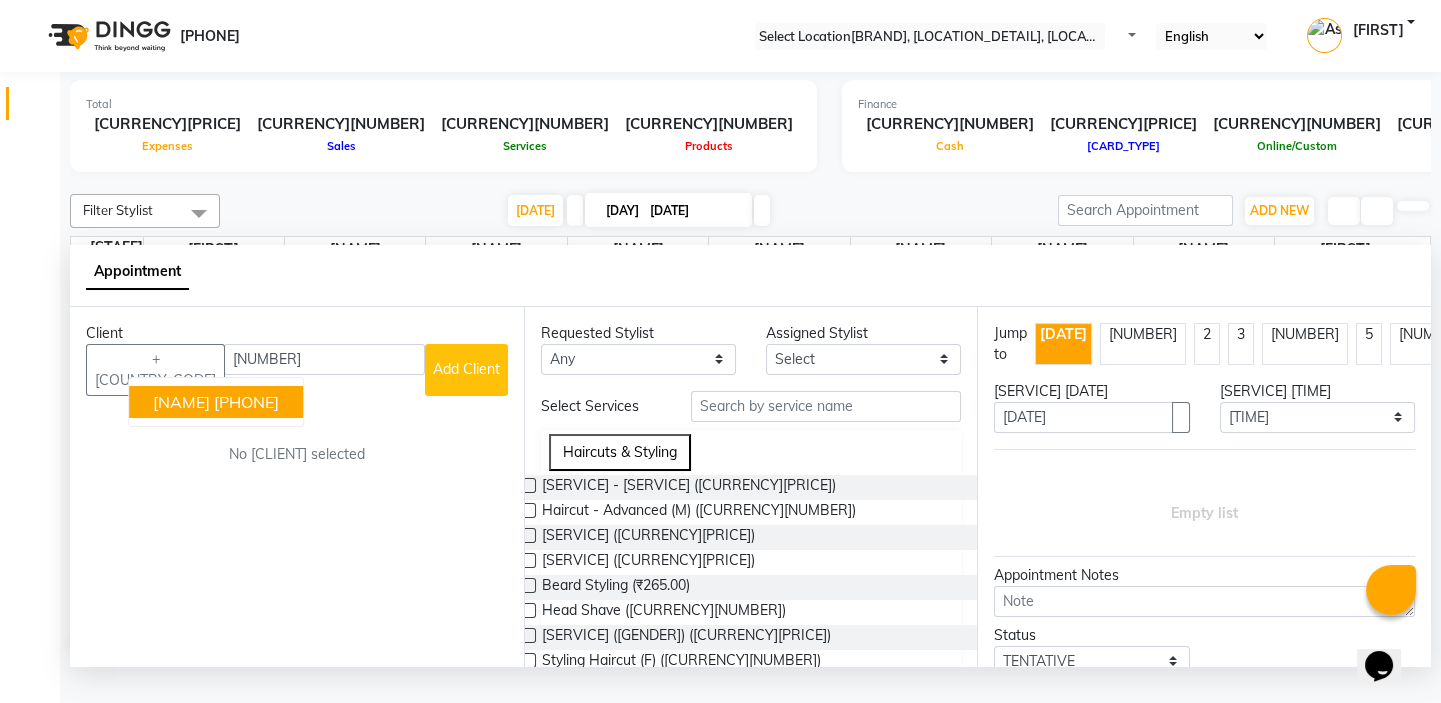 click on "[TIME] [TIME] [TIME] [TIME] [TIME] [TIME] [TIME] [TIME] [TIME] [TIME] [TIME] [TIME]     [NAME], [LOCATION], [TIME]-[TIME], [SERVICE]     [NAME], [LOCATION], [TIME]-[TIME], [SERVICE] ([SHAMPOO] & [CONDITIONER]) [HAIR_LENGTH]     [NAME], [LOCATION], [TIME]-[TIME], [SERVICE] ([GENDER]) - [SERVICE]     [NAME], [LOCATION], [TIME]-[TIME], [SERVICE]" at bounding box center (743, 340) 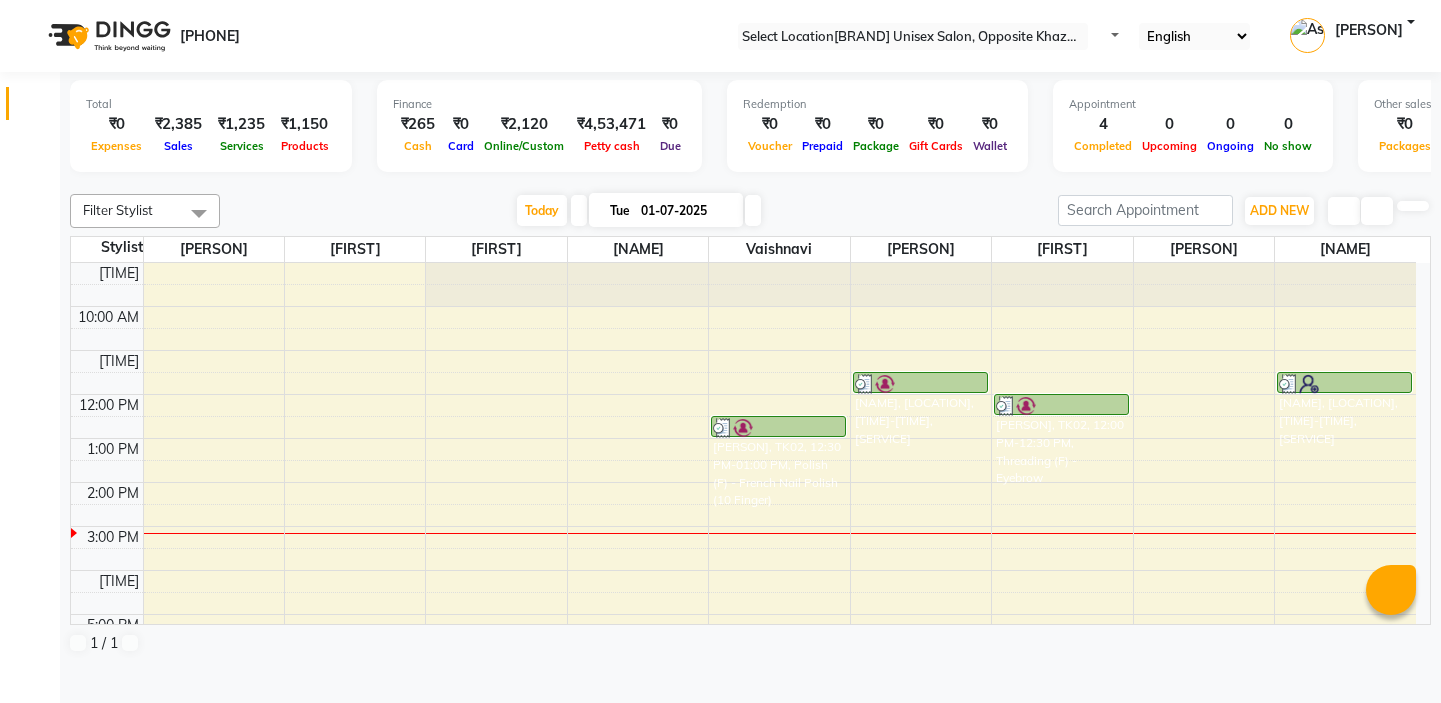 scroll, scrollTop: 0, scrollLeft: 0, axis: both 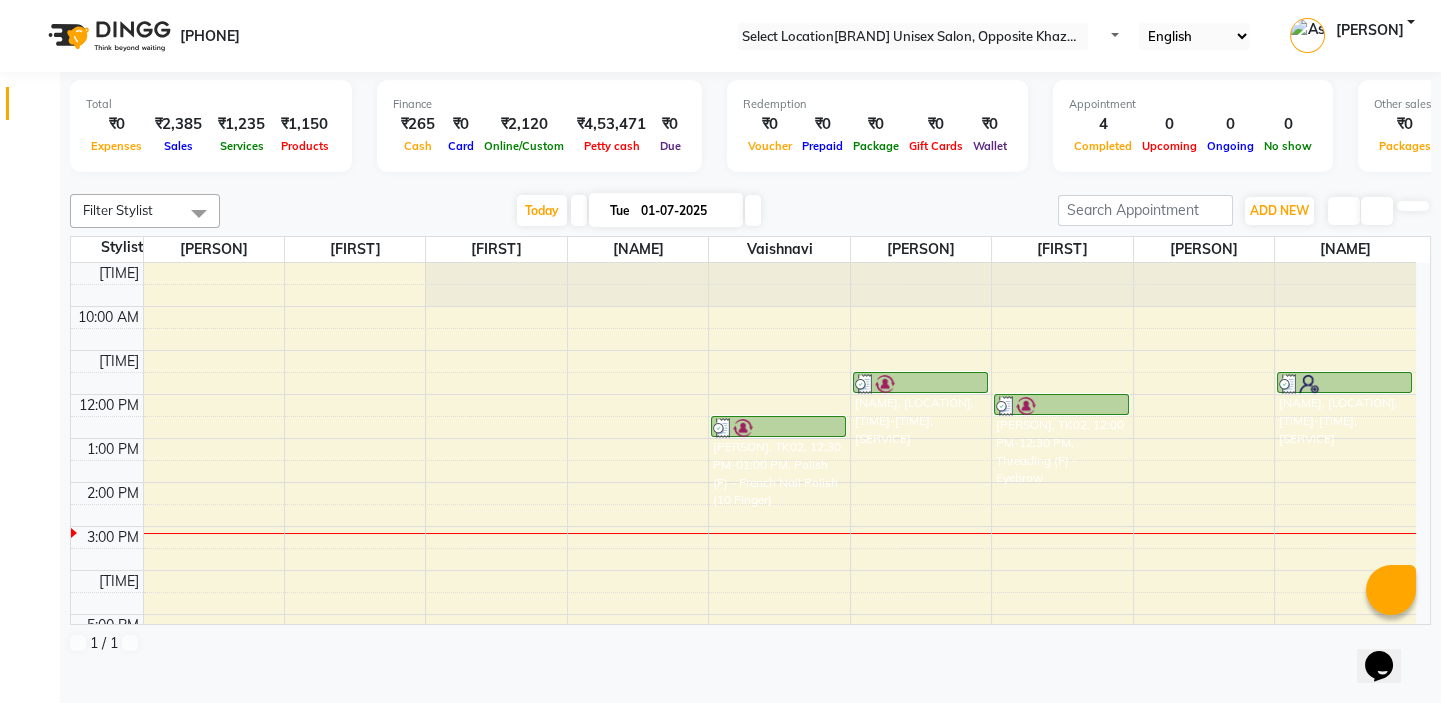 click on "Today" at bounding box center [542, 210] 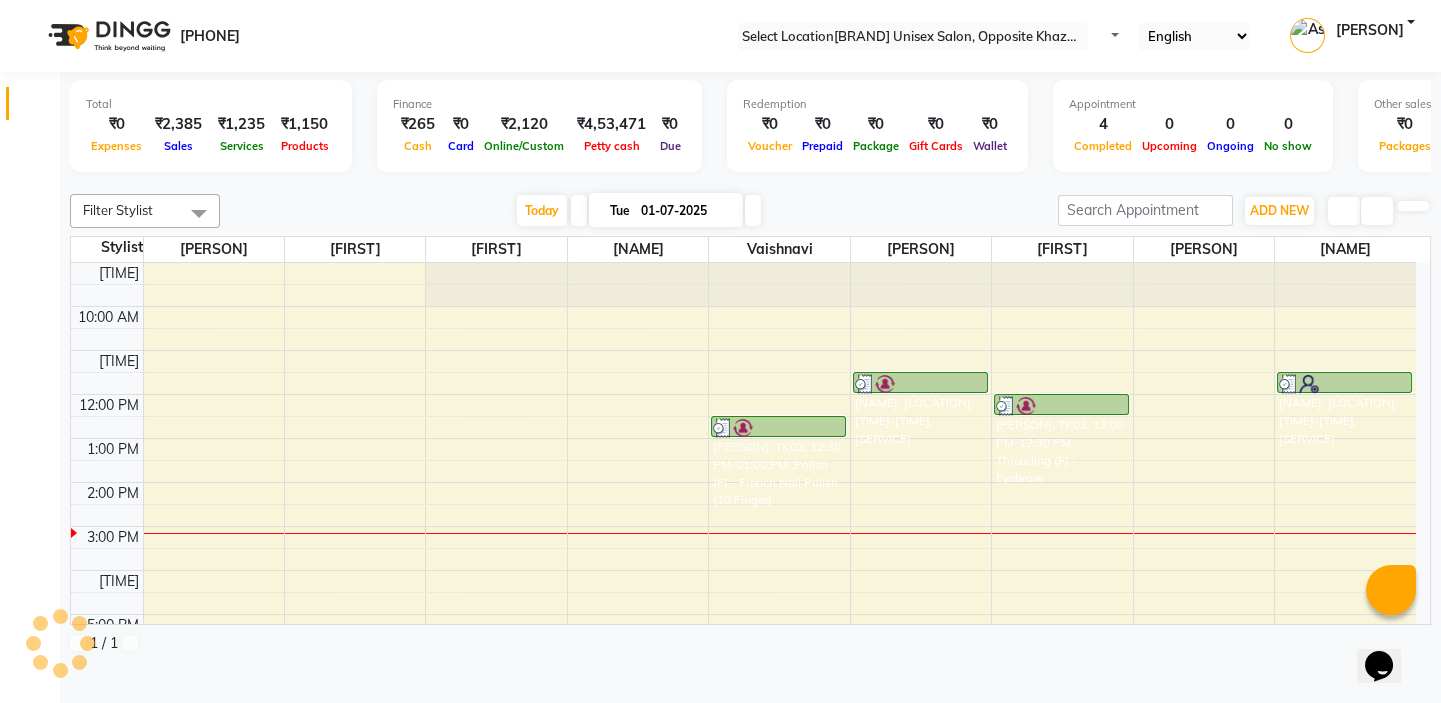 scroll, scrollTop: 208, scrollLeft: 0, axis: vertical 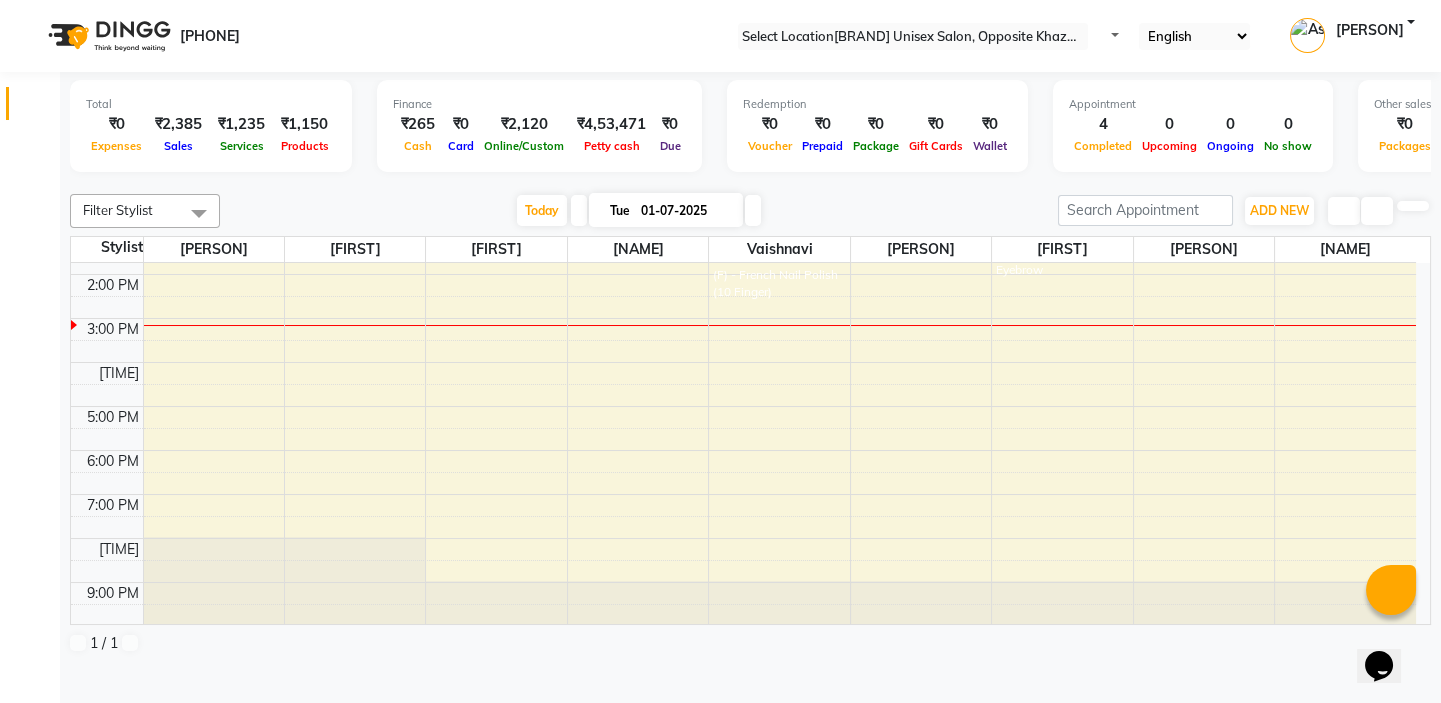 click on "Finance  [AMOUNT]  Cash [AMOUNT]  Card [AMOUNT]  Online/Custom [AMOUNT] Petty cash [AMOUNT] Due" at bounding box center (211, 126) 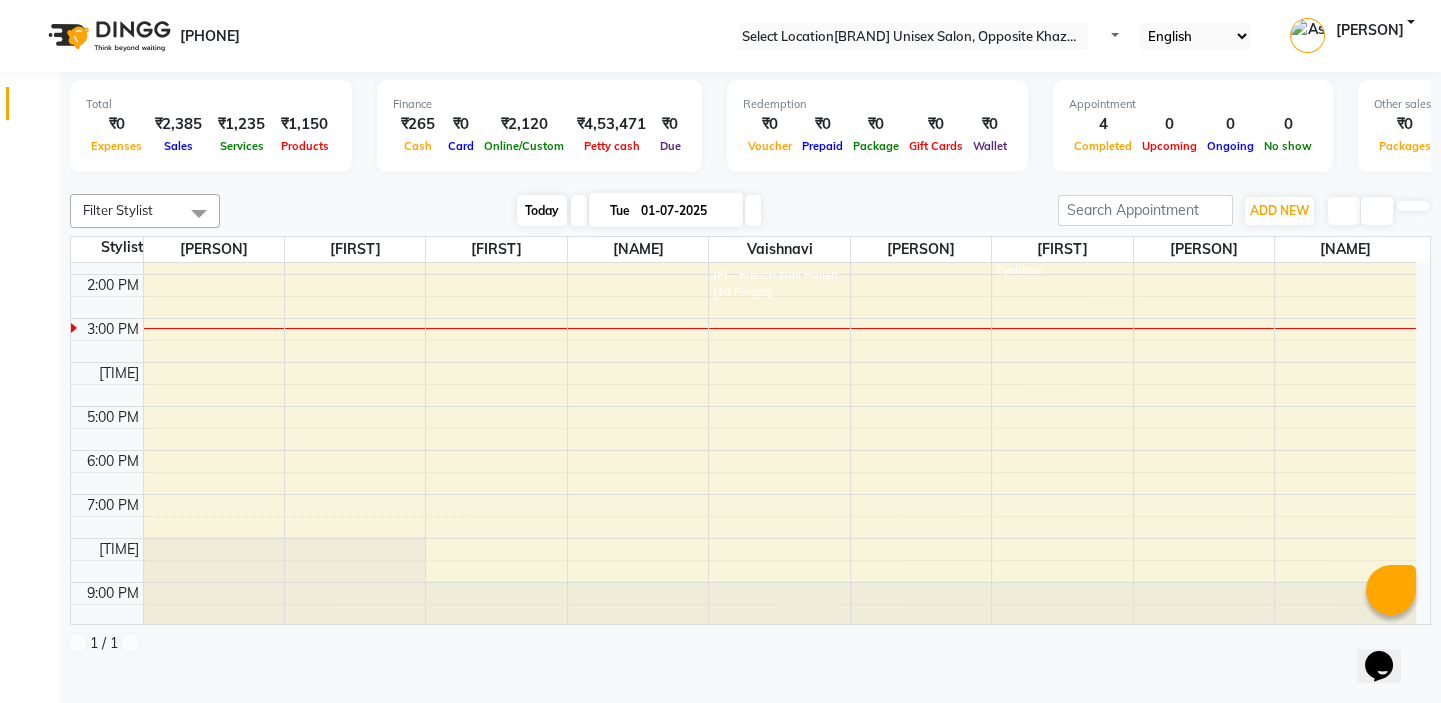 click on "Today" at bounding box center [542, 210] 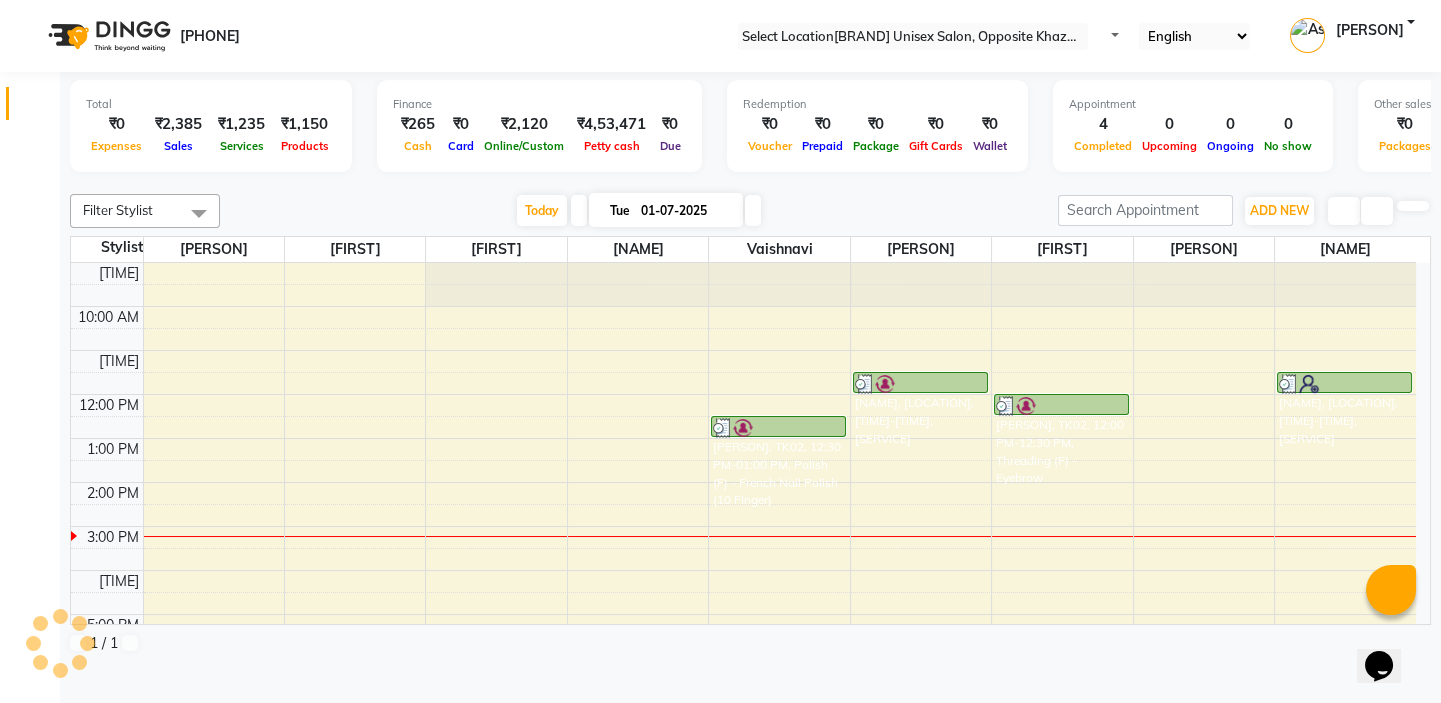 scroll, scrollTop: 208, scrollLeft: 0, axis: vertical 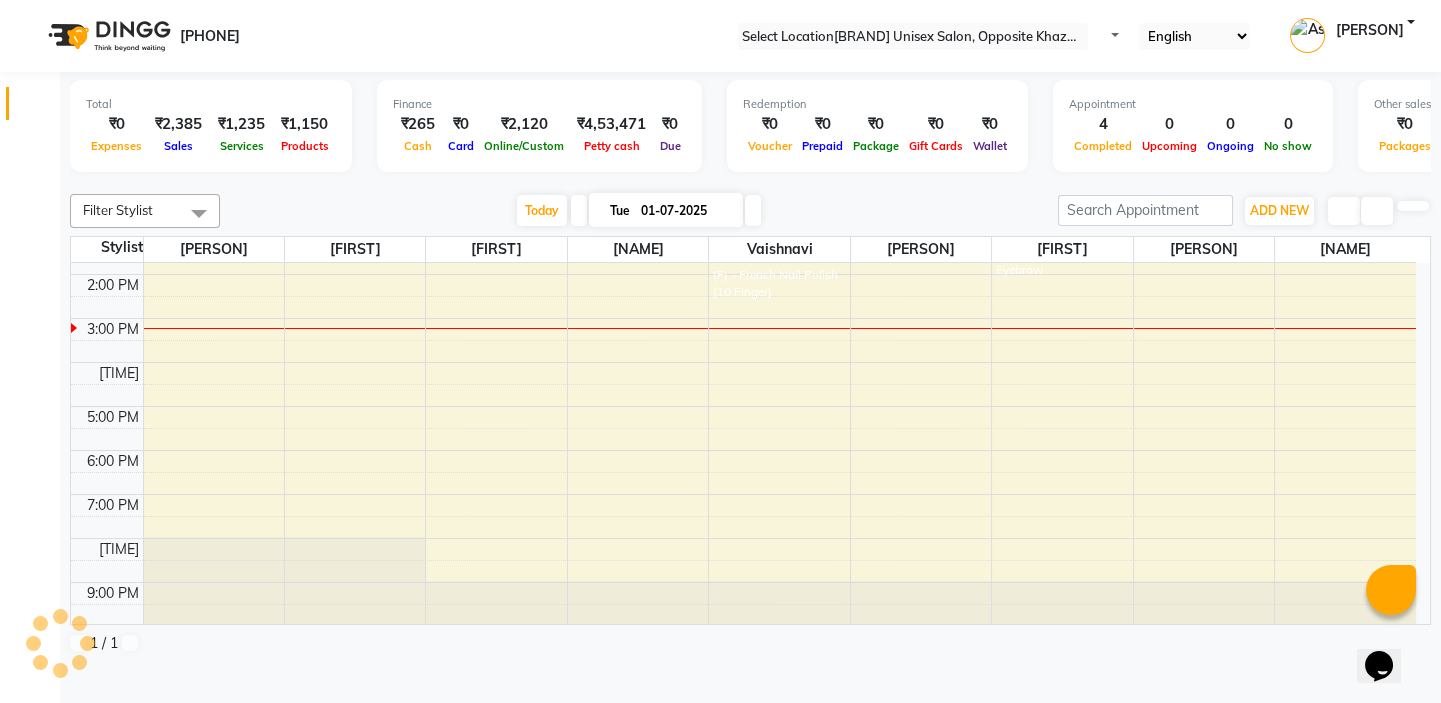 click on "[TIME] [TIME] [TIME] [TIME] [TIME] [TIME] [TIME] [TIME] [TIME] [TIME] [TIME] [TIME]     [NAME], [LOCATION], [TIME]-[TIME], [SERVICE]     [NAME], [LOCATION], [TIME]-[TIME], [SERVICE]     [NAME], [LOCATION], [TIME]-[TIME], [SERVICE]     [NAME], [LOCATION], [TIME]-[TIME], [SERVICE]" at bounding box center [743, 340] 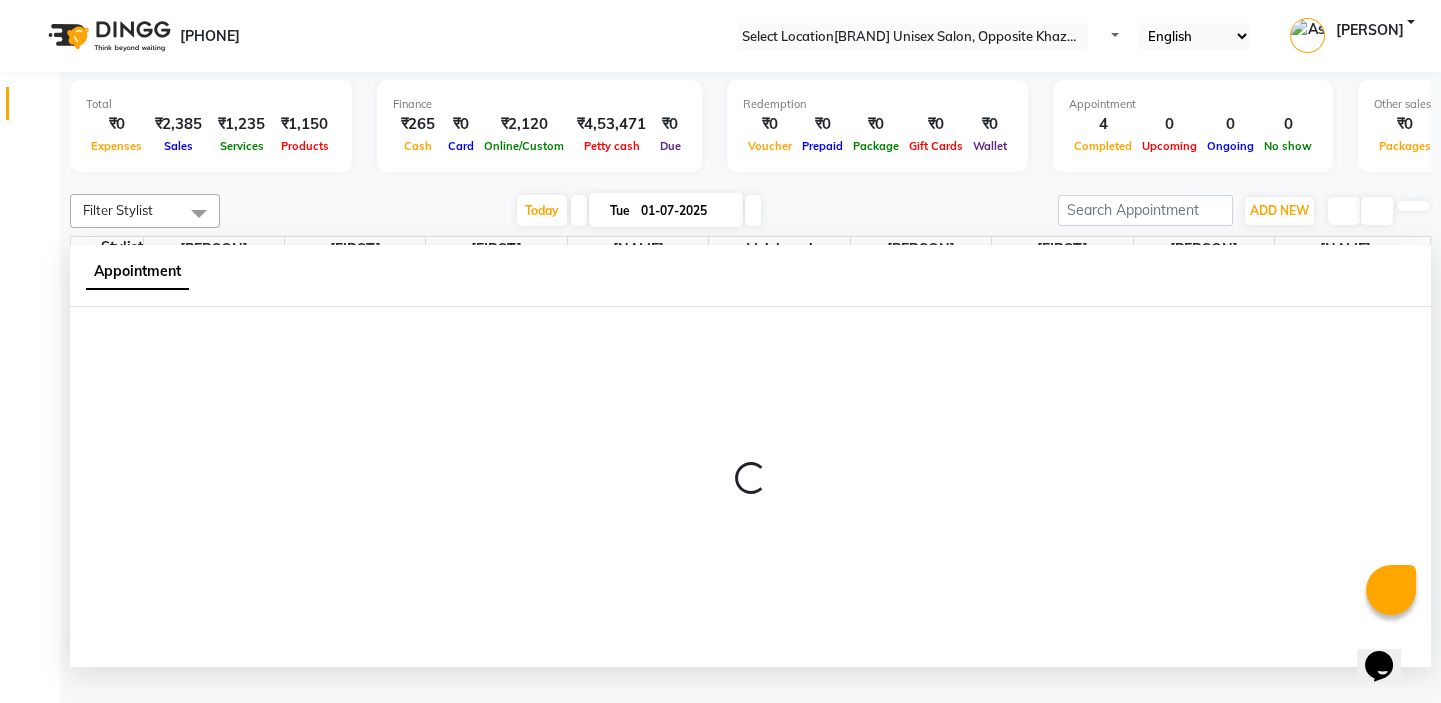scroll, scrollTop: 0, scrollLeft: 0, axis: both 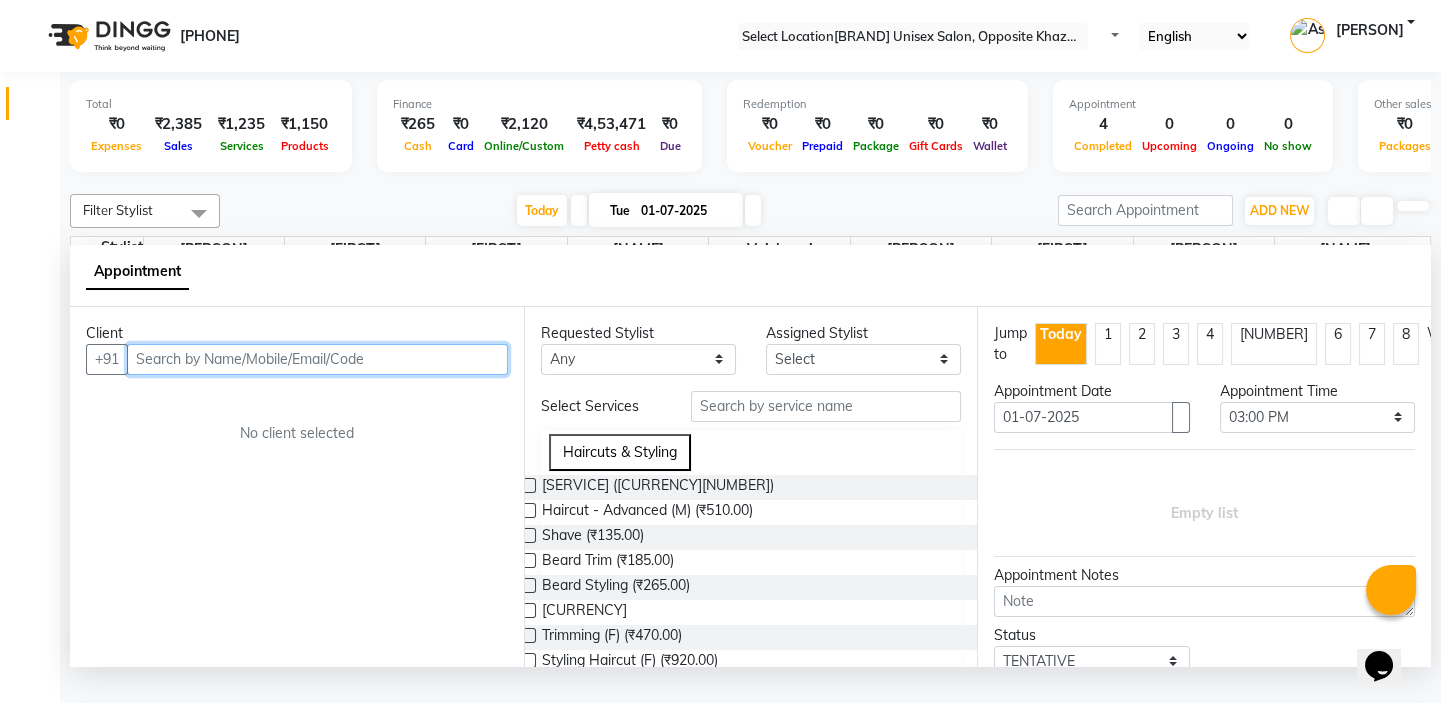 click at bounding box center [317, 359] 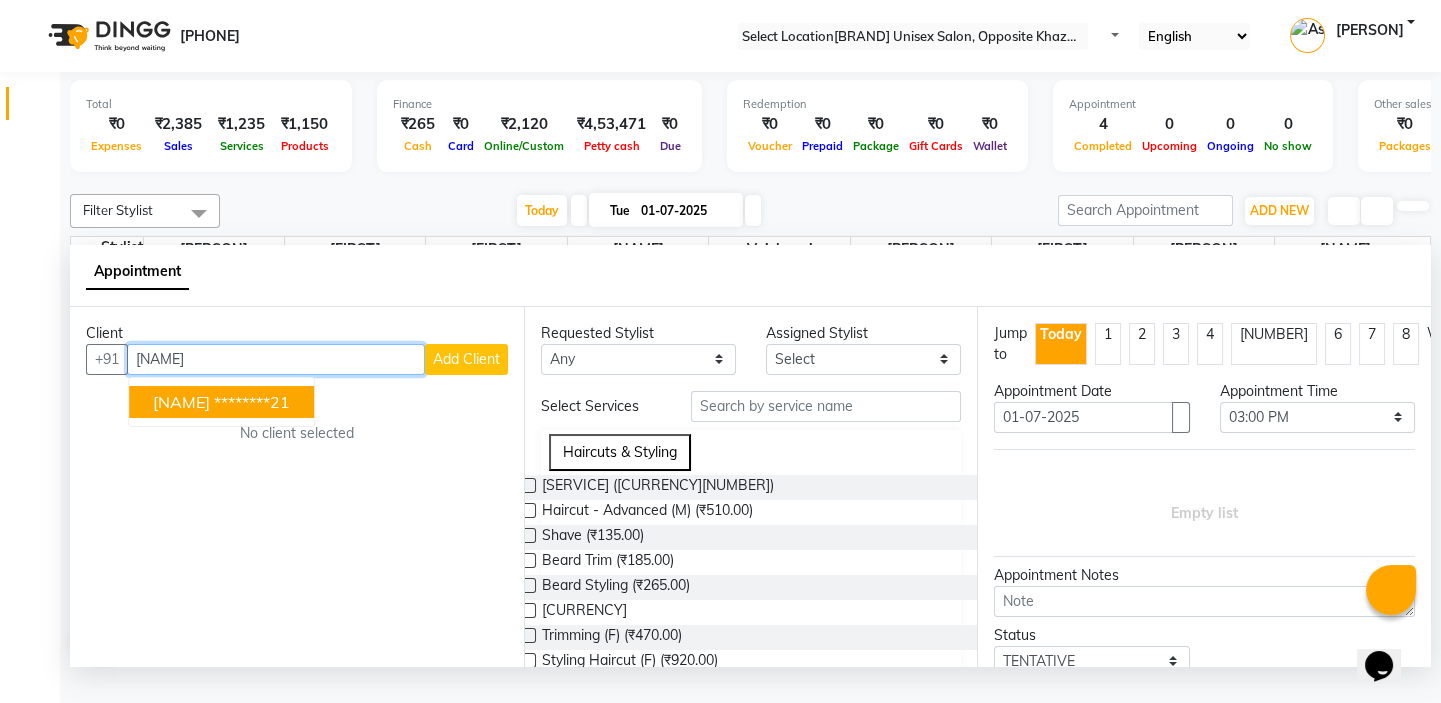 click on "********21" at bounding box center [252, 402] 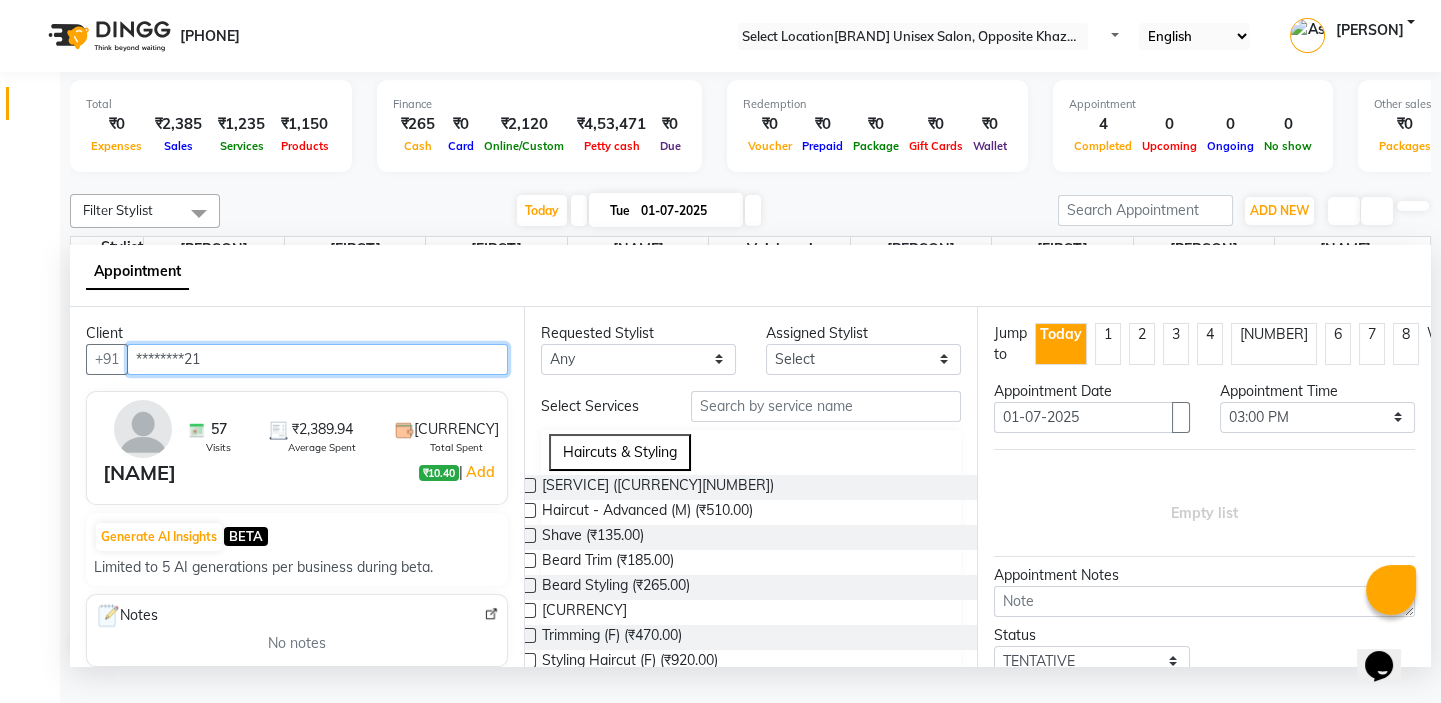 type on "********21" 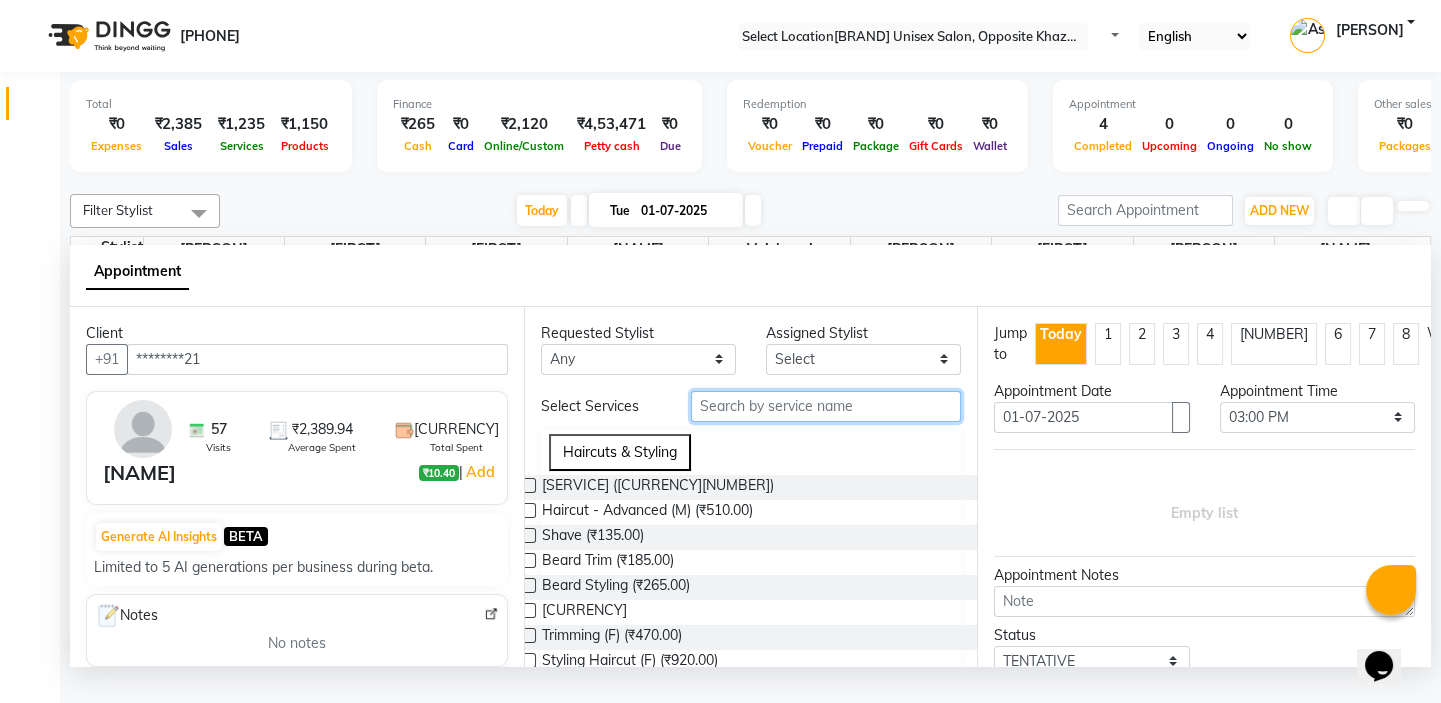 click at bounding box center (826, 406) 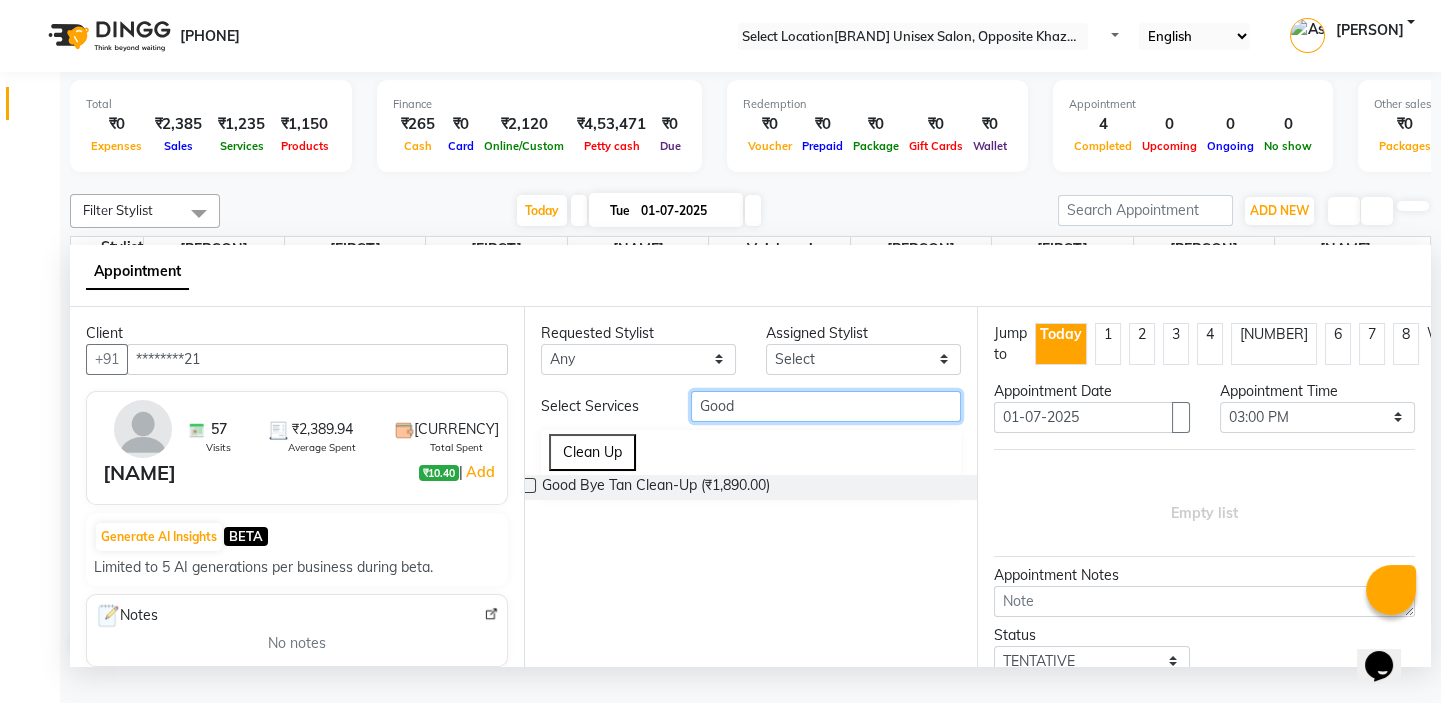 type on "Good" 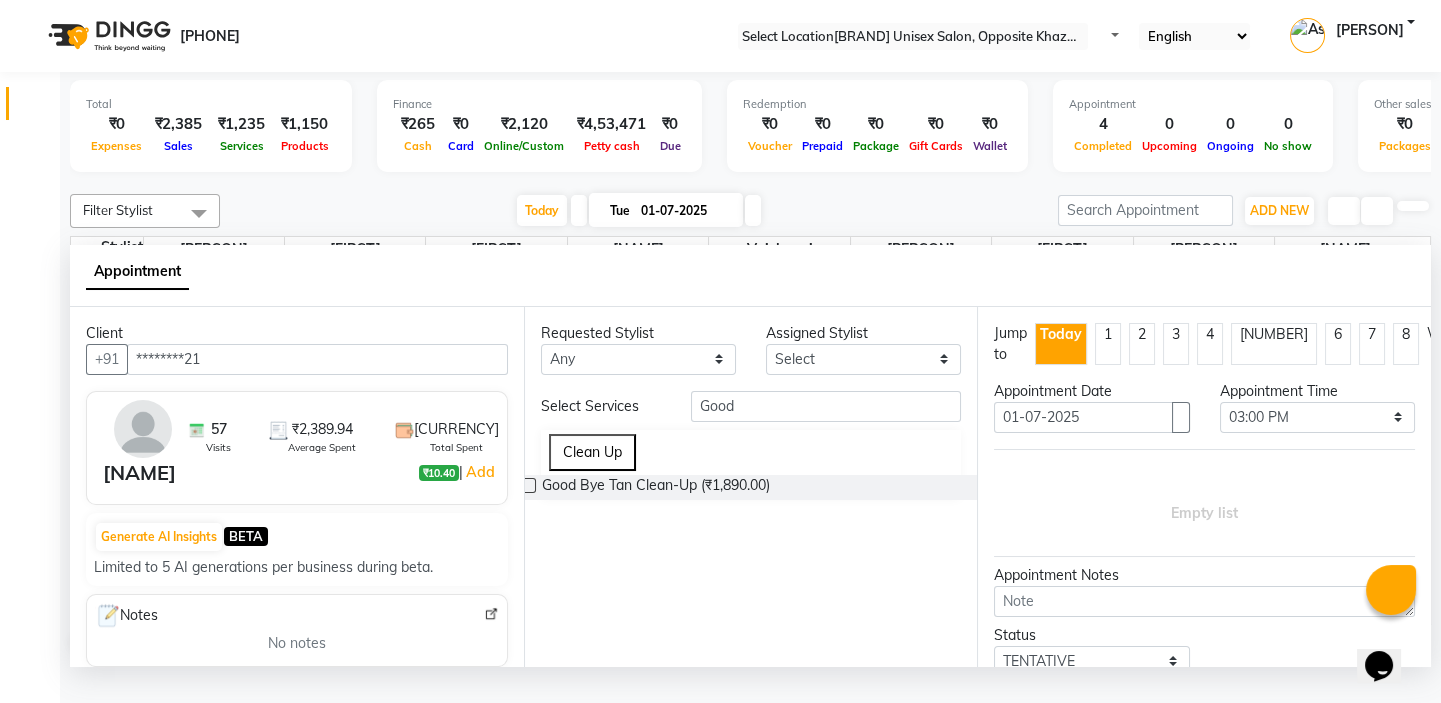 click at bounding box center (528, 485) 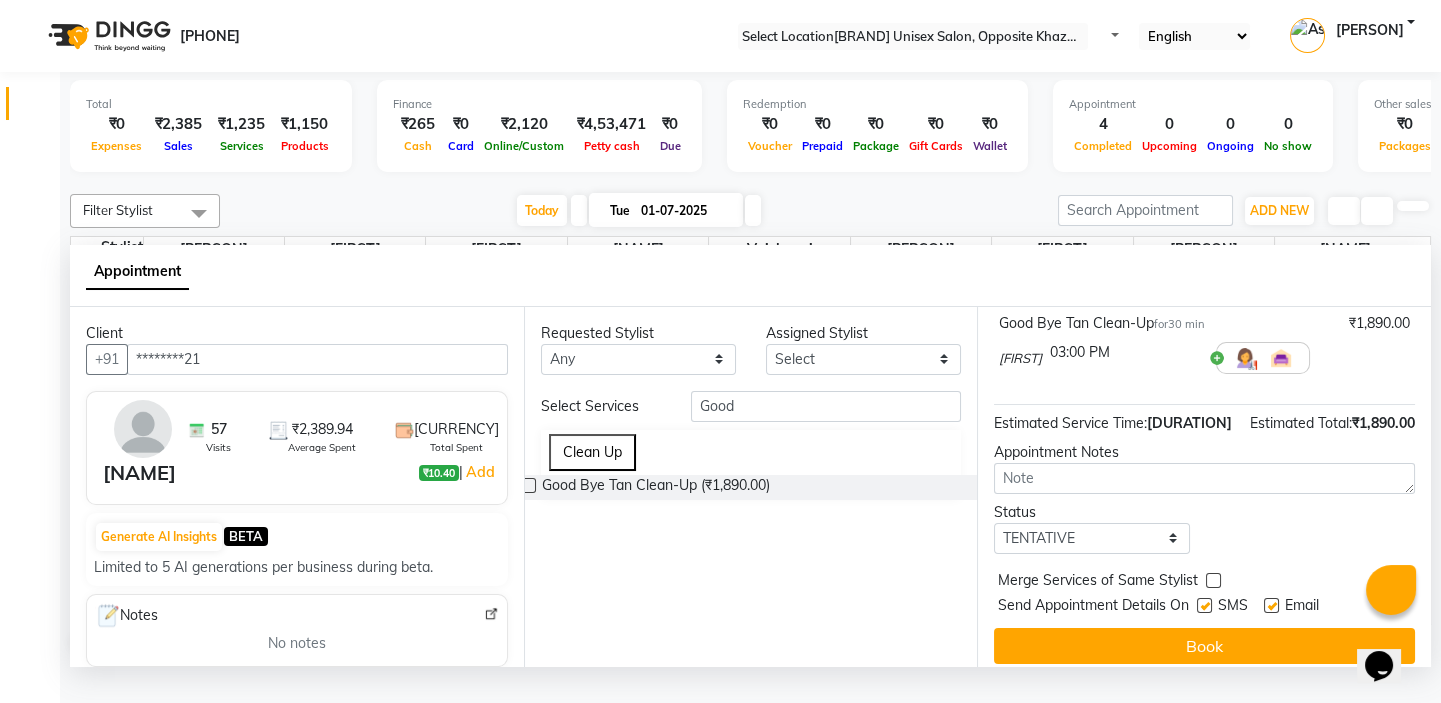 scroll, scrollTop: 165, scrollLeft: 0, axis: vertical 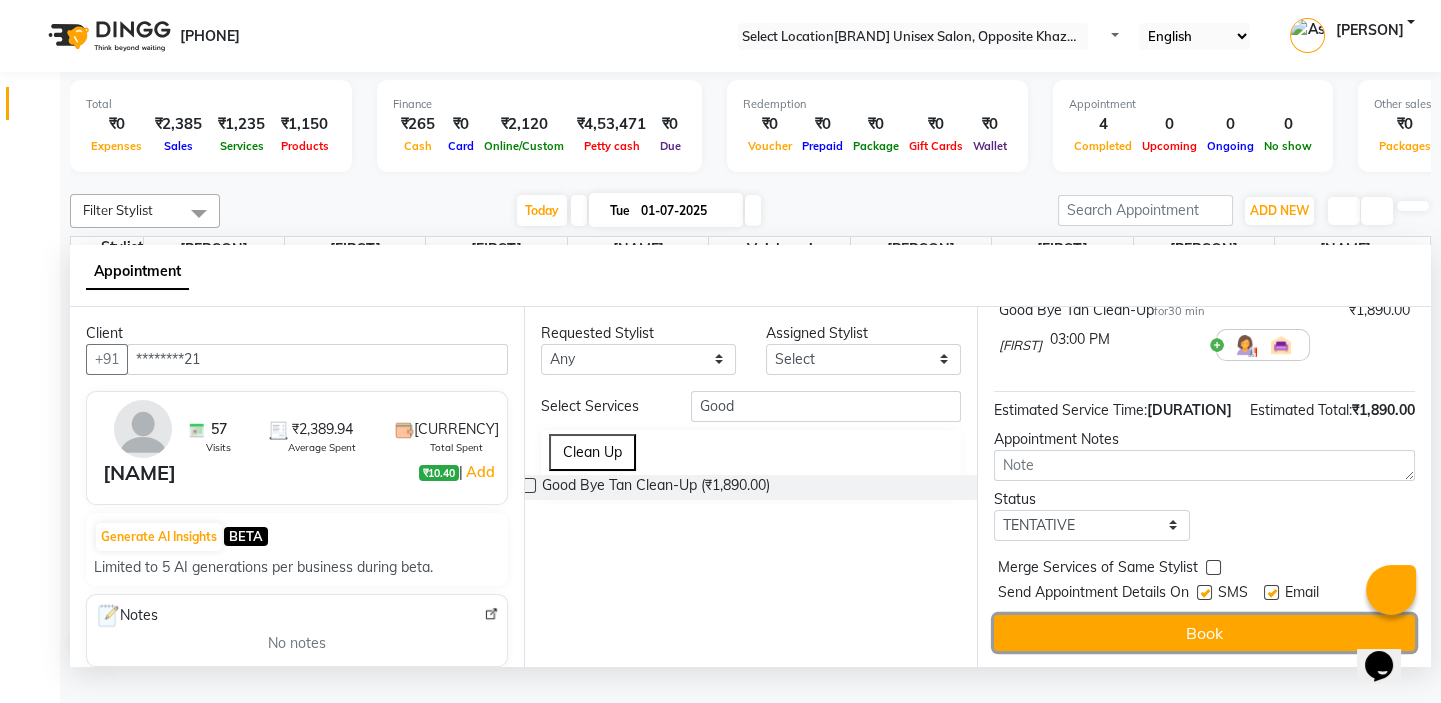 click on "Book" at bounding box center (1204, 633) 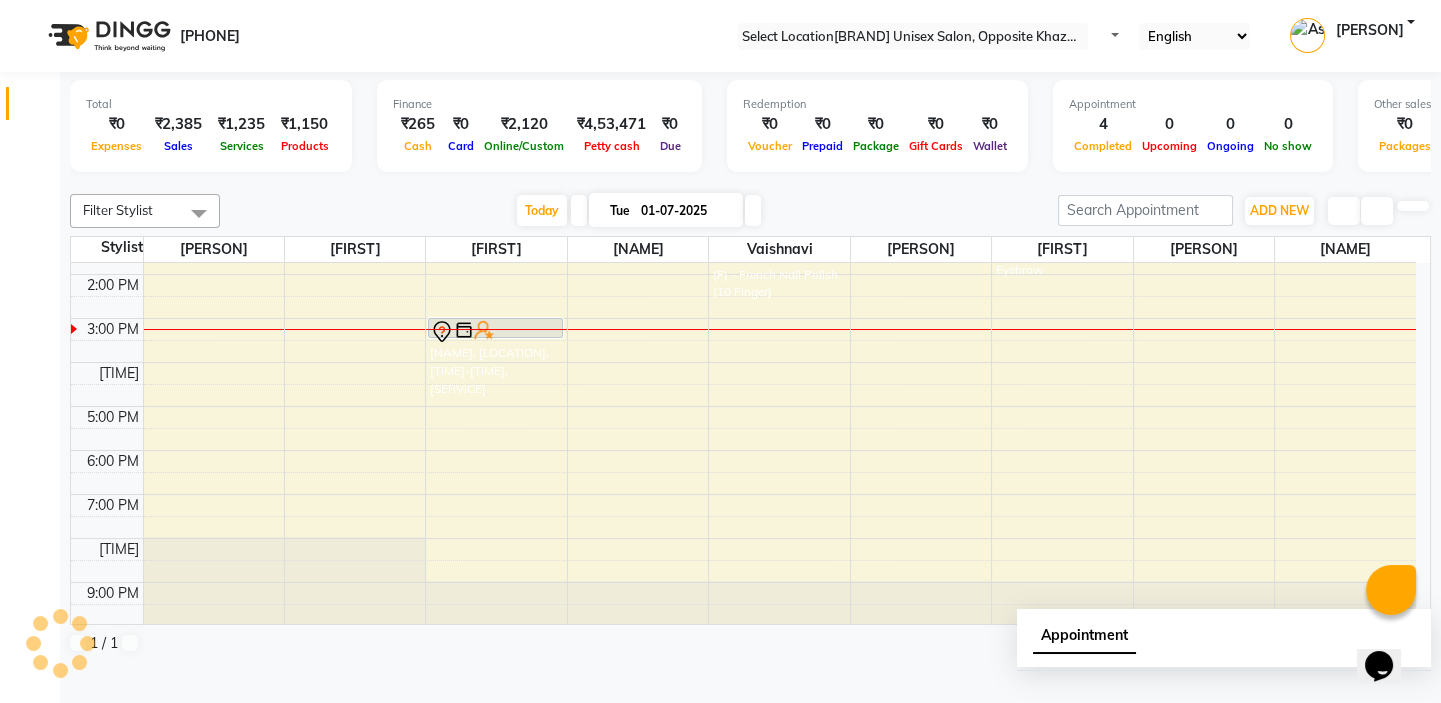 scroll, scrollTop: 0, scrollLeft: 0, axis: both 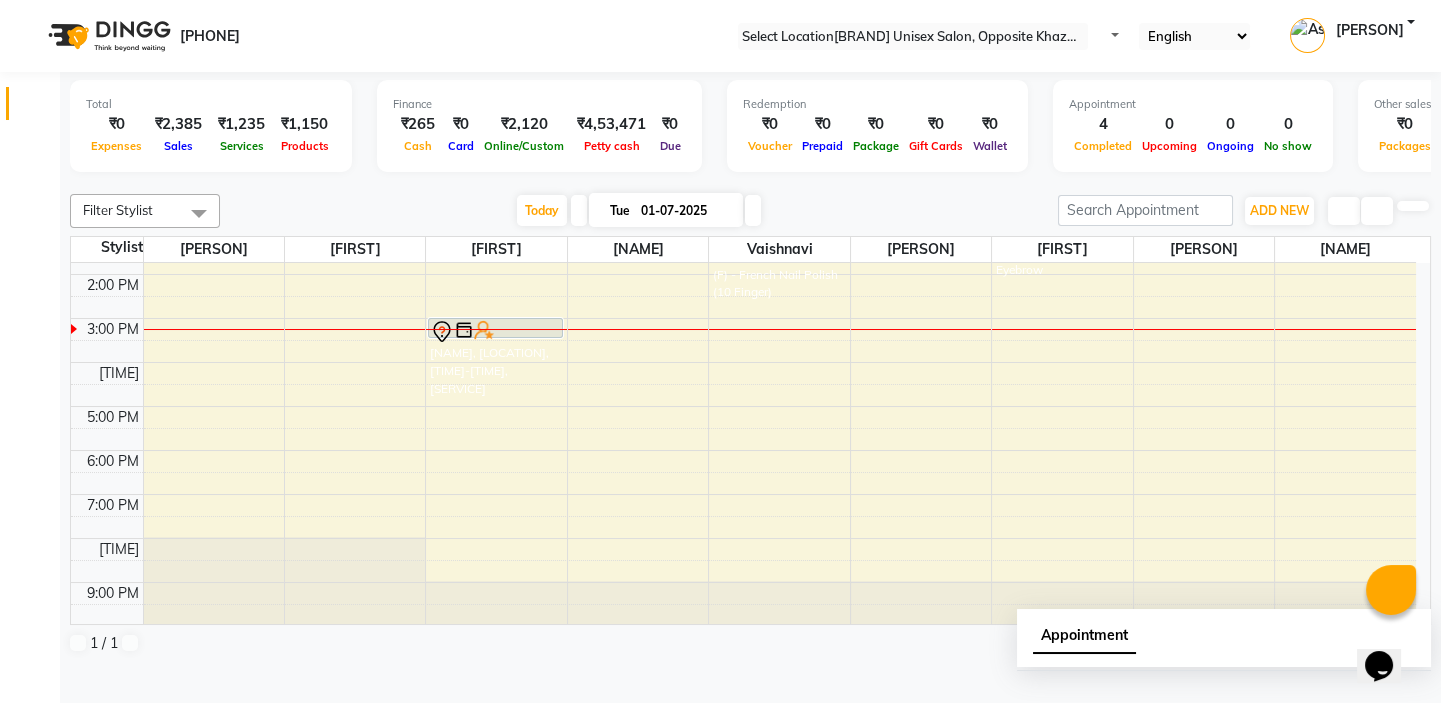 click at bounding box center [214, 329] 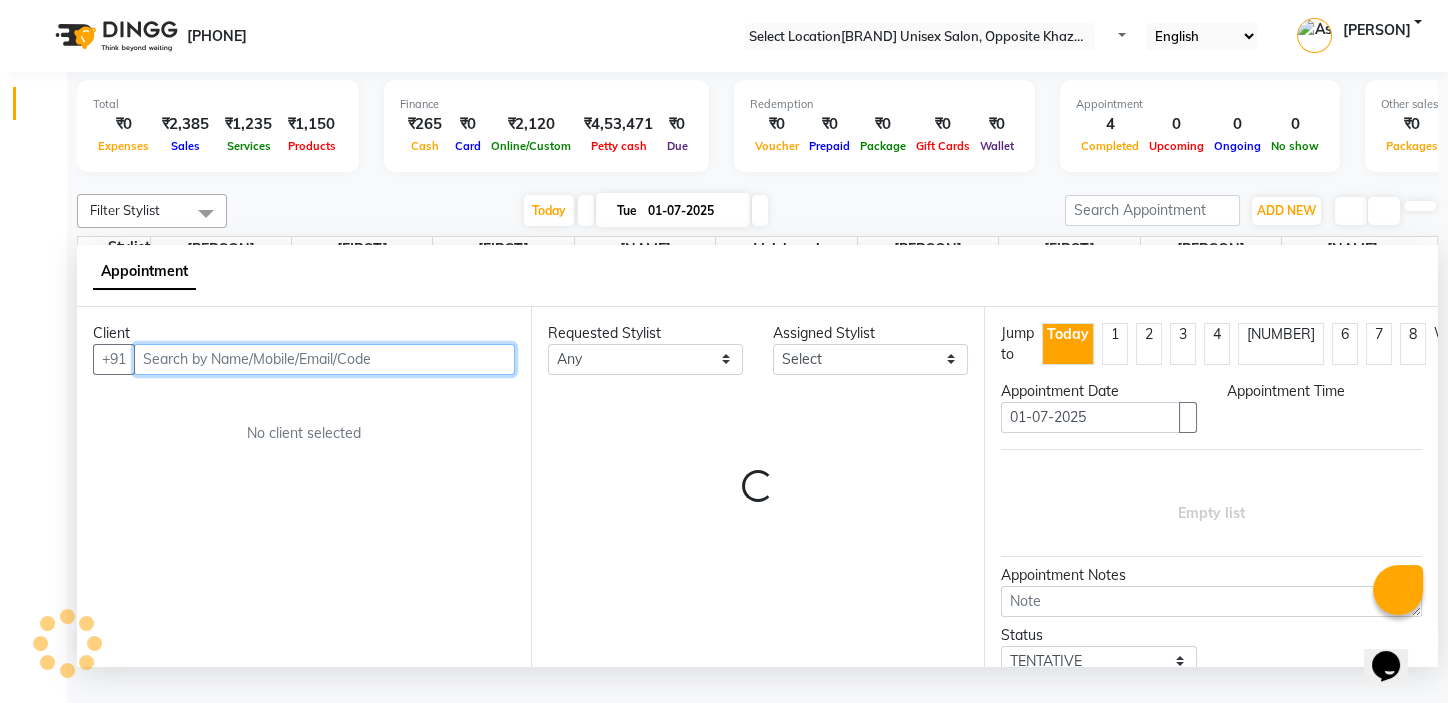 scroll, scrollTop: 0, scrollLeft: 0, axis: both 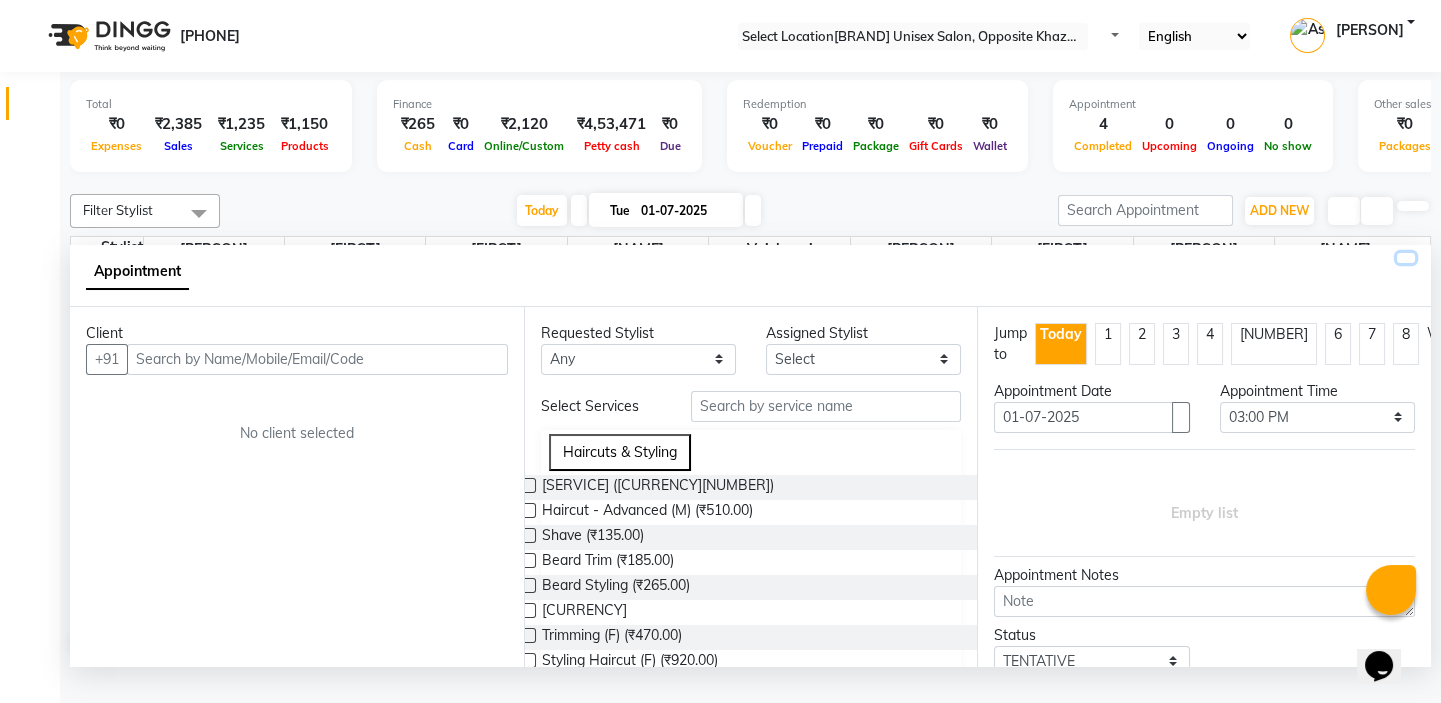 click at bounding box center [1406, 258] 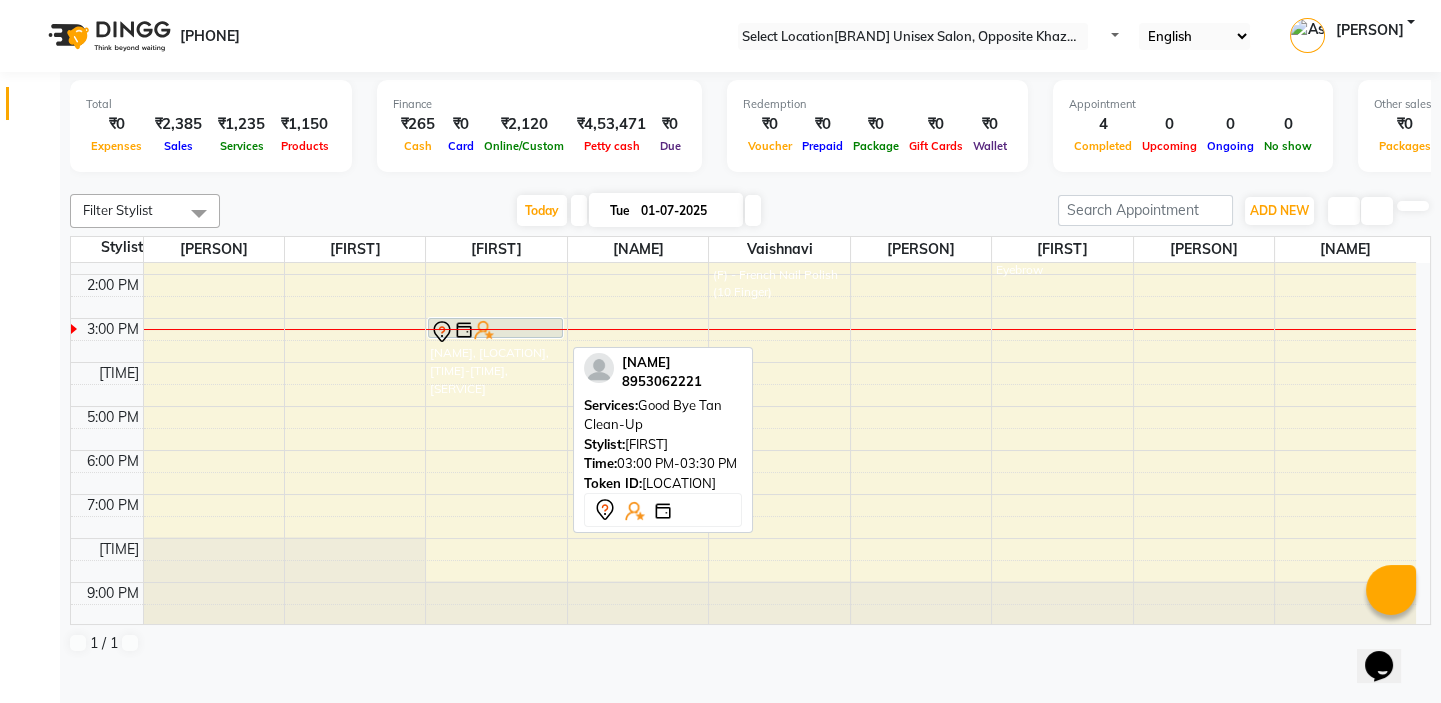 click on "[NAME], [LOCATION], [TIME]-[TIME], [SERVICE]" at bounding box center (495, 328) 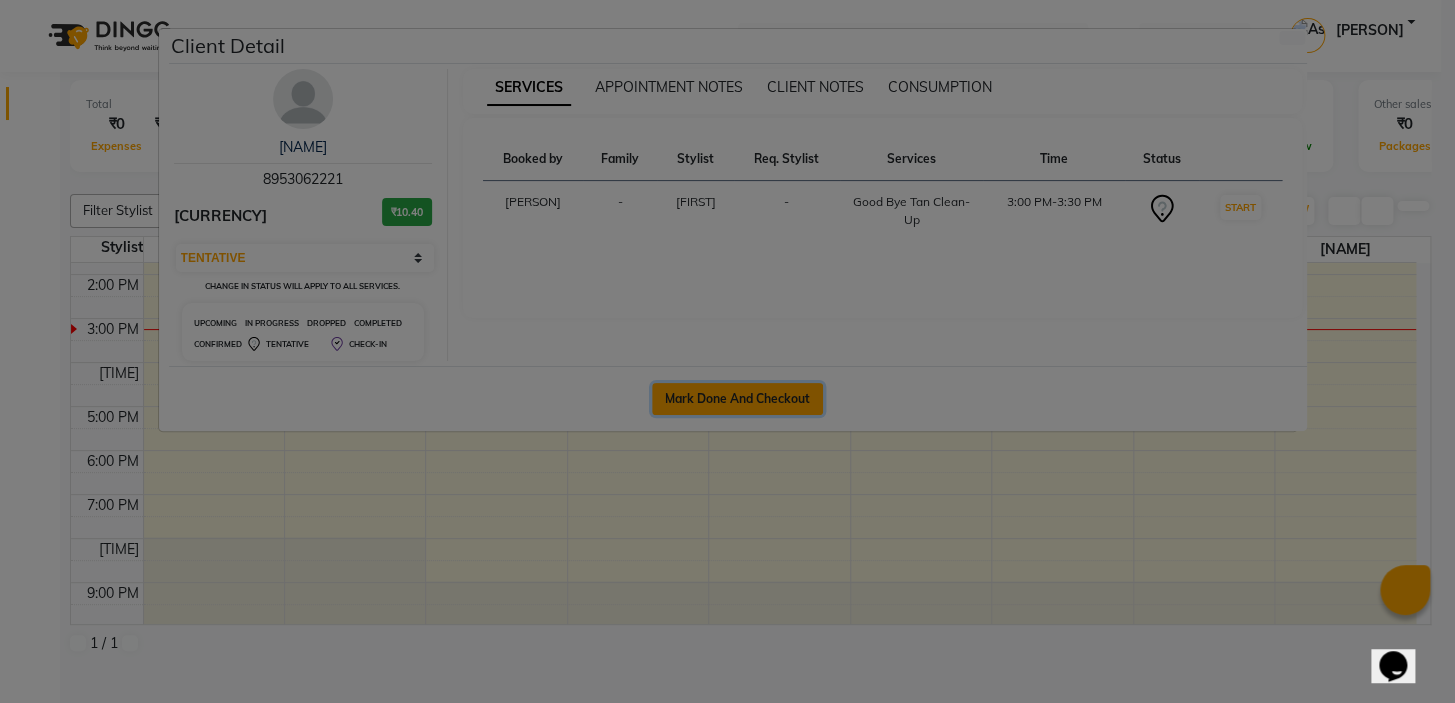 click on "Mark Done And Checkout" at bounding box center [737, 399] 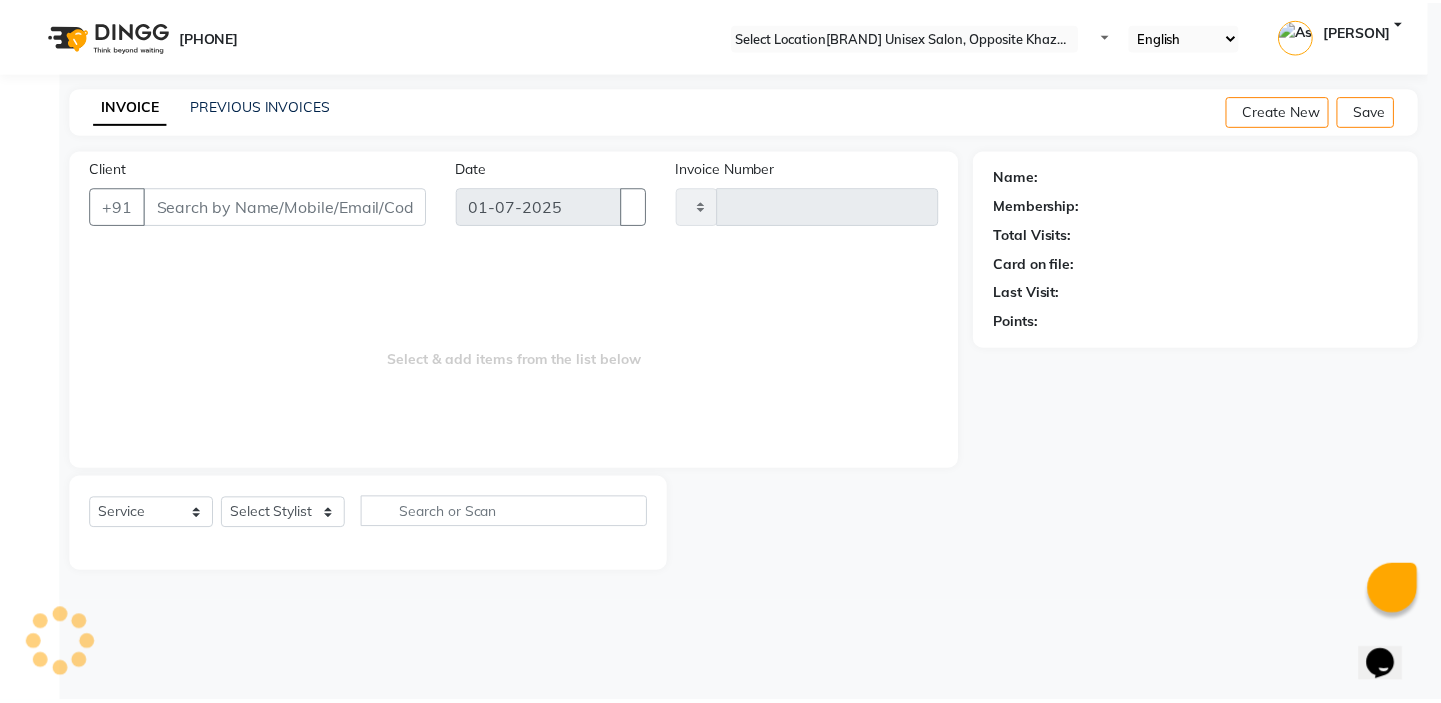 scroll, scrollTop: 0, scrollLeft: 0, axis: both 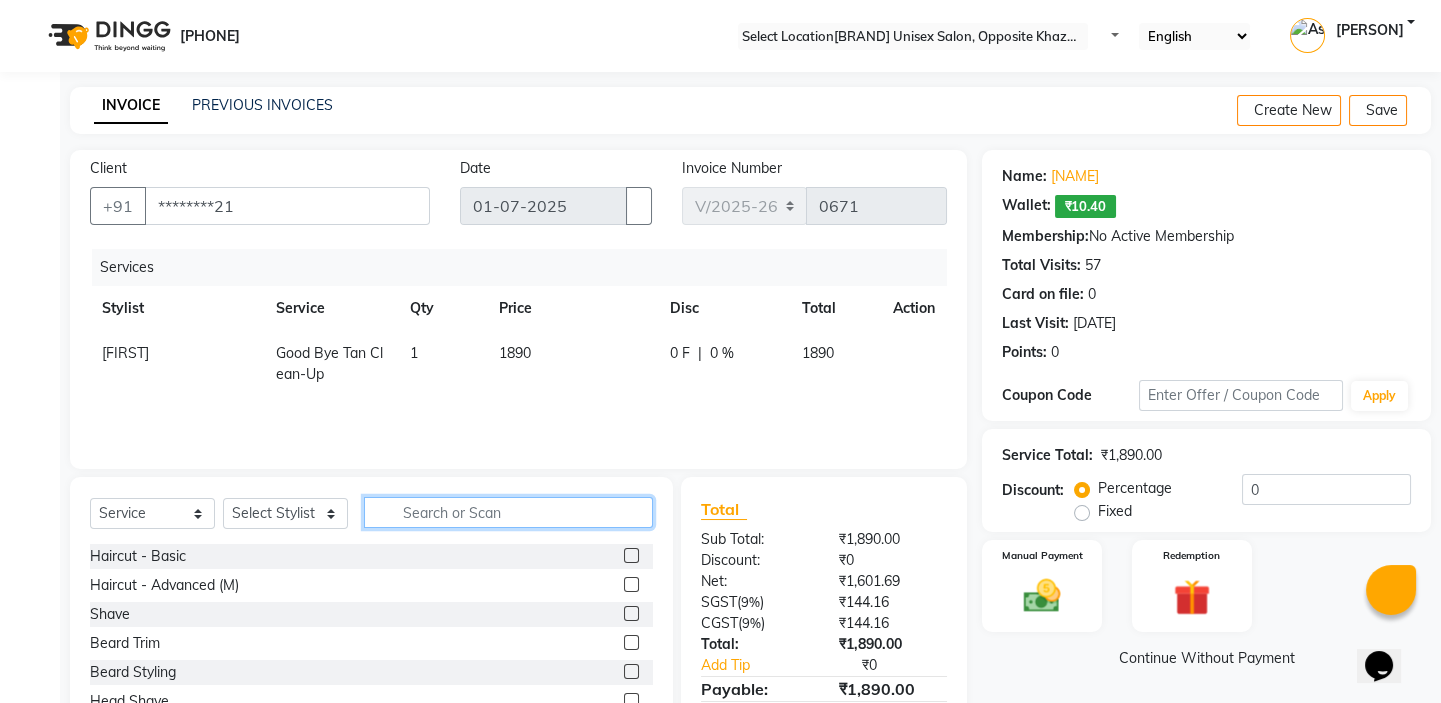 click at bounding box center (508, 512) 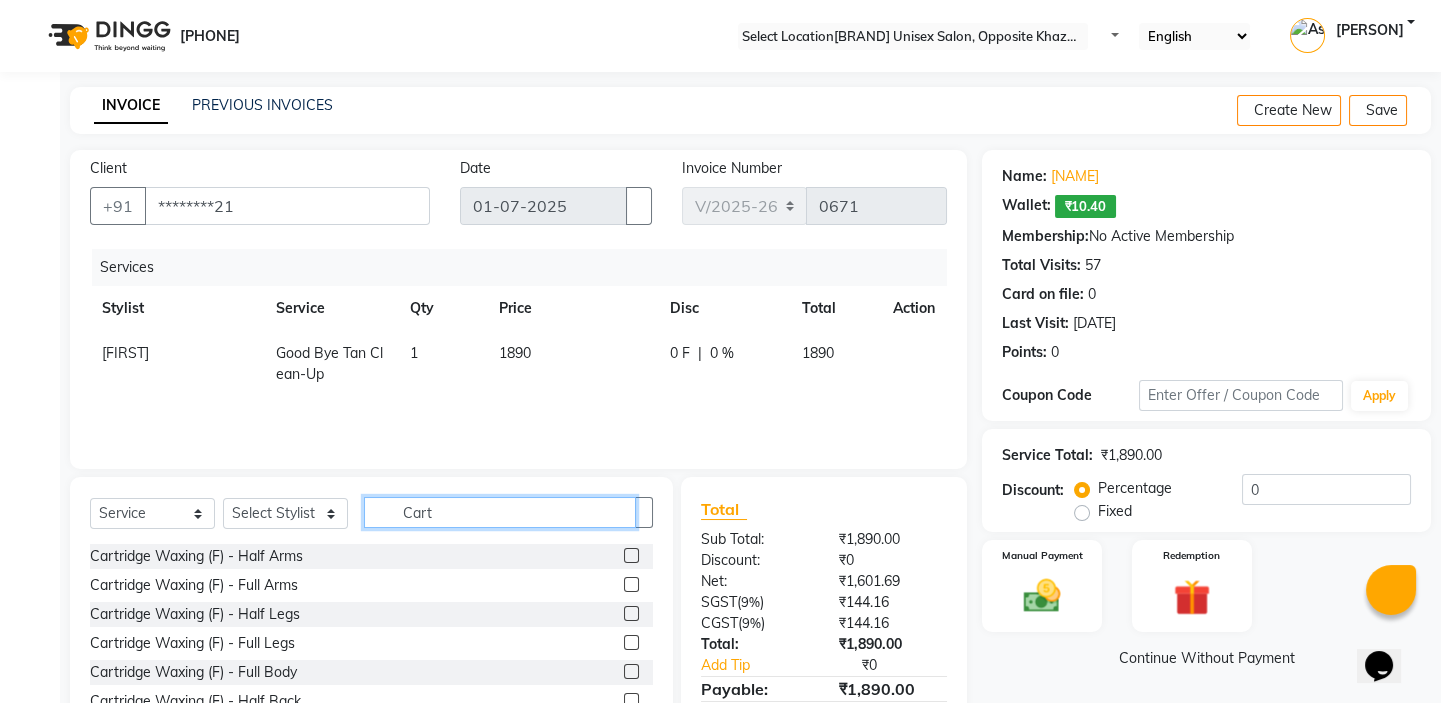 type on "Cart" 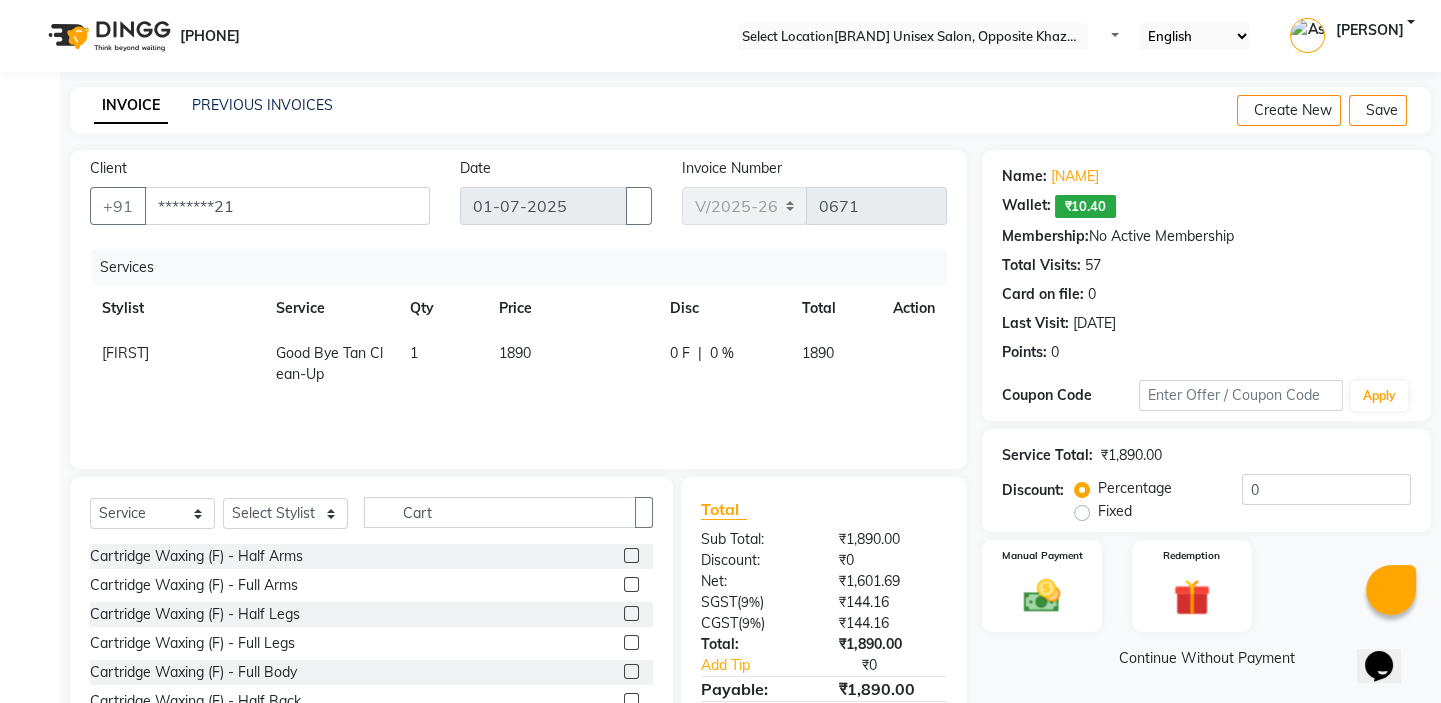 click at bounding box center (631, 584) 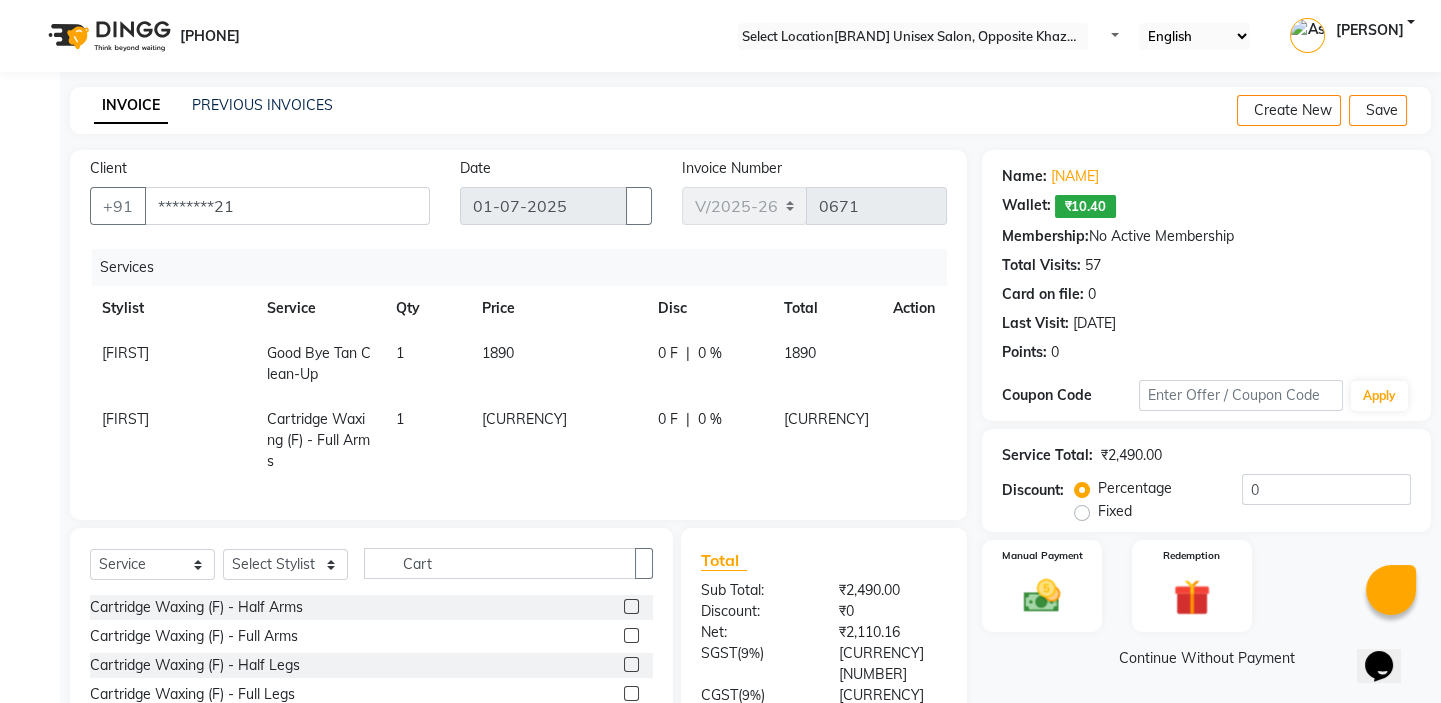 click on "1890" at bounding box center [557, 364] 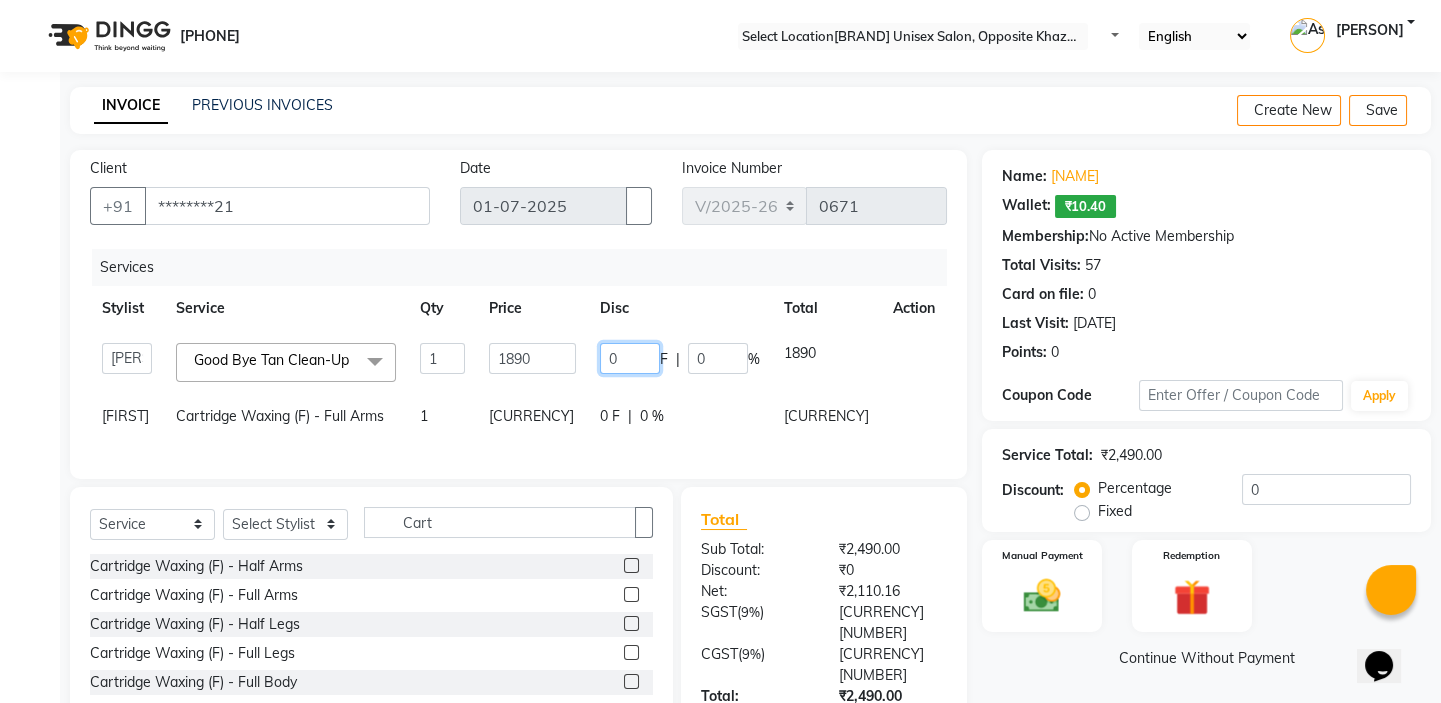click on "0" at bounding box center [630, 358] 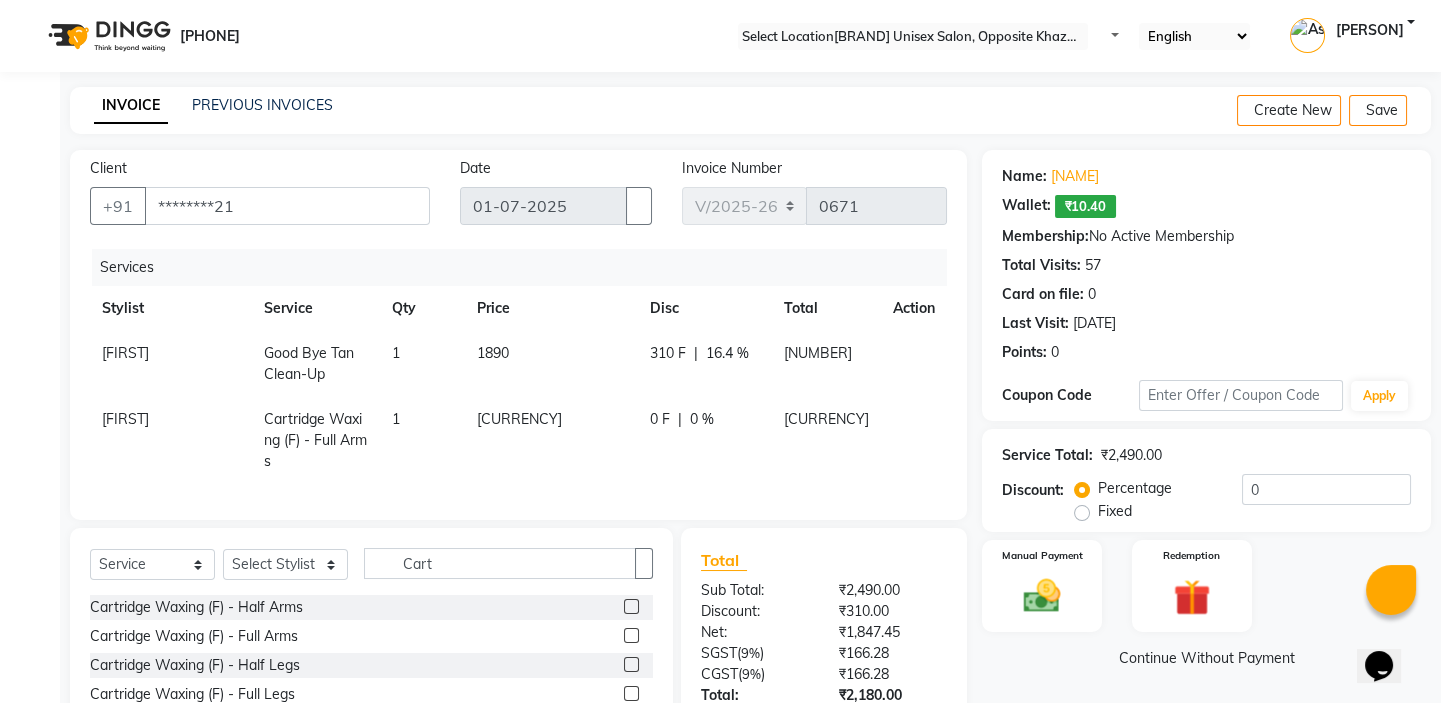 click on "Sandhya Cartridge Waxing (F) - Full Arms 1 600 0 F | 0 % 600" at bounding box center [518, 440] 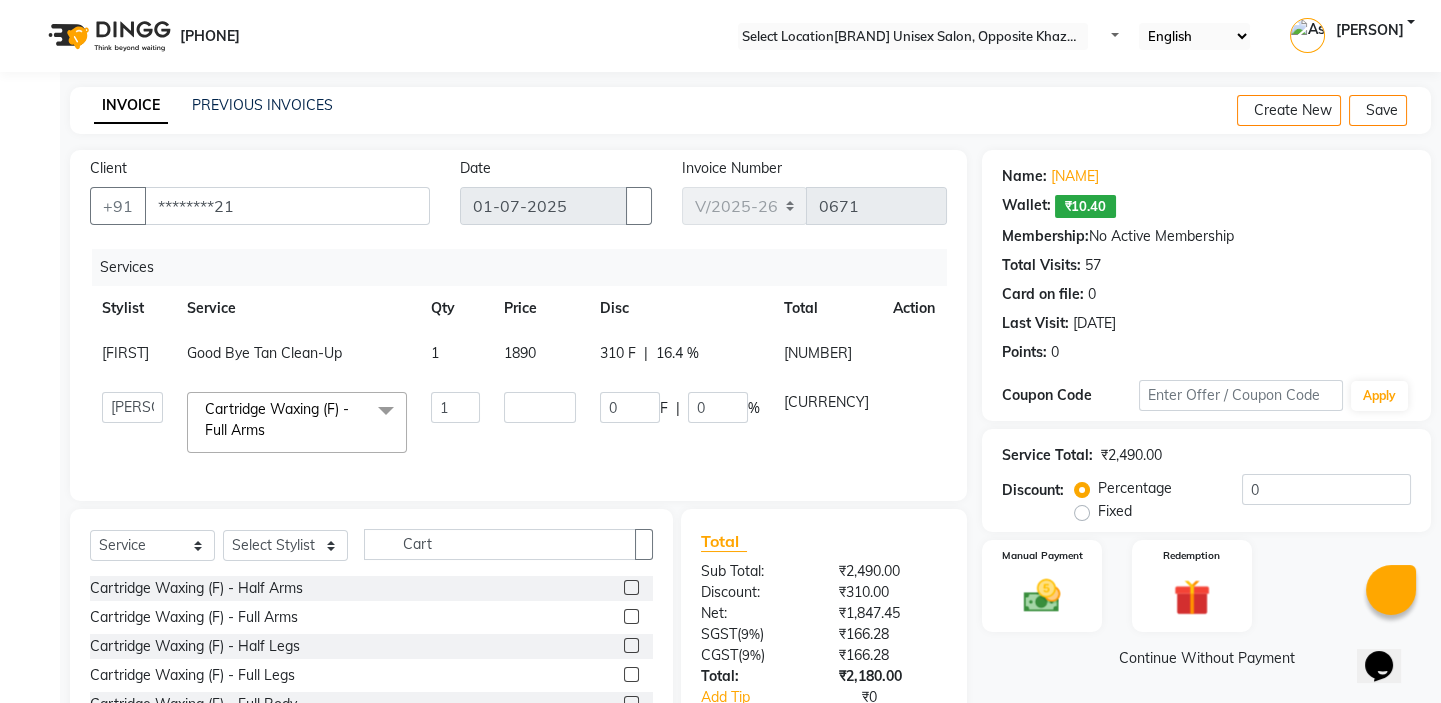 click on "0 F | 0 %" at bounding box center [680, 355] 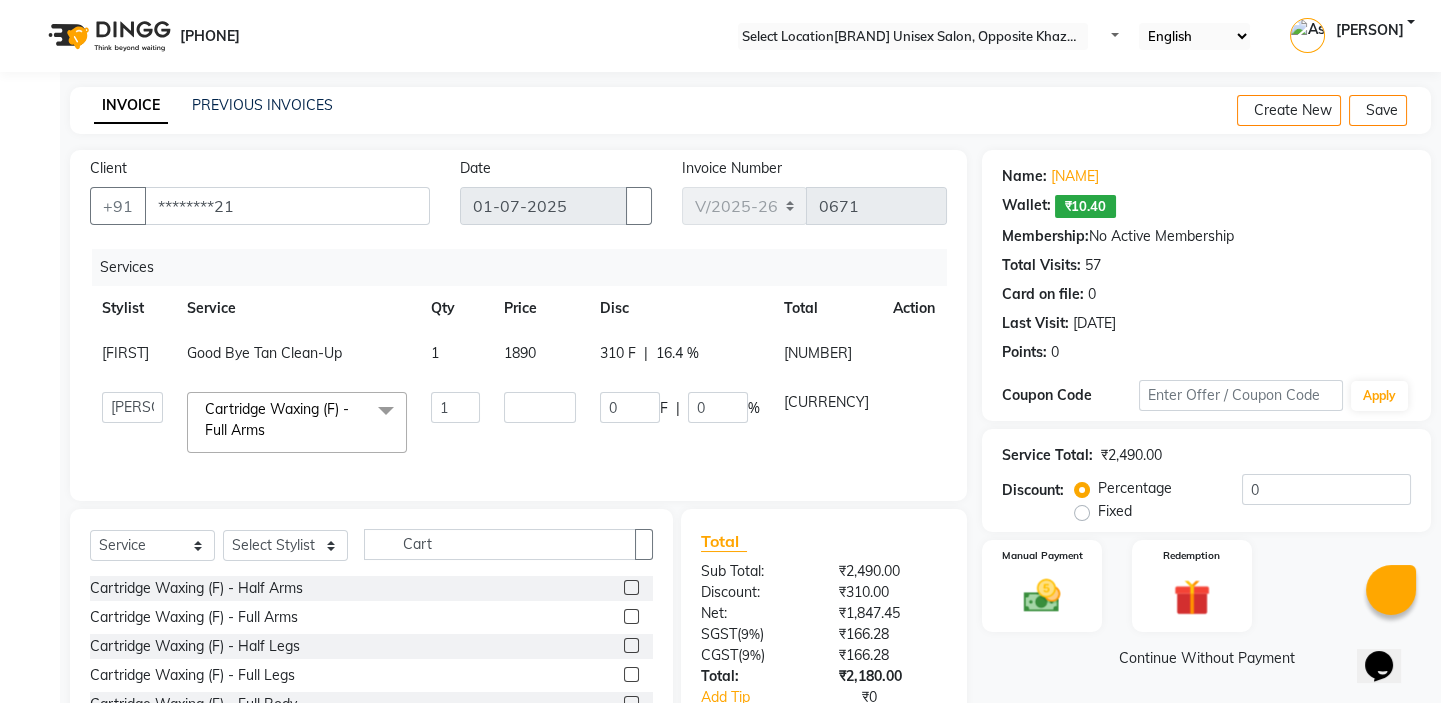 click on "0 F | 0 %" at bounding box center [680, 355] 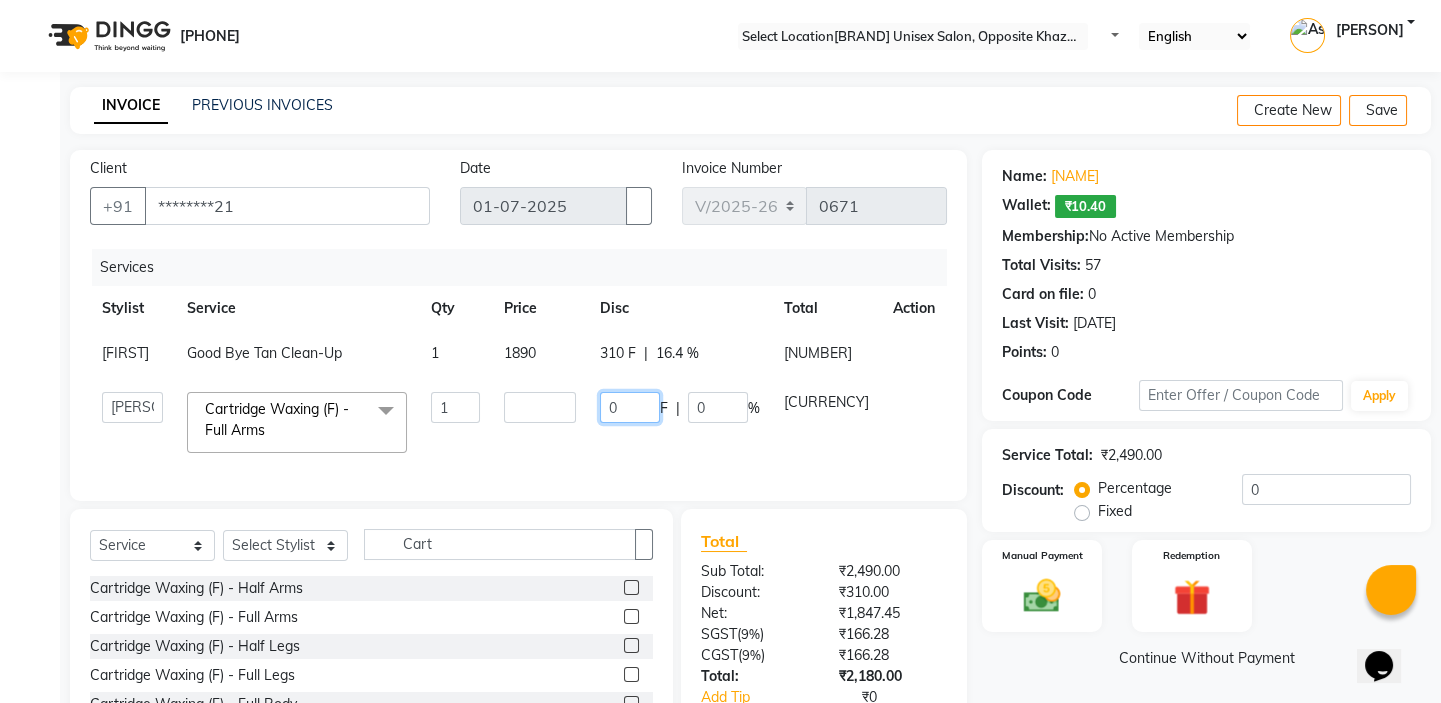 click on "0" at bounding box center (630, 407) 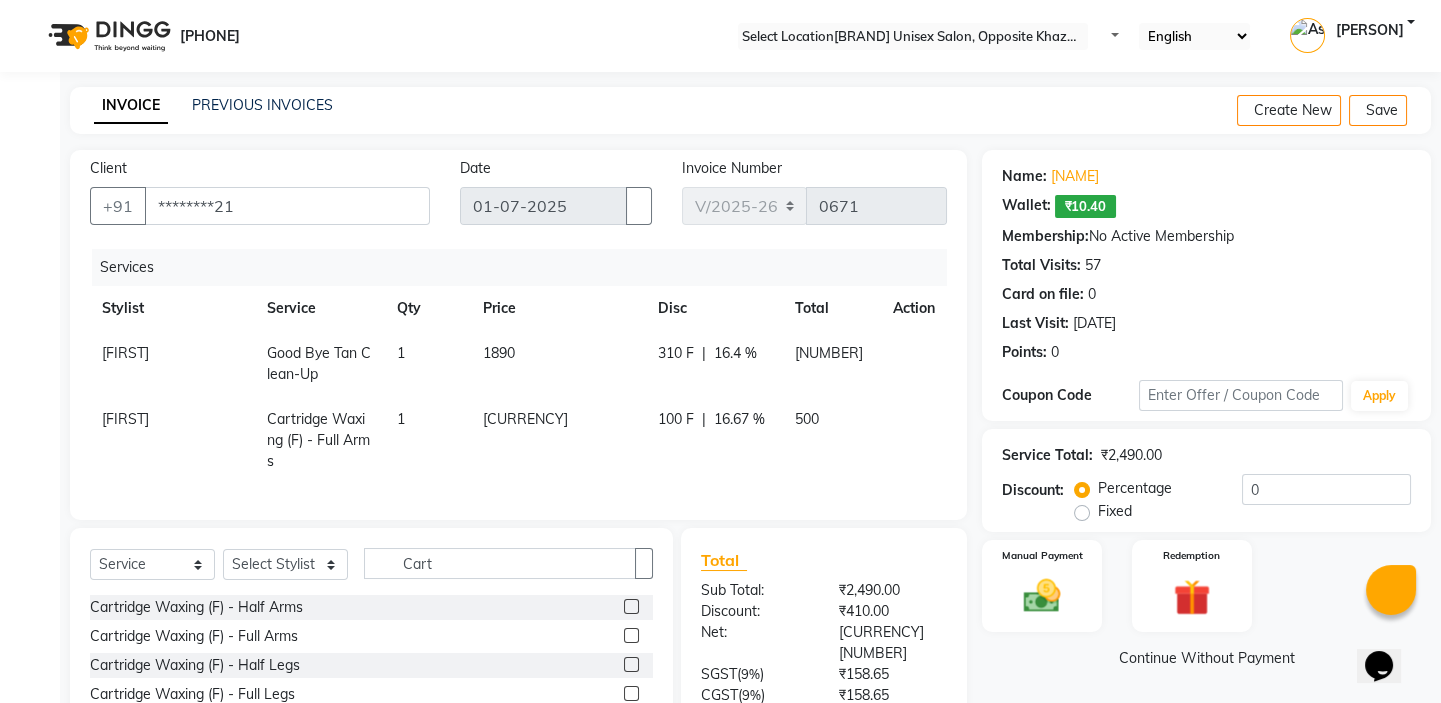 click on "100 F | 16.67 %" at bounding box center (714, 364) 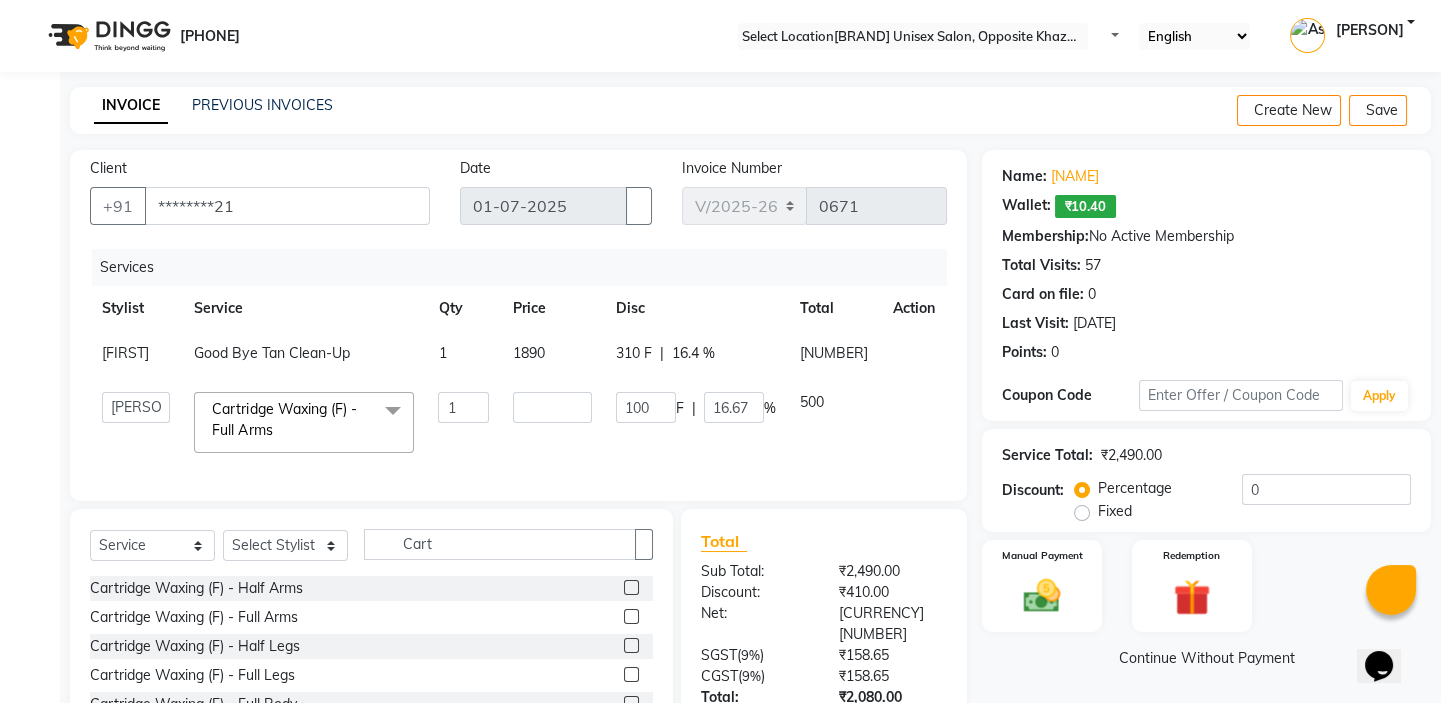 scroll, scrollTop: 143, scrollLeft: 0, axis: vertical 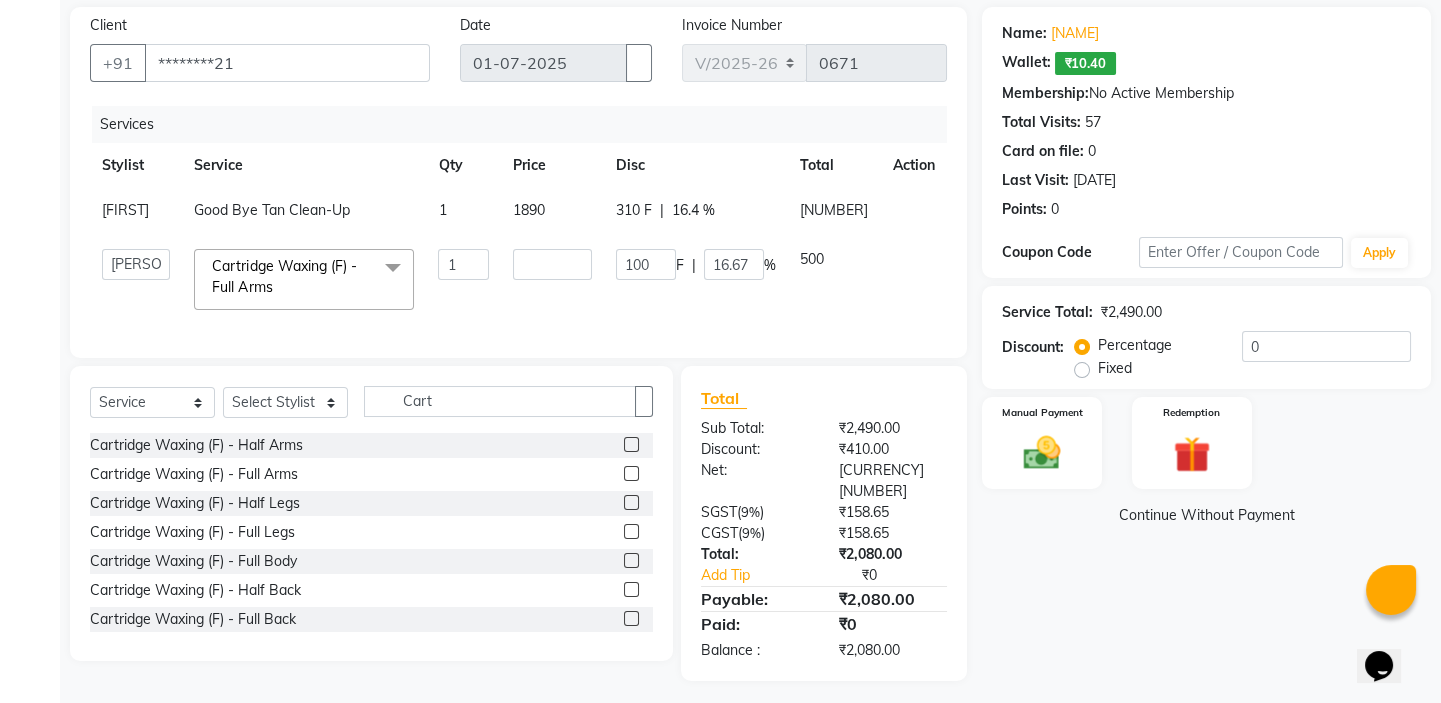 click on "600" at bounding box center (552, 212) 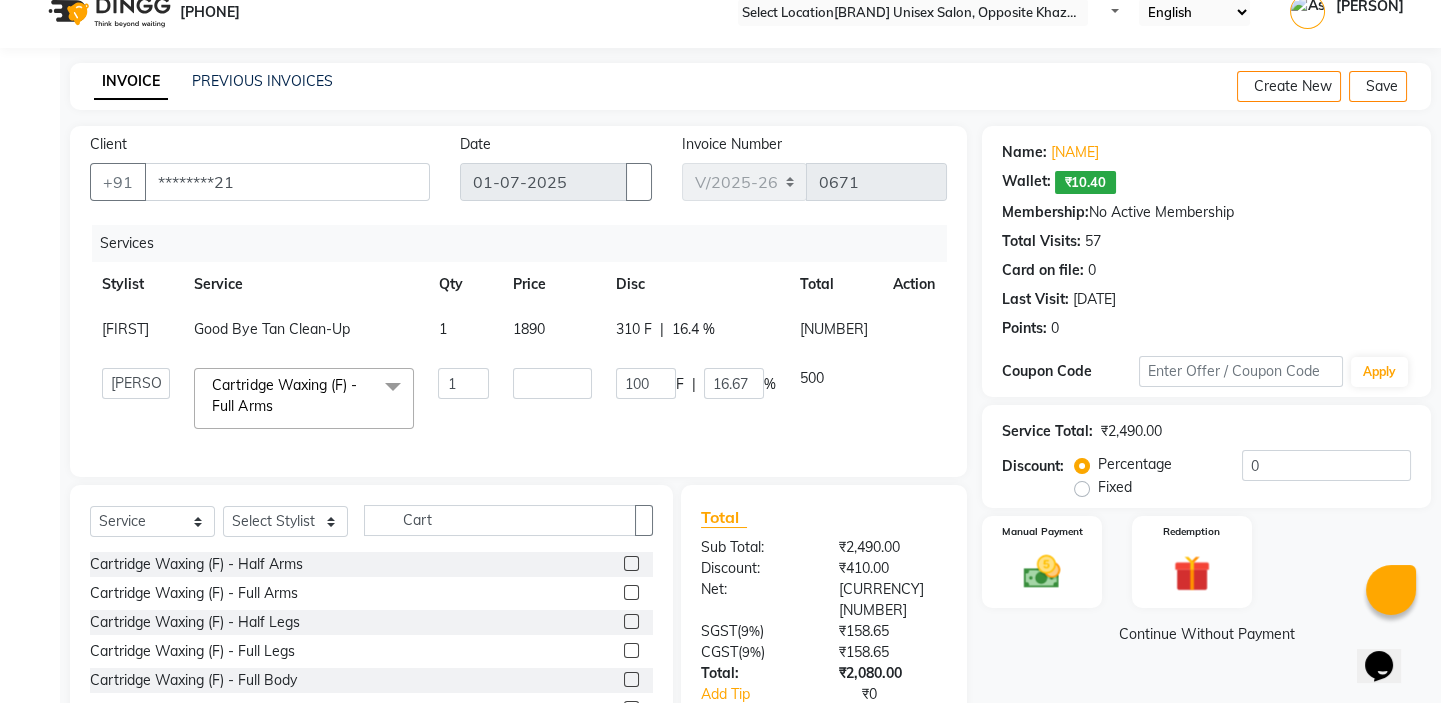scroll, scrollTop: 143, scrollLeft: 0, axis: vertical 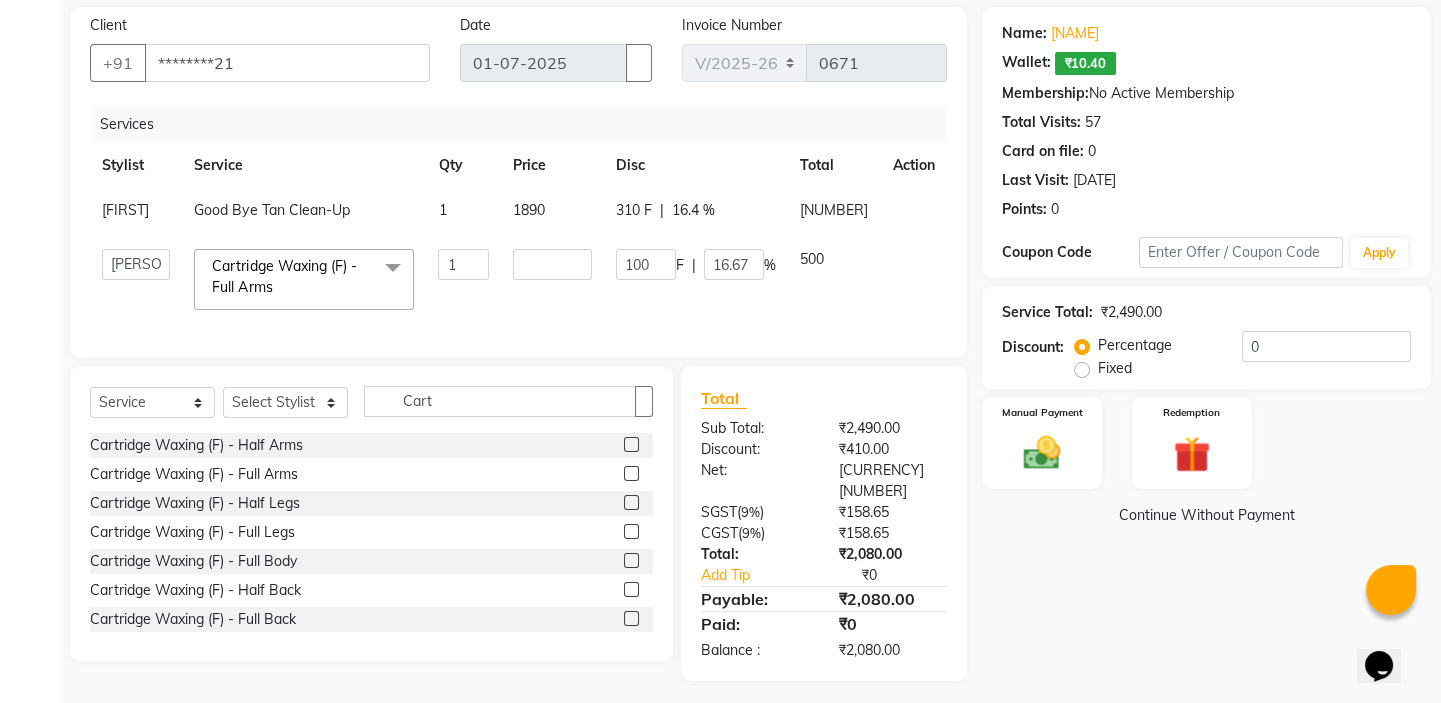 click at bounding box center (1391, 590) 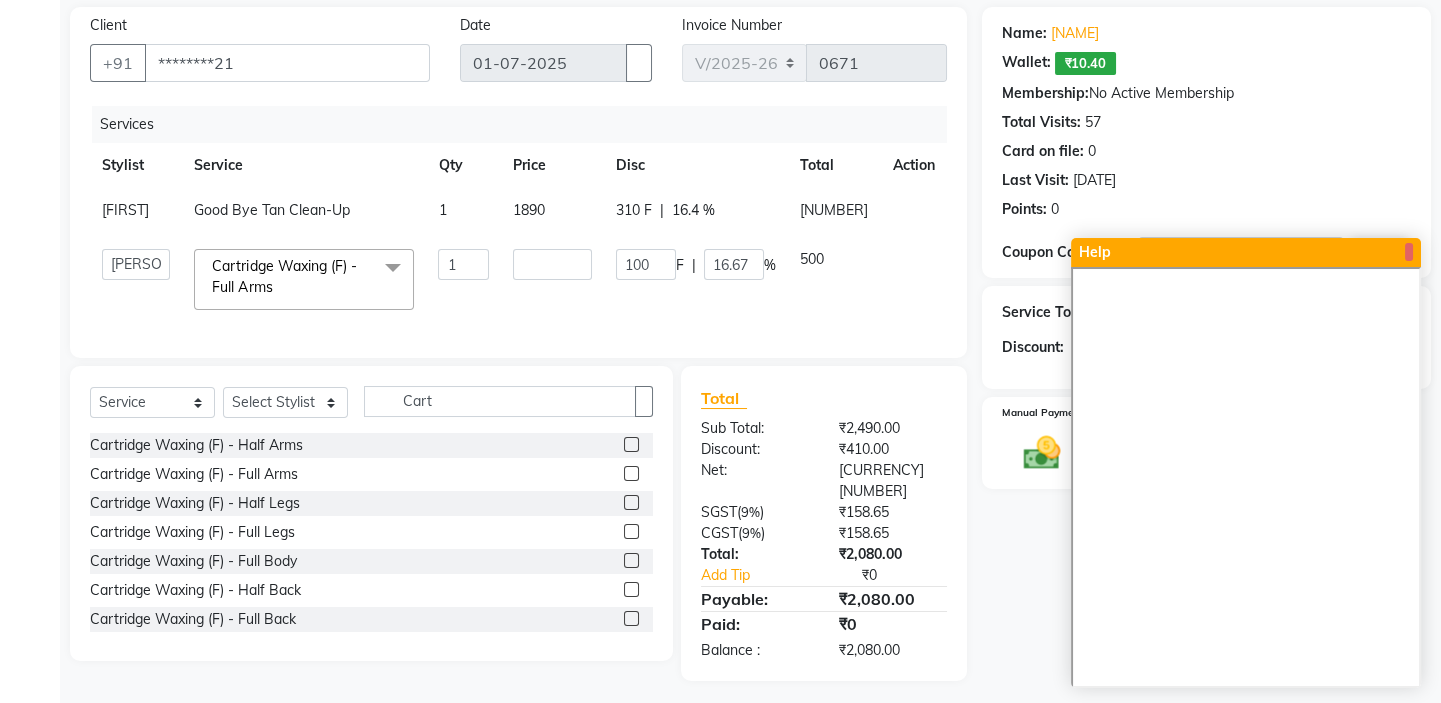 drag, startPoint x: 1393, startPoint y: 613, endPoint x: 802, endPoint y: 384, distance: 633.8154 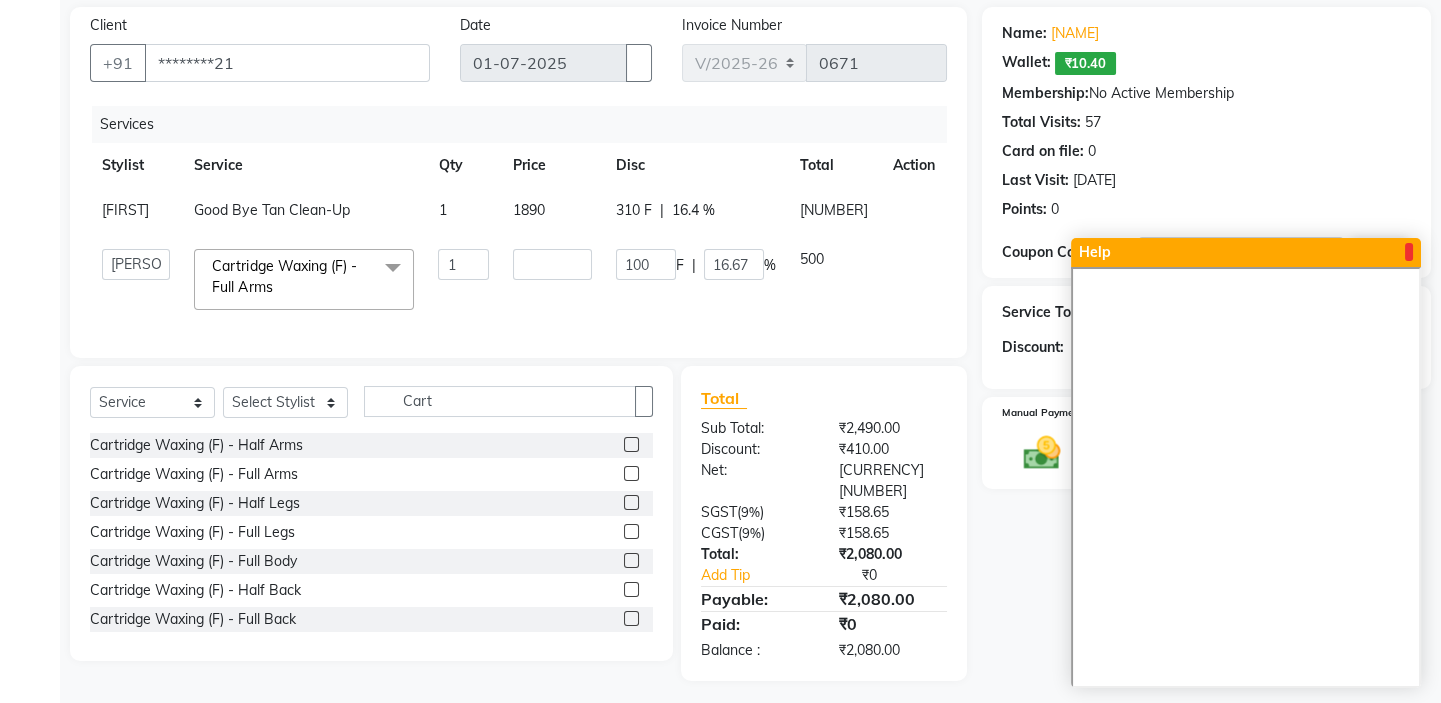 click at bounding box center [1409, 252] 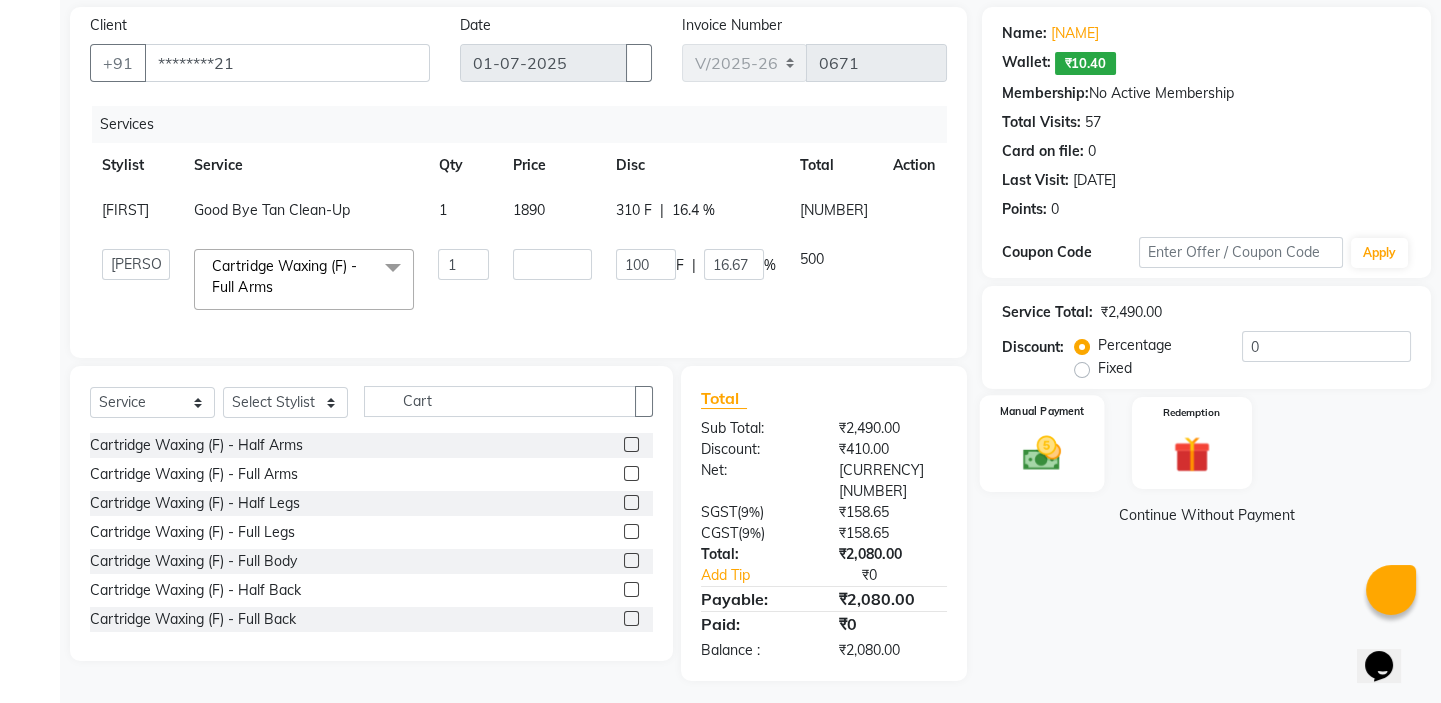 click at bounding box center [1042, 453] 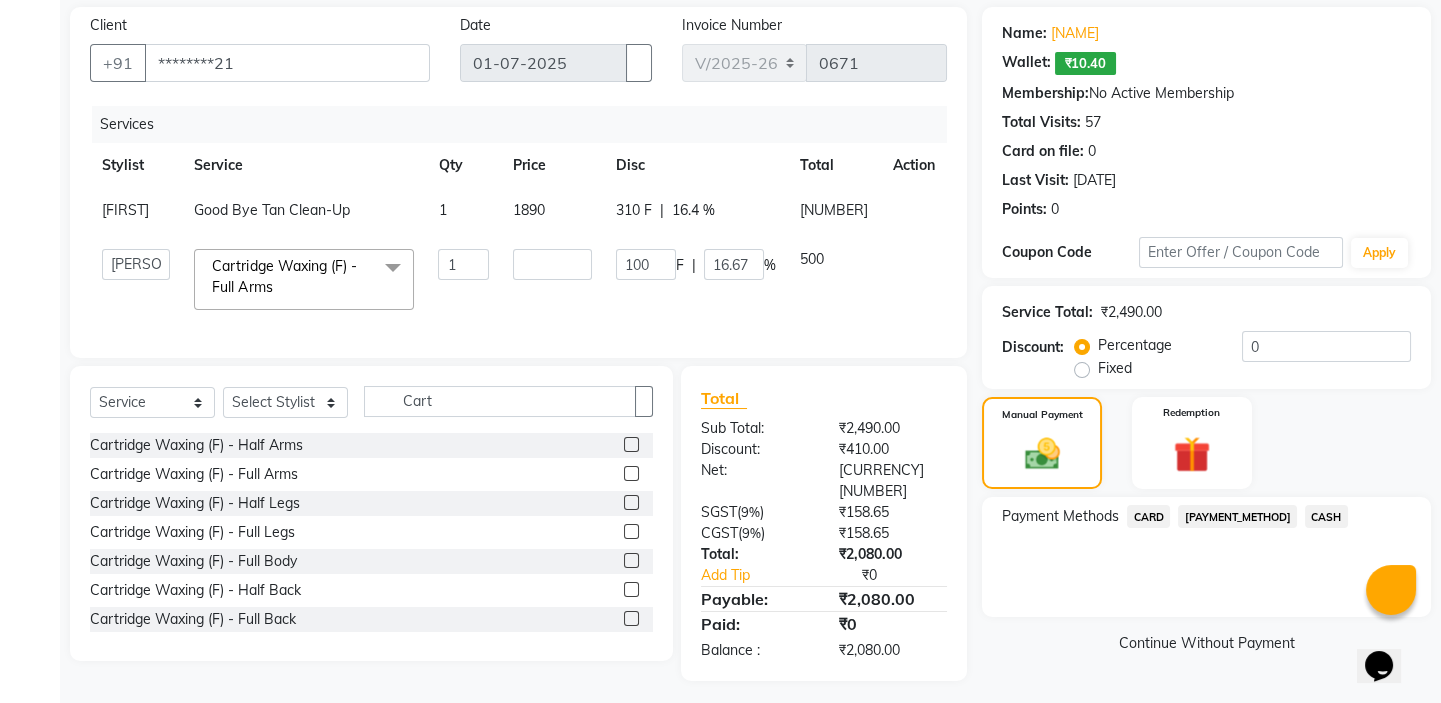 click on "PayTM" at bounding box center (1148, 516) 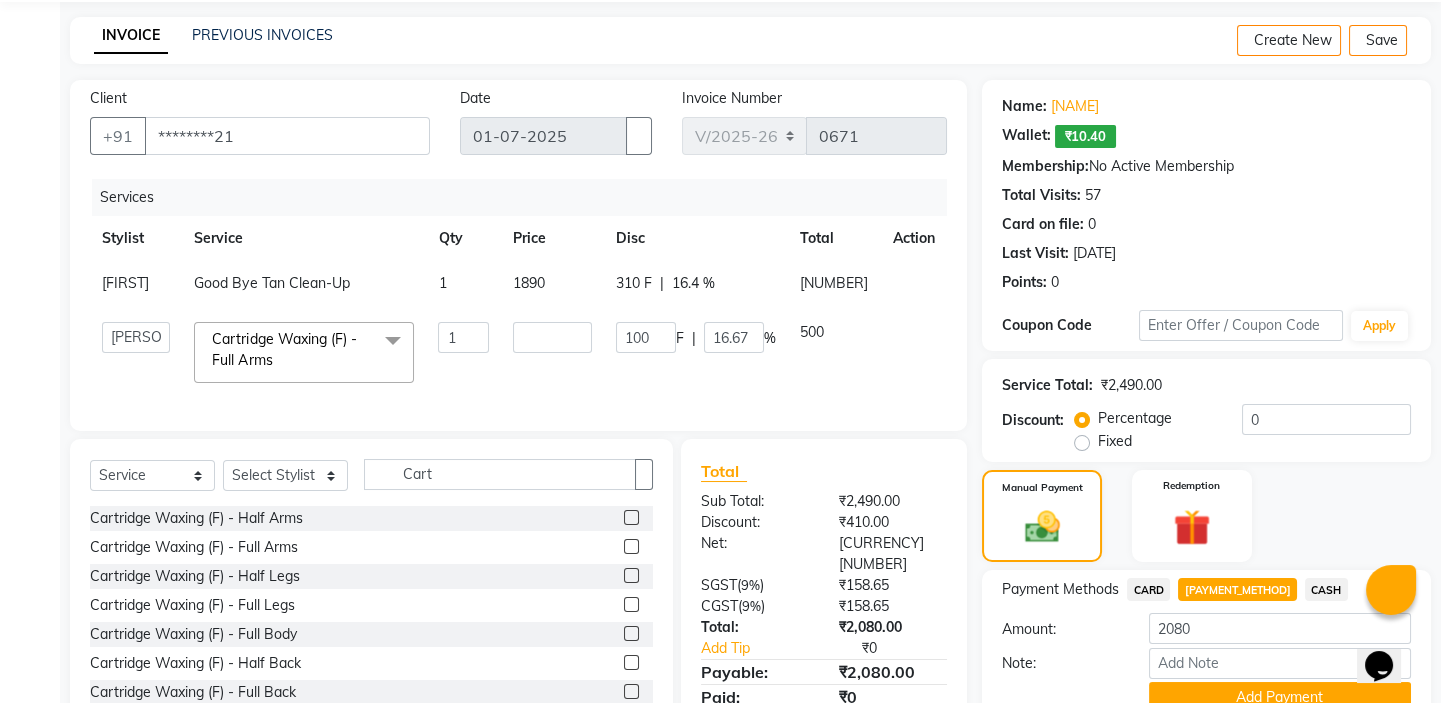 scroll, scrollTop: 164, scrollLeft: 0, axis: vertical 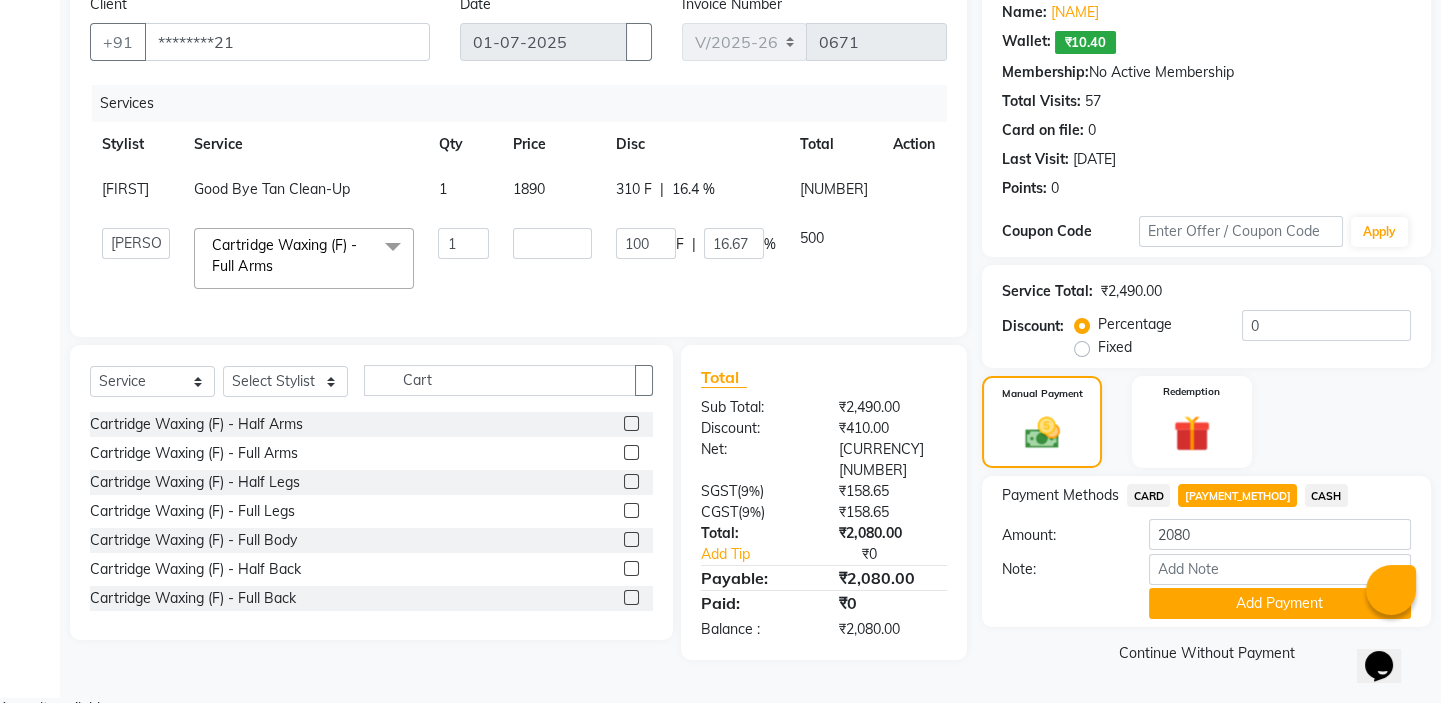 click on "Payment Methods  CARD   PayTM   CASH  Amount: 2080 Note: Add Payment" at bounding box center (1206, 551) 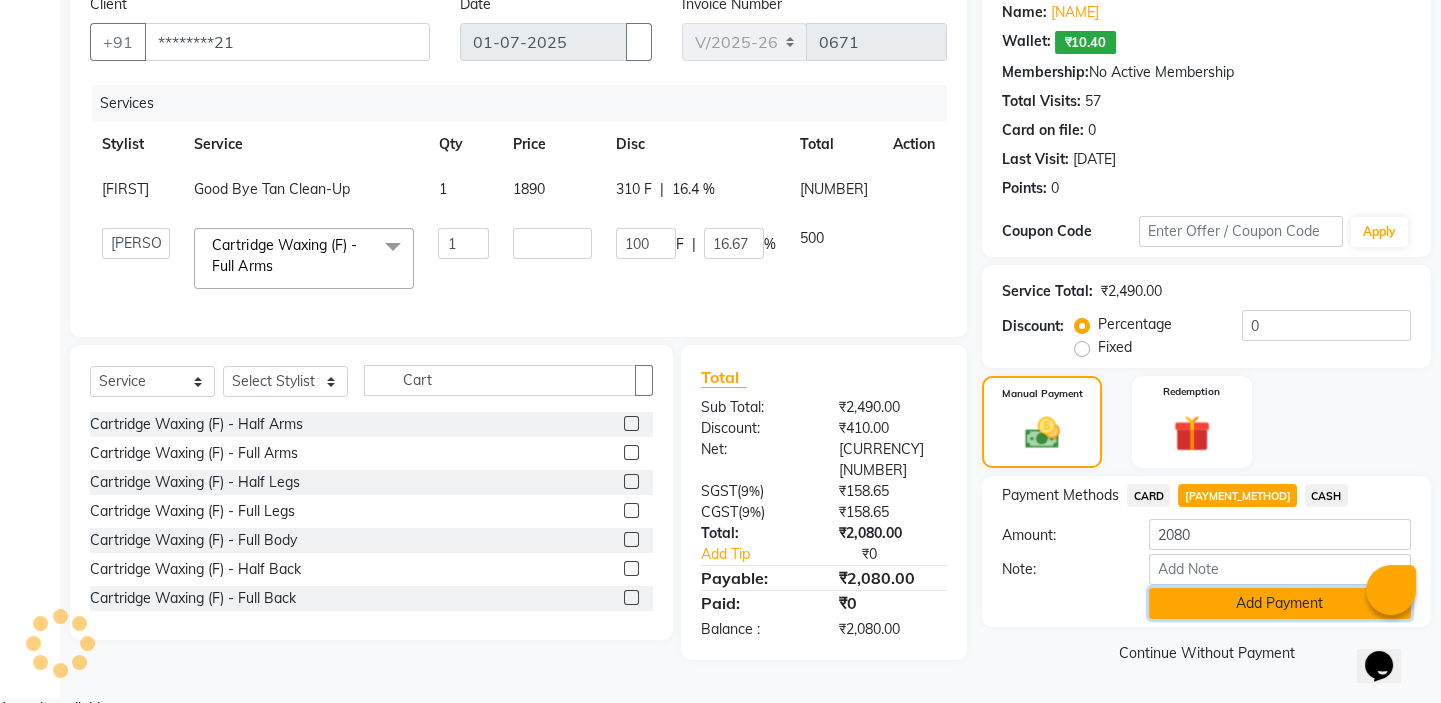 click on "Add Payment" at bounding box center (1280, 603) 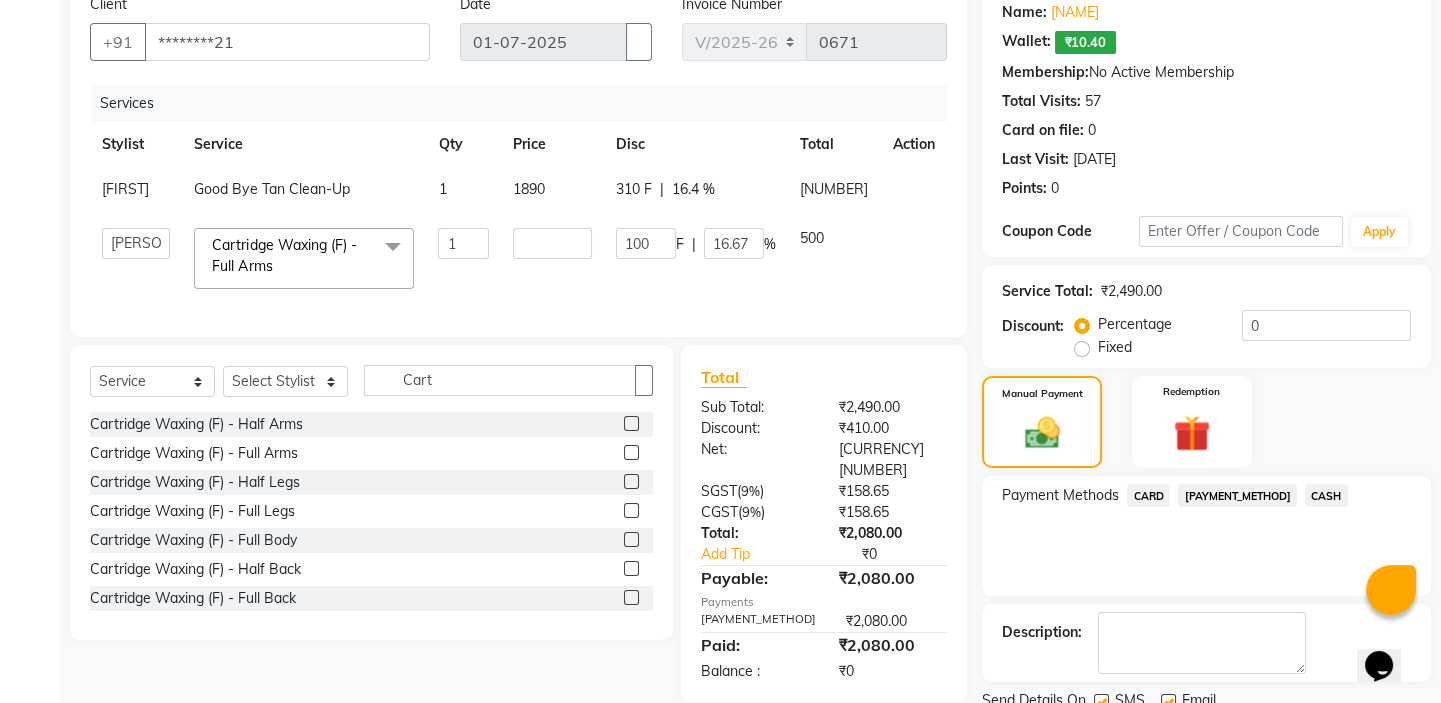 scroll, scrollTop: 248, scrollLeft: 0, axis: vertical 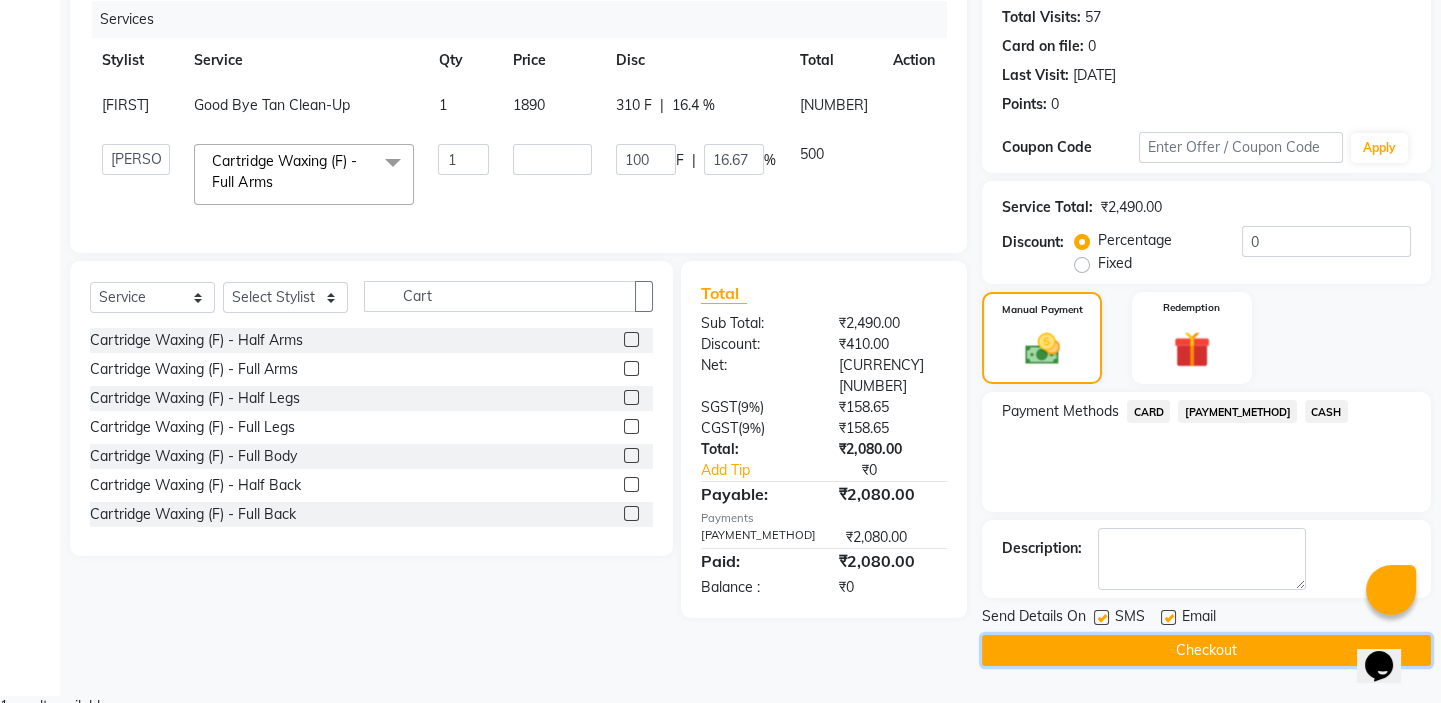 click on "Checkout" at bounding box center (1206, 650) 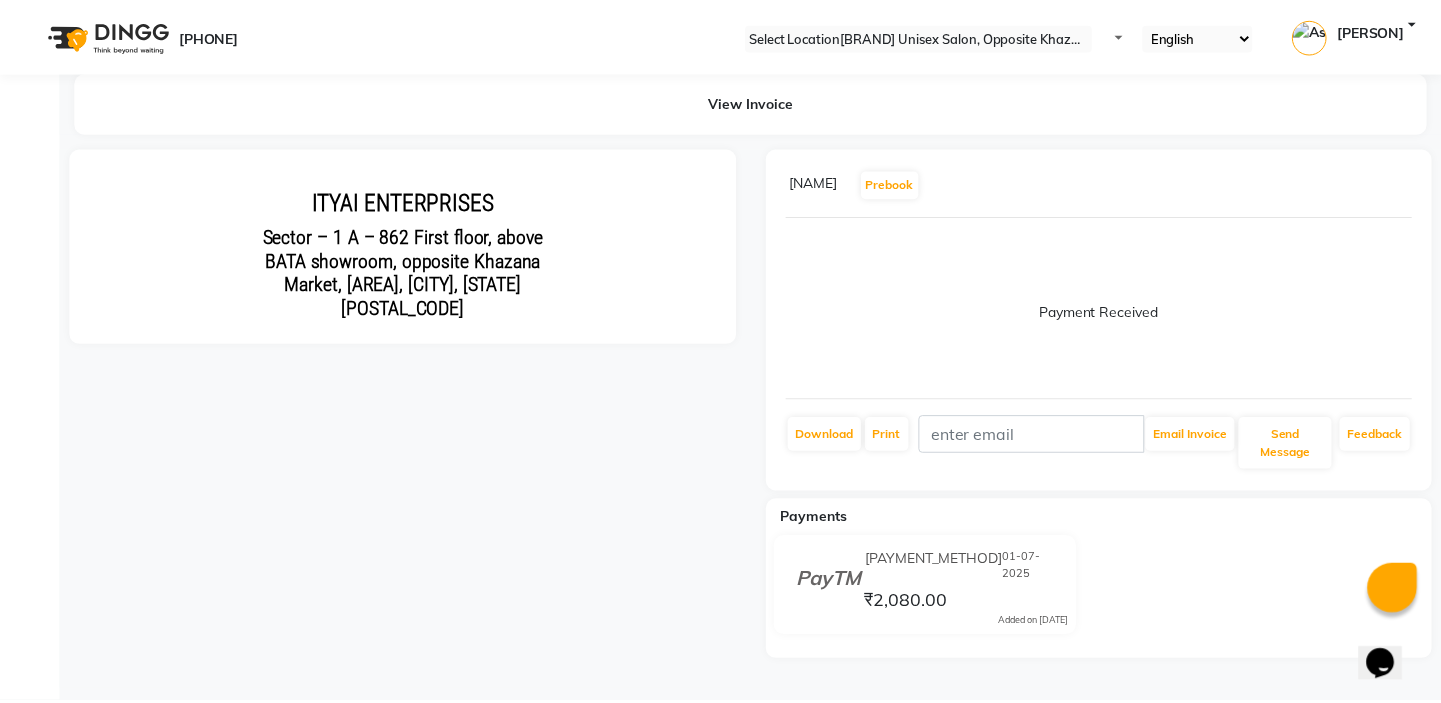 scroll, scrollTop: 0, scrollLeft: 0, axis: both 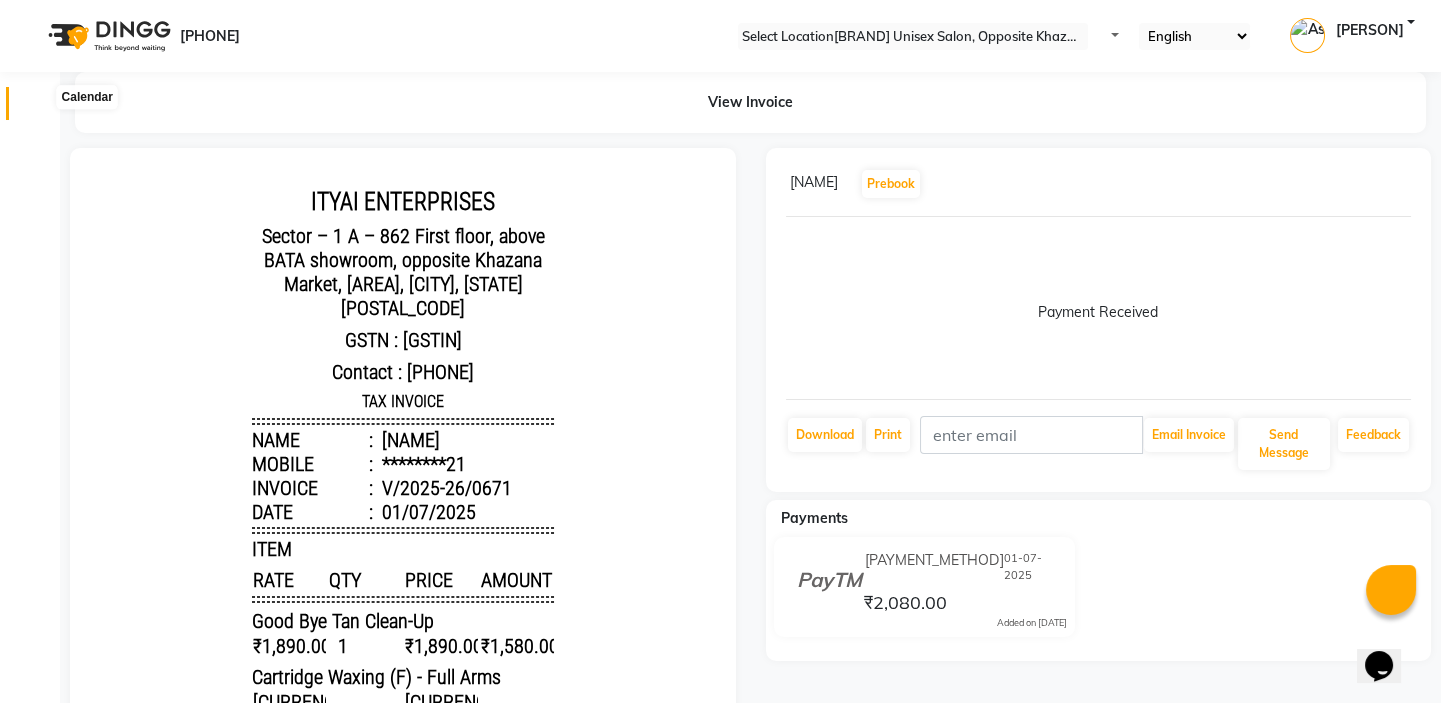 click at bounding box center [37, 108] 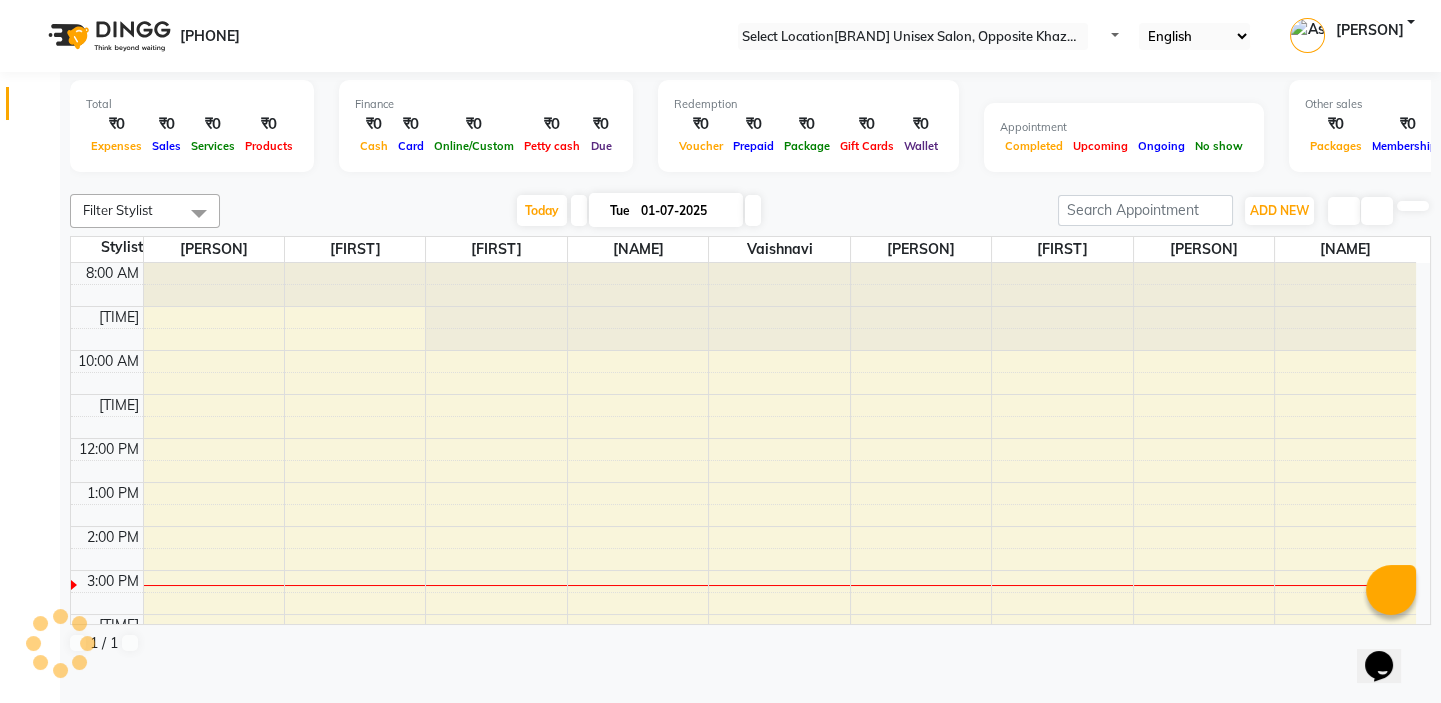 scroll, scrollTop: 0, scrollLeft: 0, axis: both 